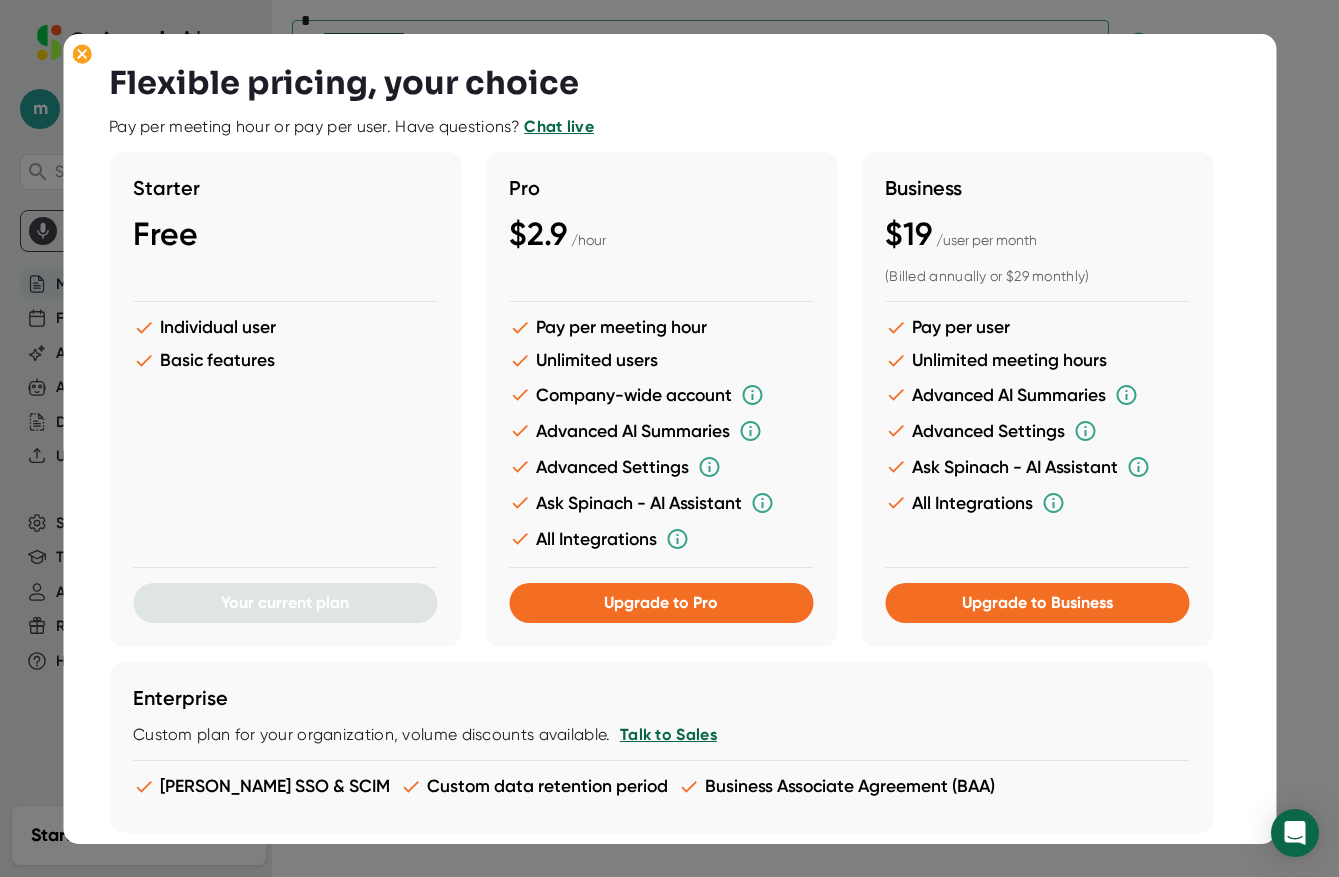 scroll, scrollTop: 0, scrollLeft: 0, axis: both 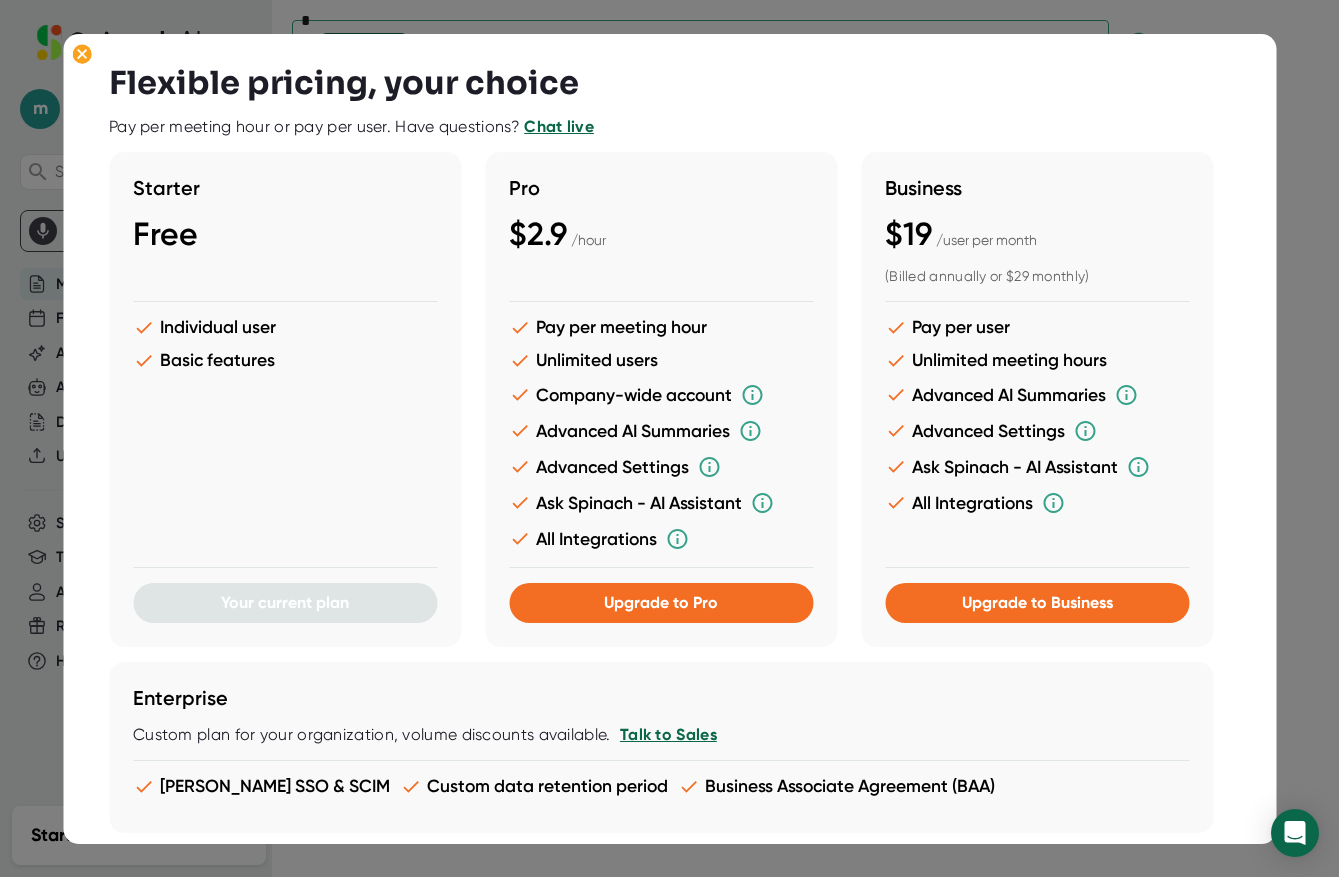 click on "Pay per meeting hour Unlimited users Company-wide account Advanced AI Summaries Advanced Settings Ask Spinach - AI Assistant All Integrations" at bounding box center [661, 440] 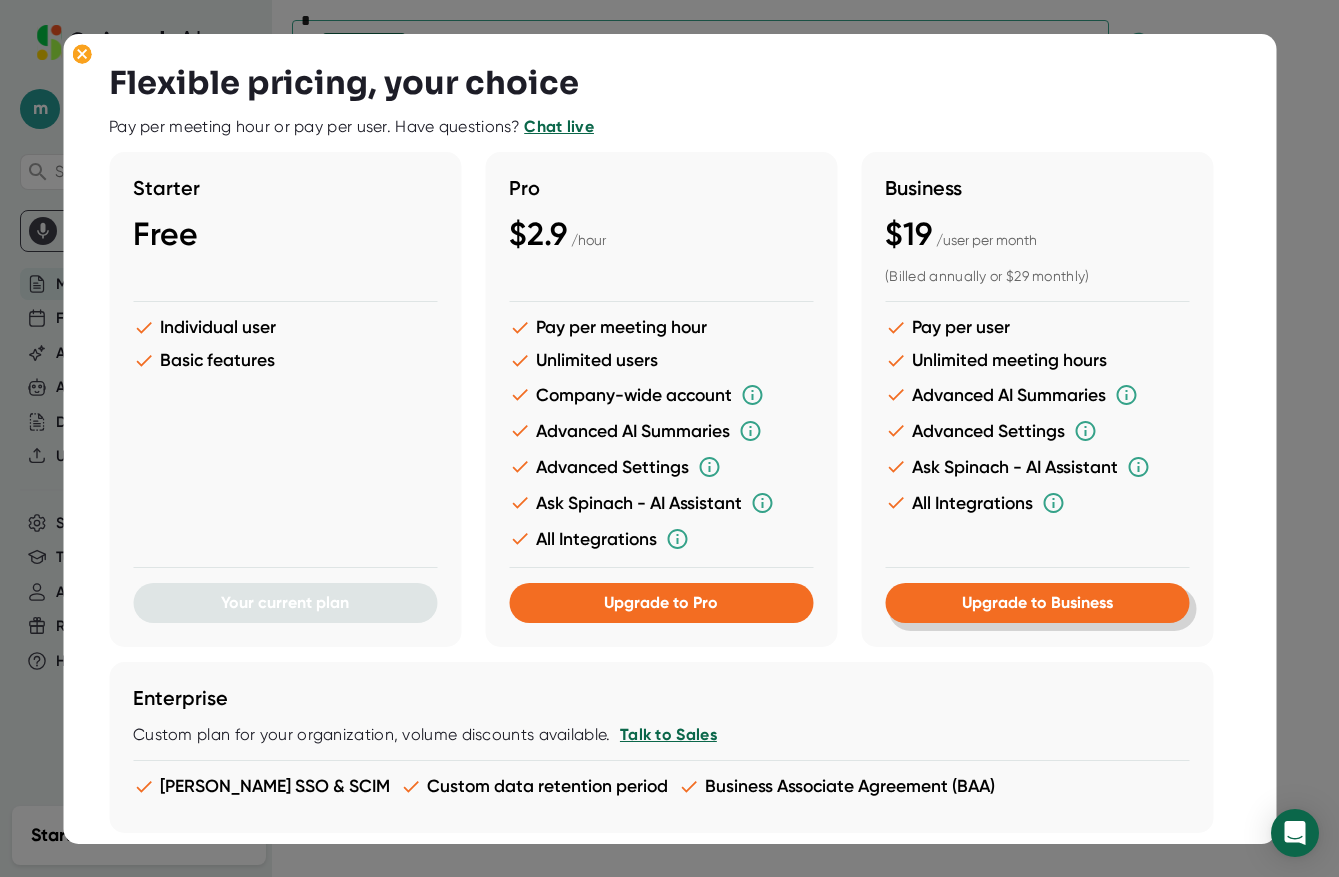 click on "Upgrade to Business" at bounding box center (1037, 603) 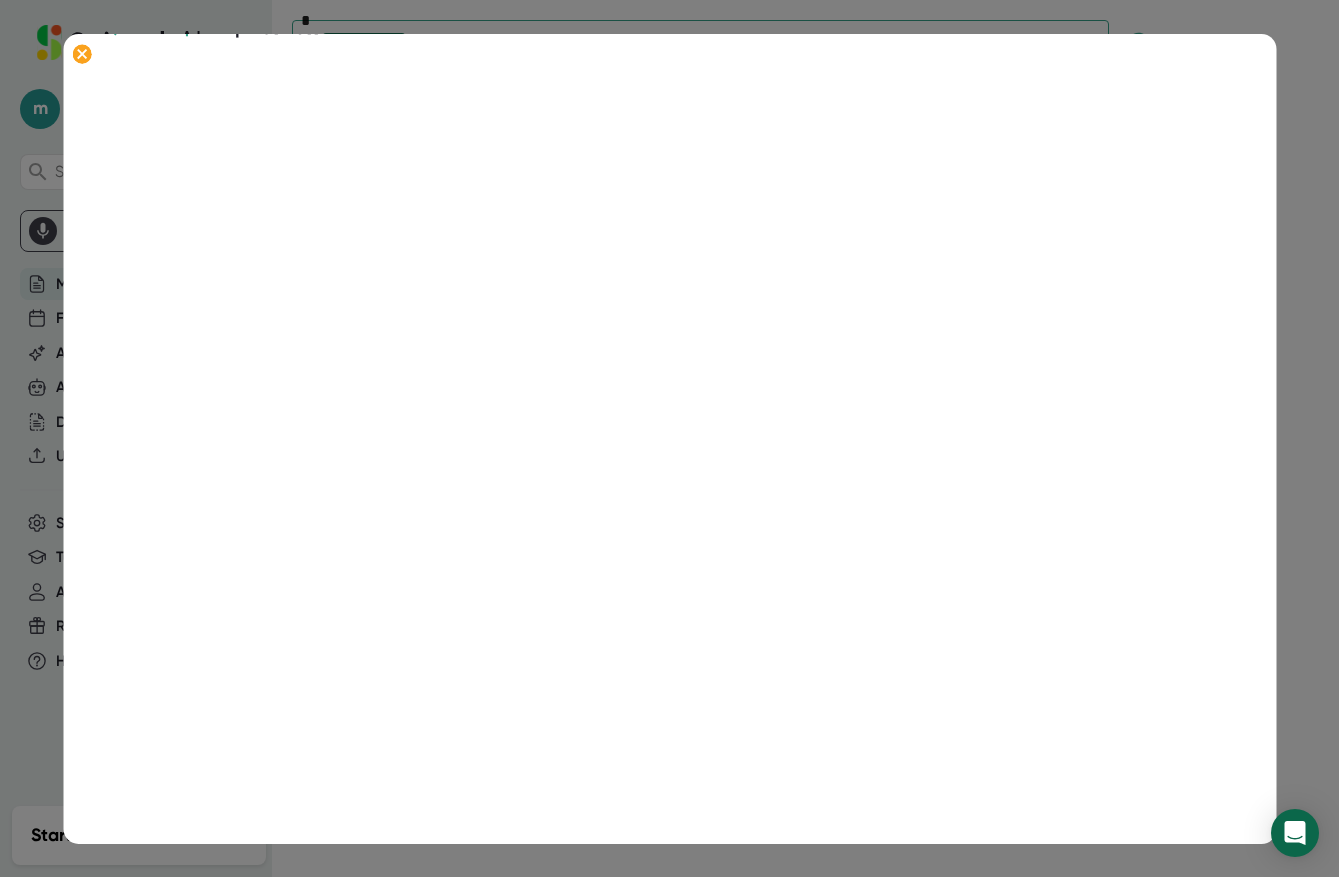scroll, scrollTop: 0, scrollLeft: 0, axis: both 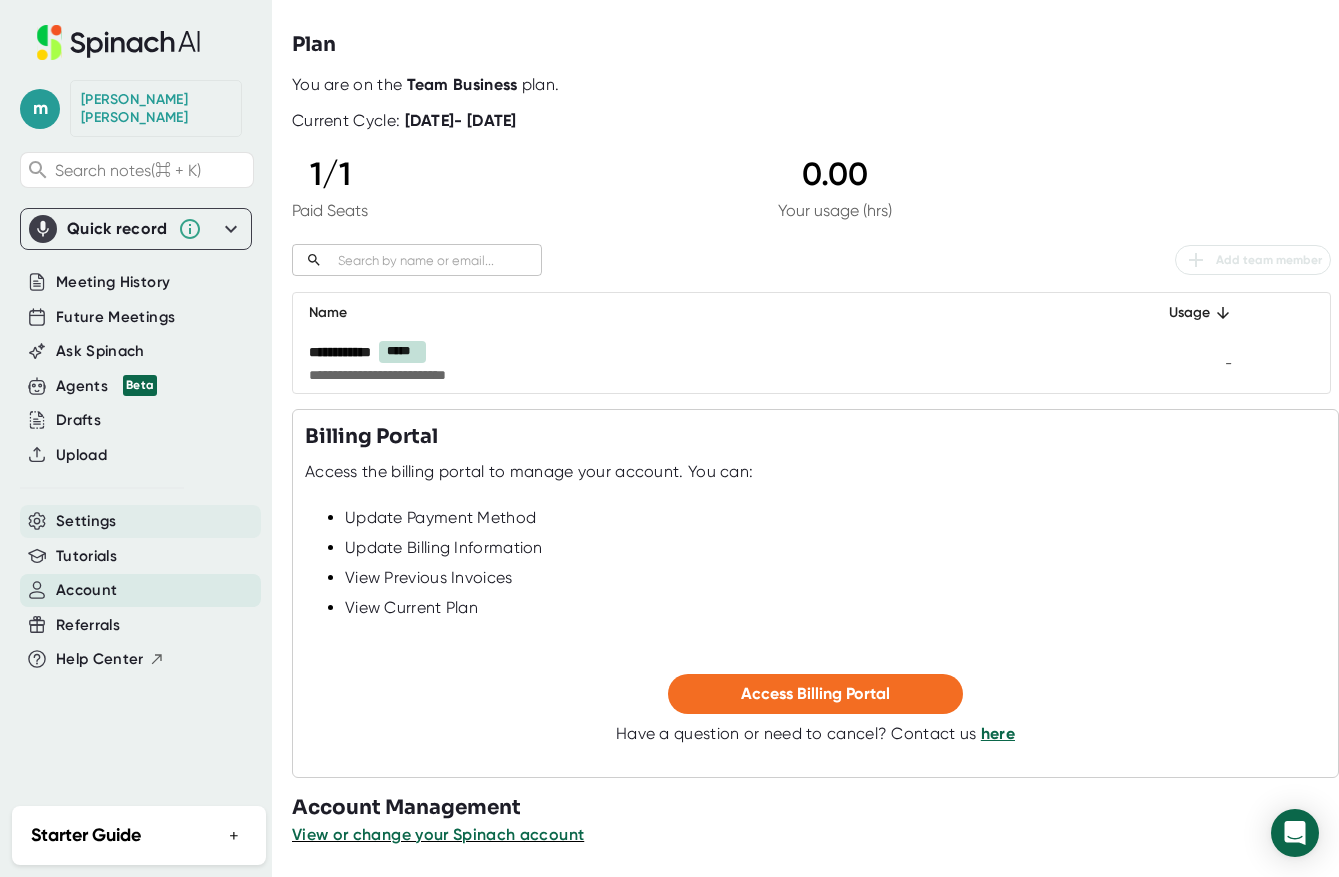 click on "Settings" at bounding box center [86, 521] 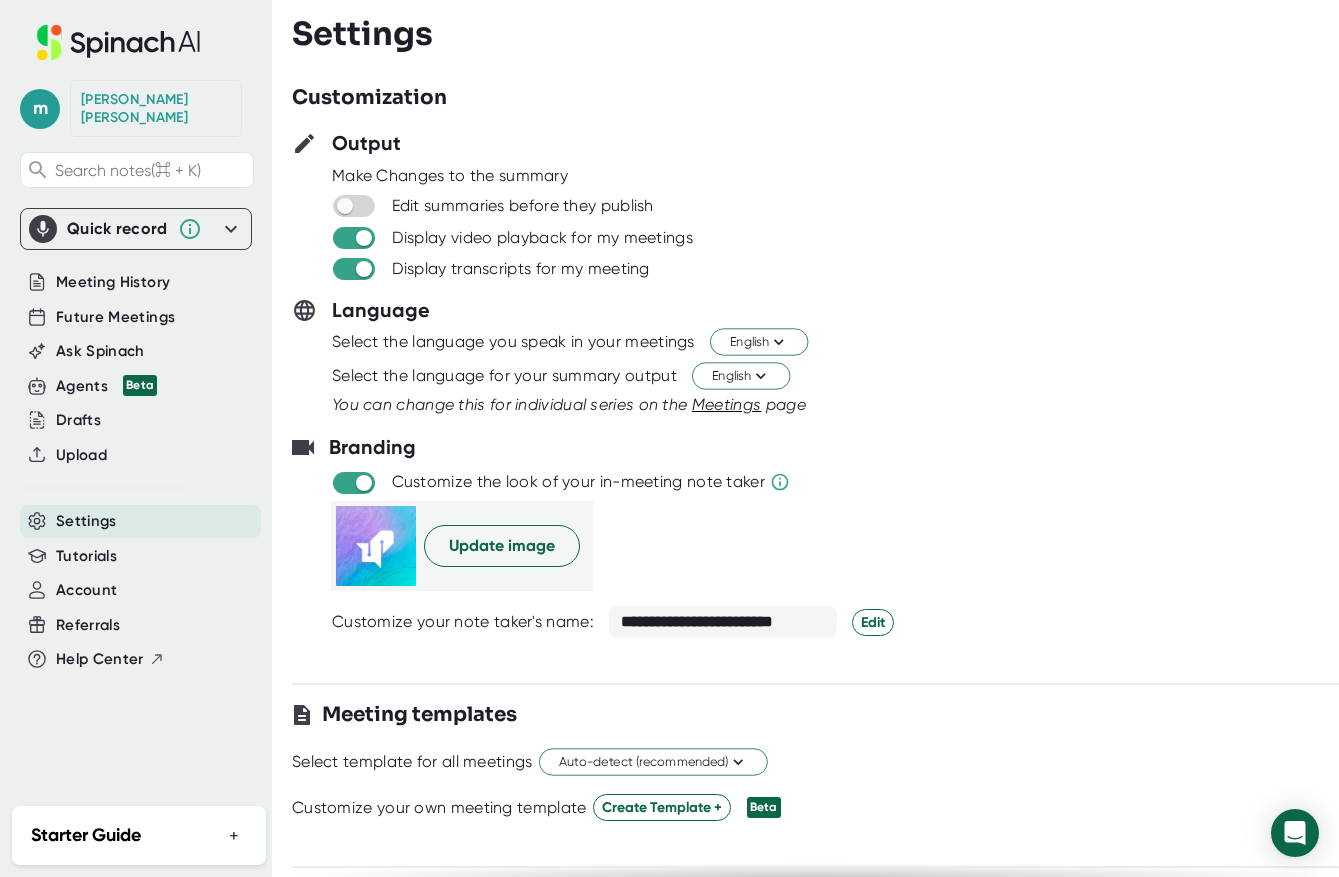 scroll, scrollTop: 0, scrollLeft: 0, axis: both 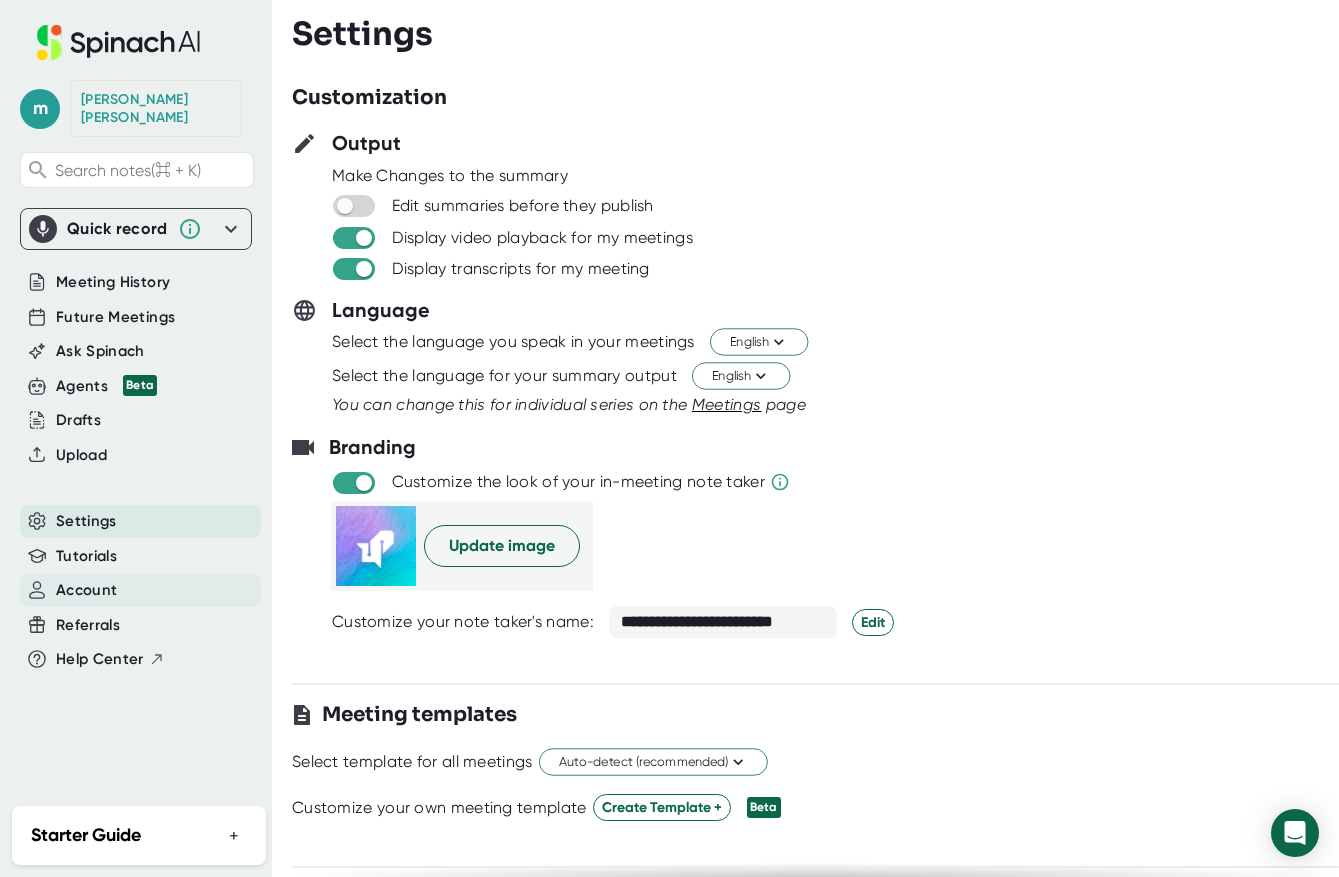 click on "Account" at bounding box center [86, 590] 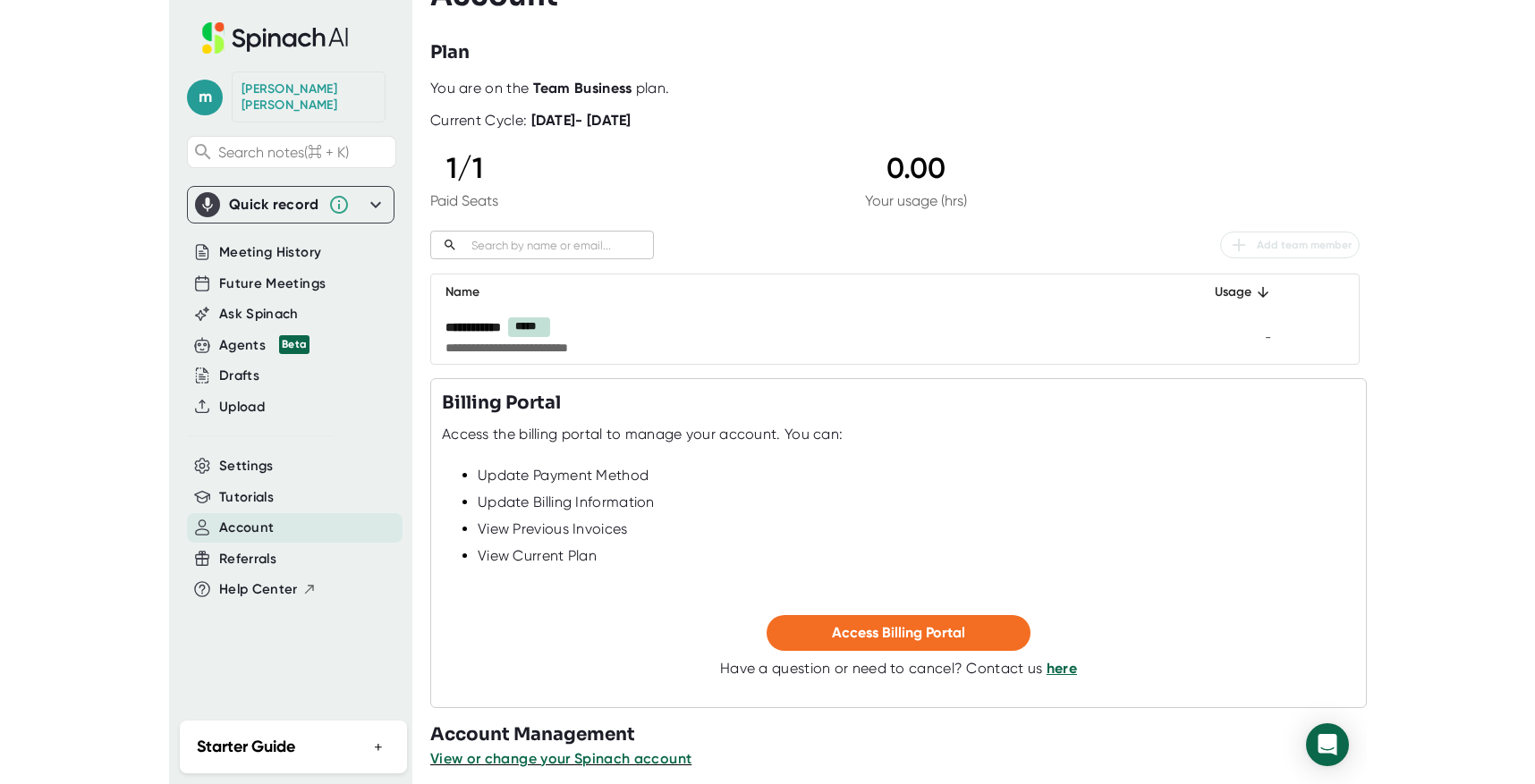scroll, scrollTop: 47, scrollLeft: 0, axis: vertical 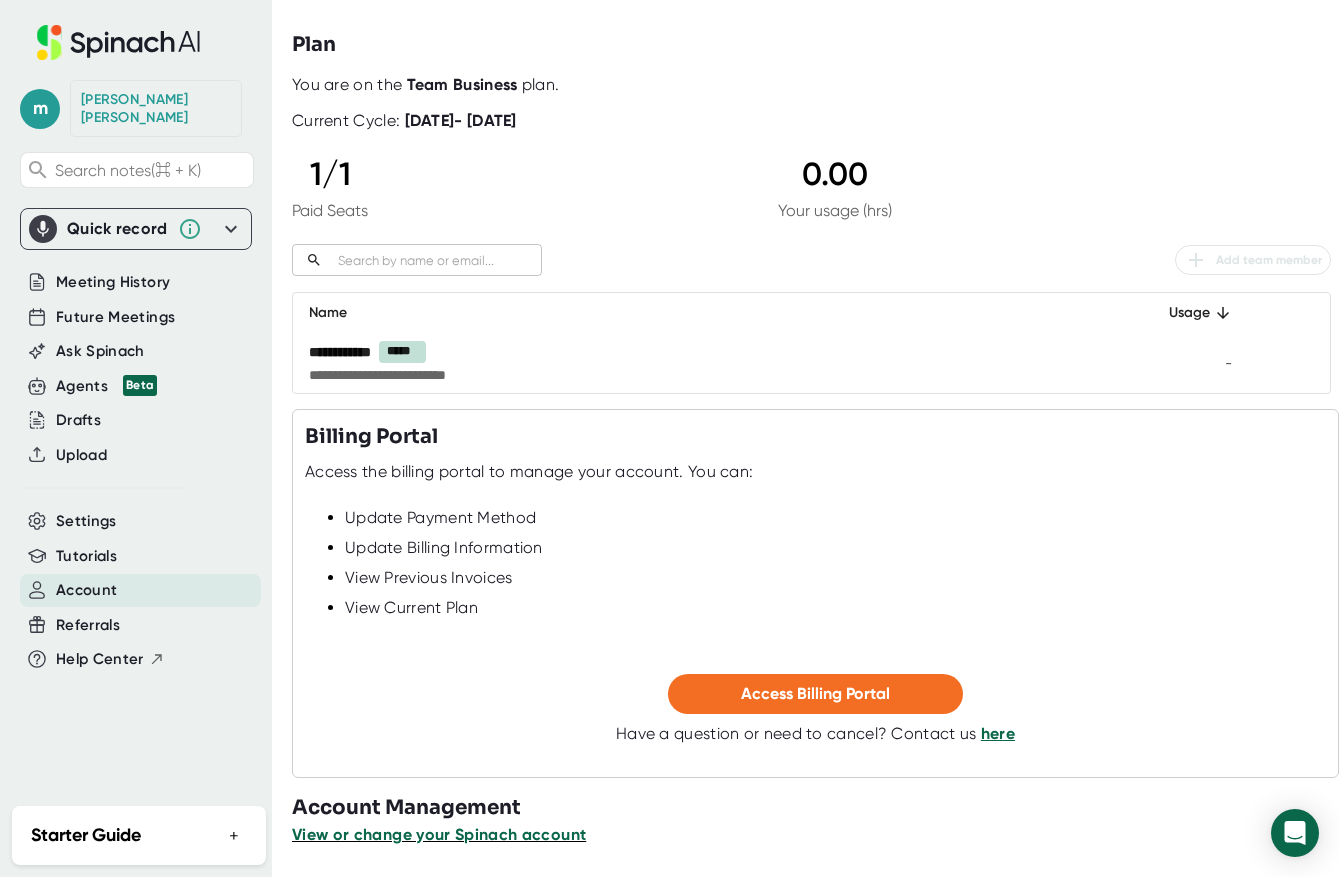 click on "View or change your Spinach account" at bounding box center (439, 834) 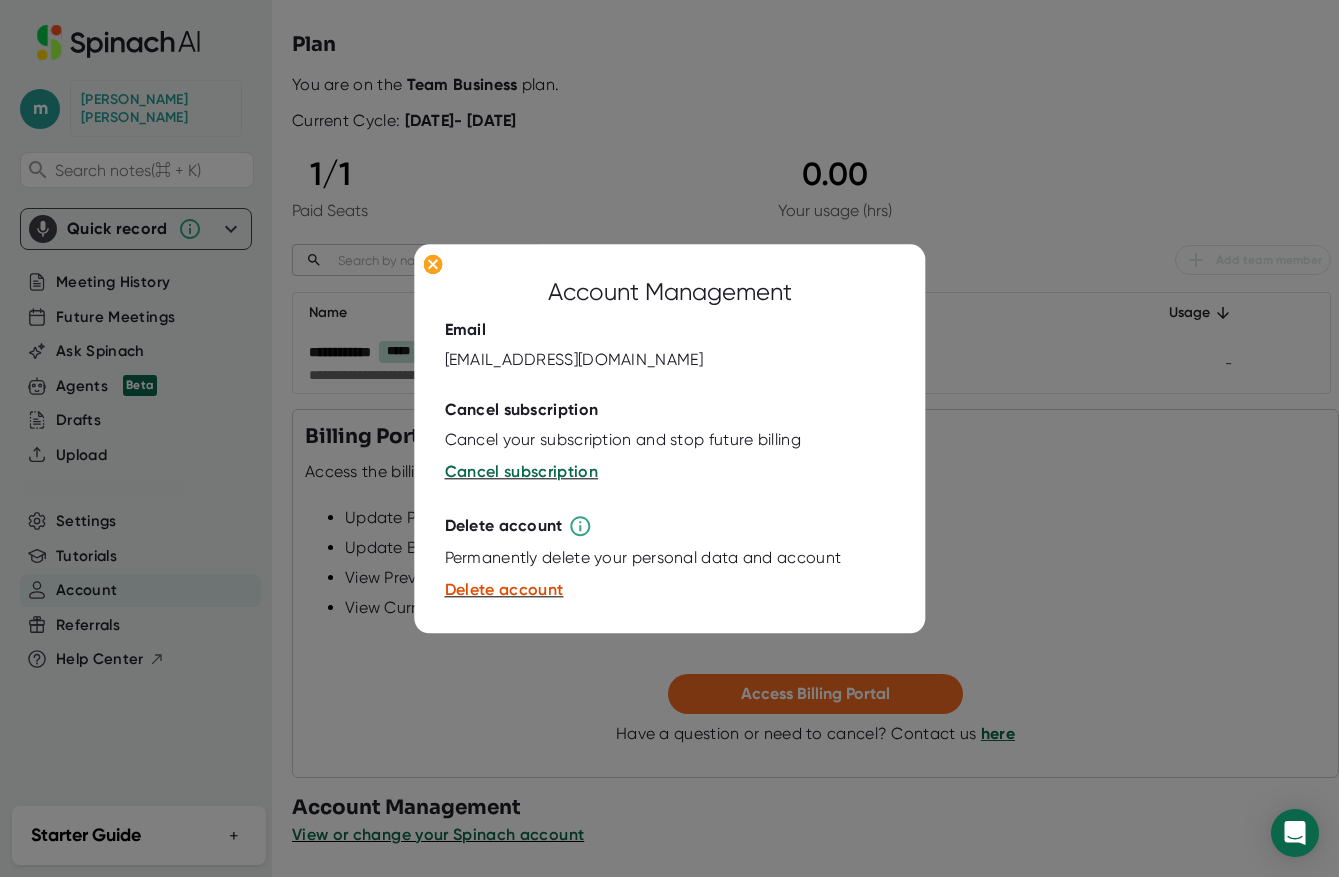 type 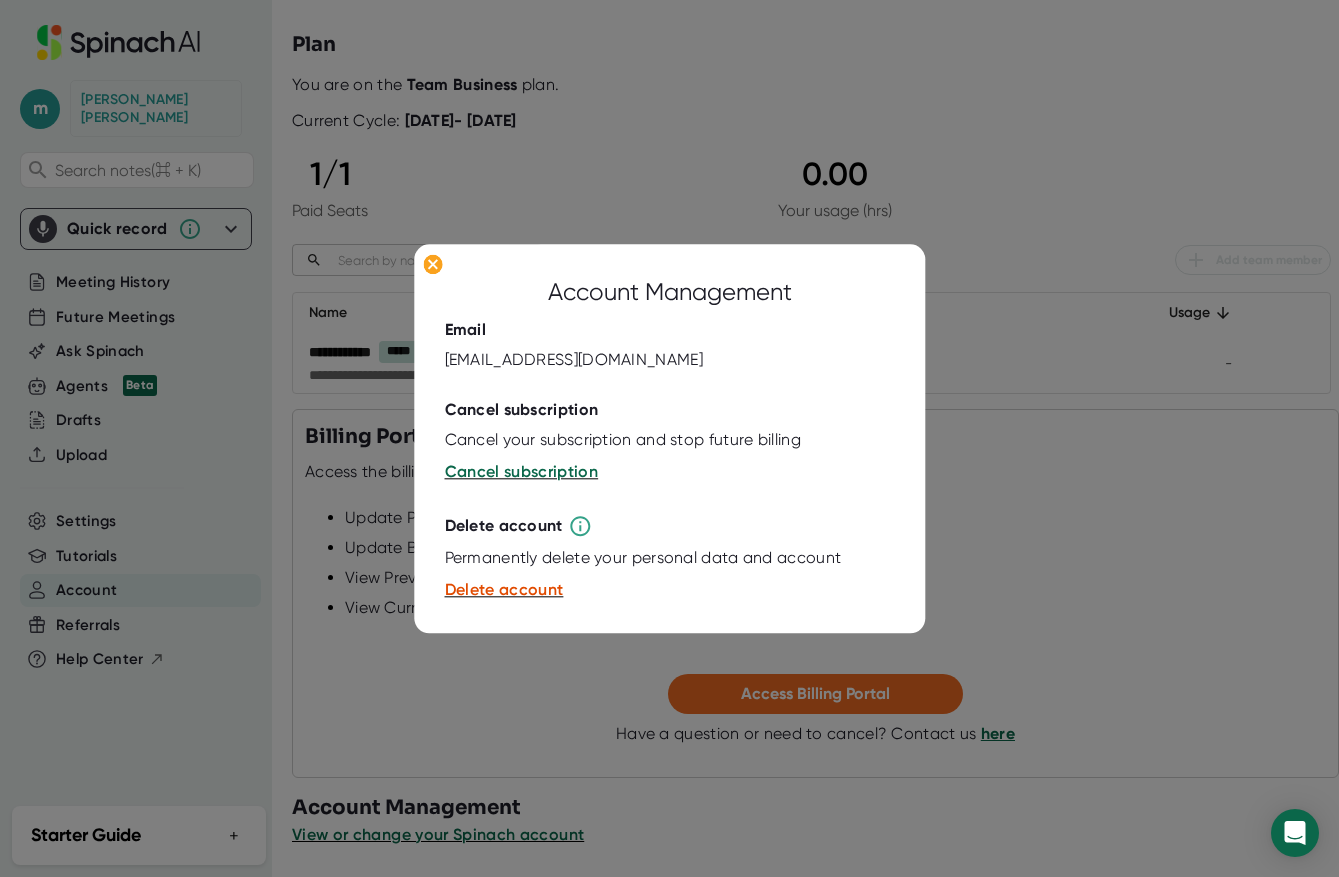 click at bounding box center [669, 438] 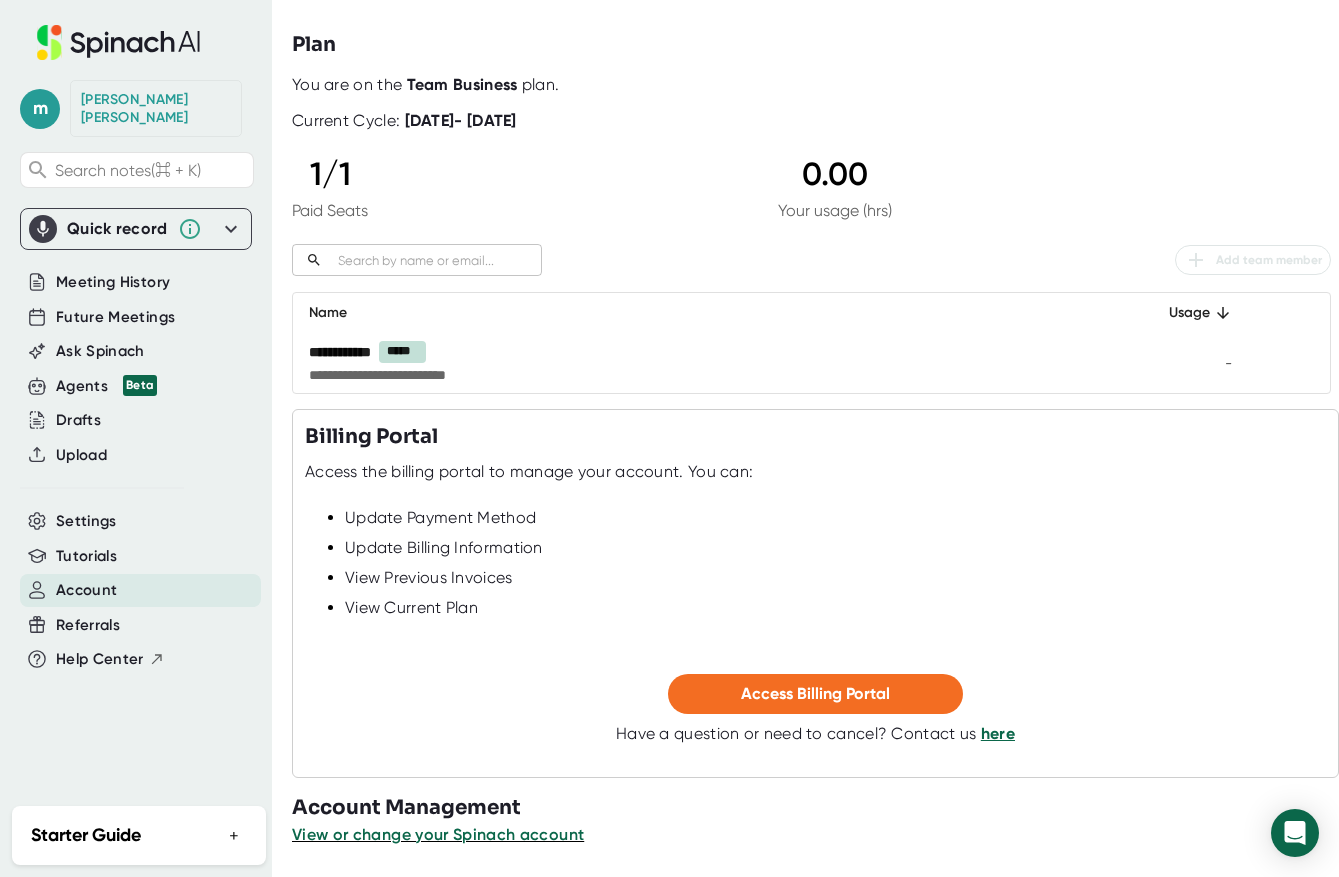 click on "View Current Plan" at bounding box center [835, 608] 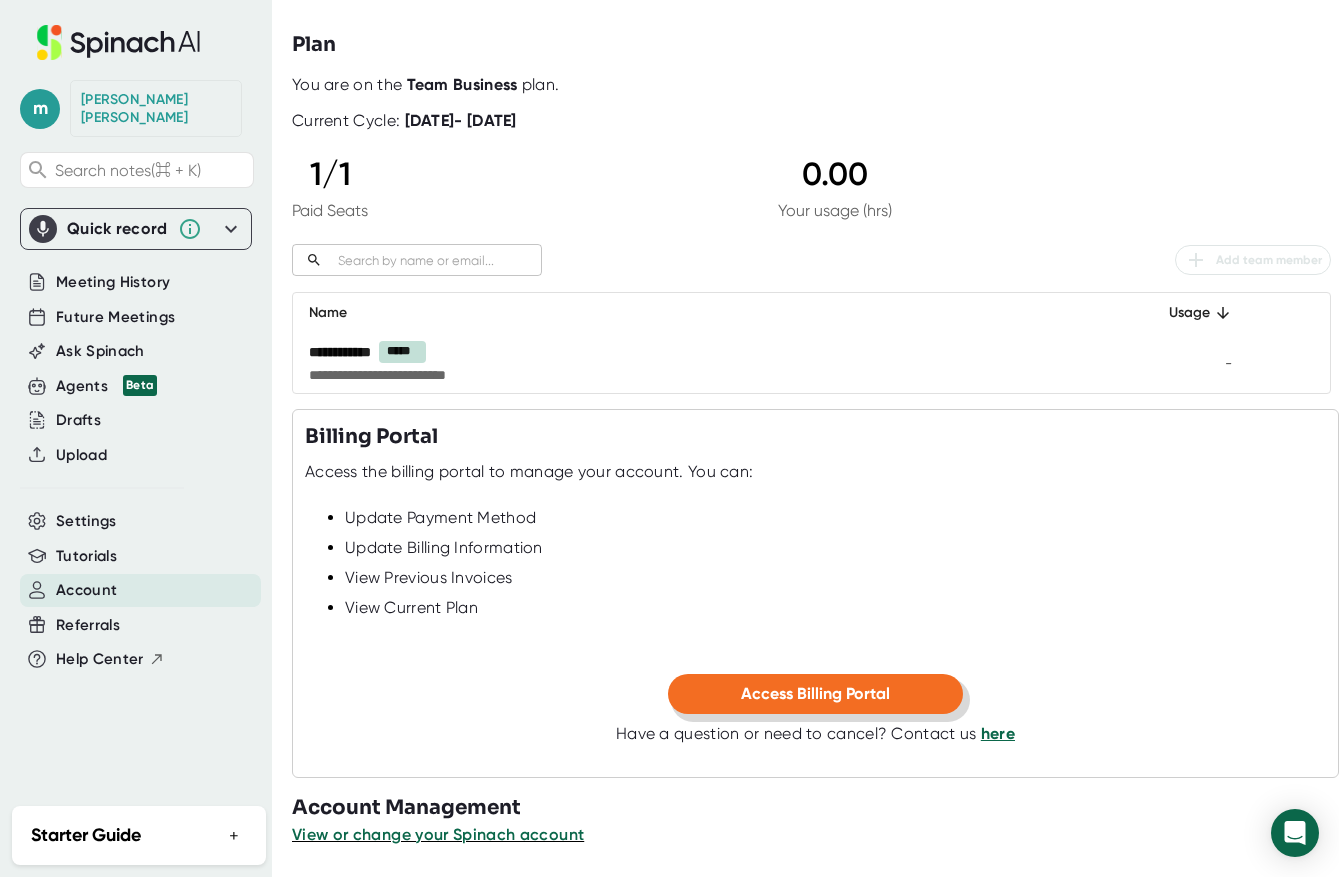 click on "Access Billing Portal" at bounding box center (815, 693) 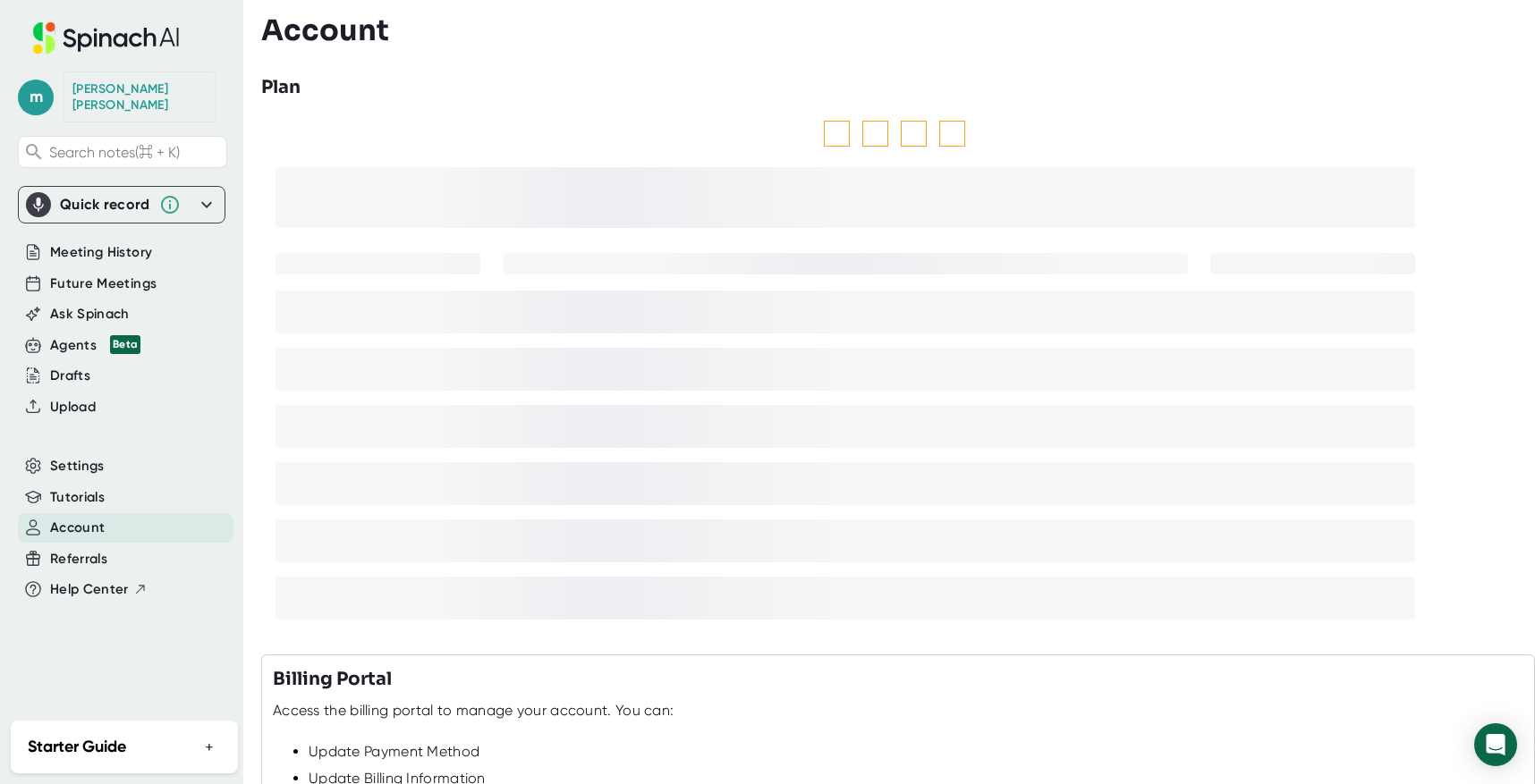 scroll, scrollTop: 0, scrollLeft: 0, axis: both 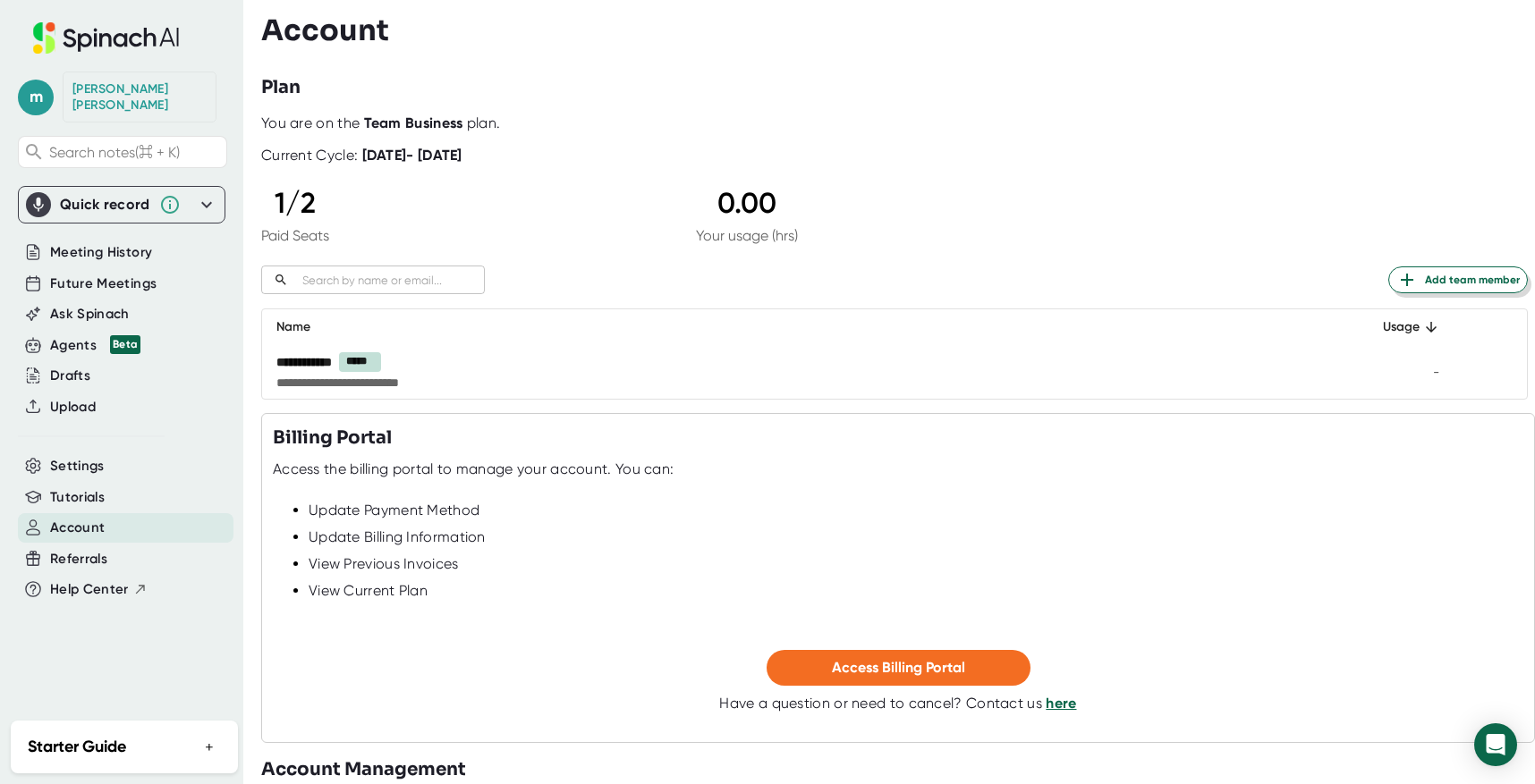 click on "Add team member" at bounding box center (1458, 280) 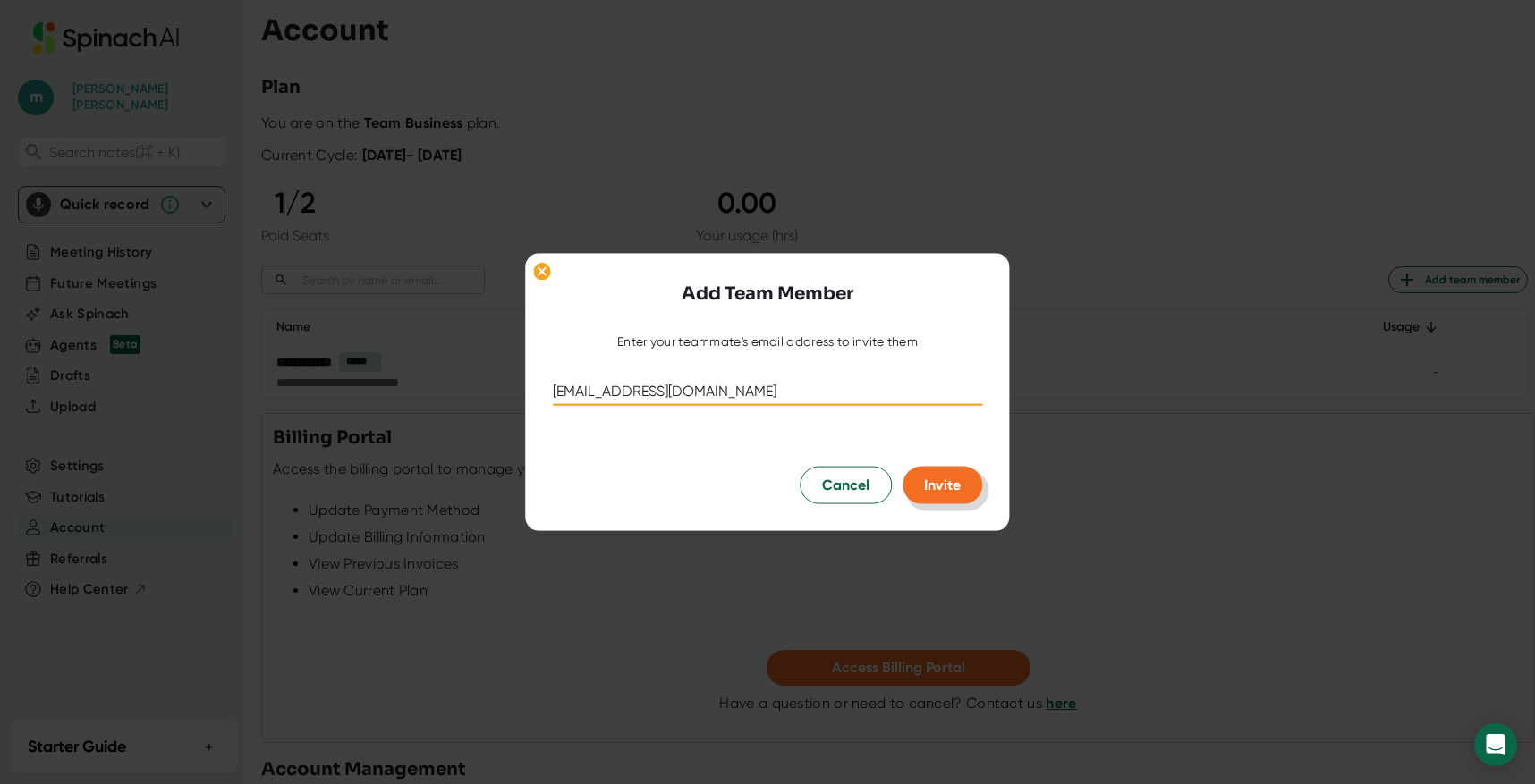 type on "dani@sourcemeridian.com" 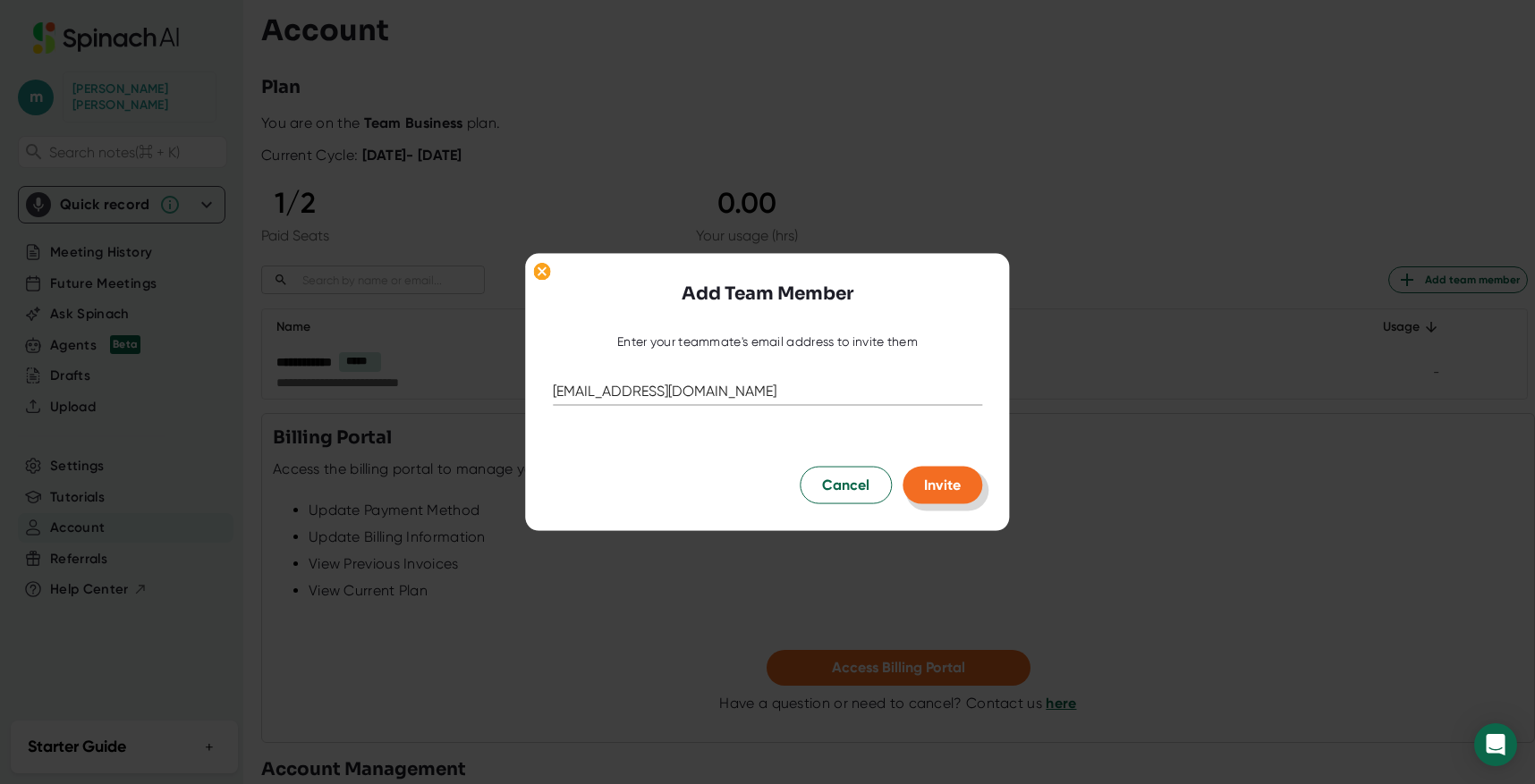 click on "Invite" at bounding box center [942, 484] 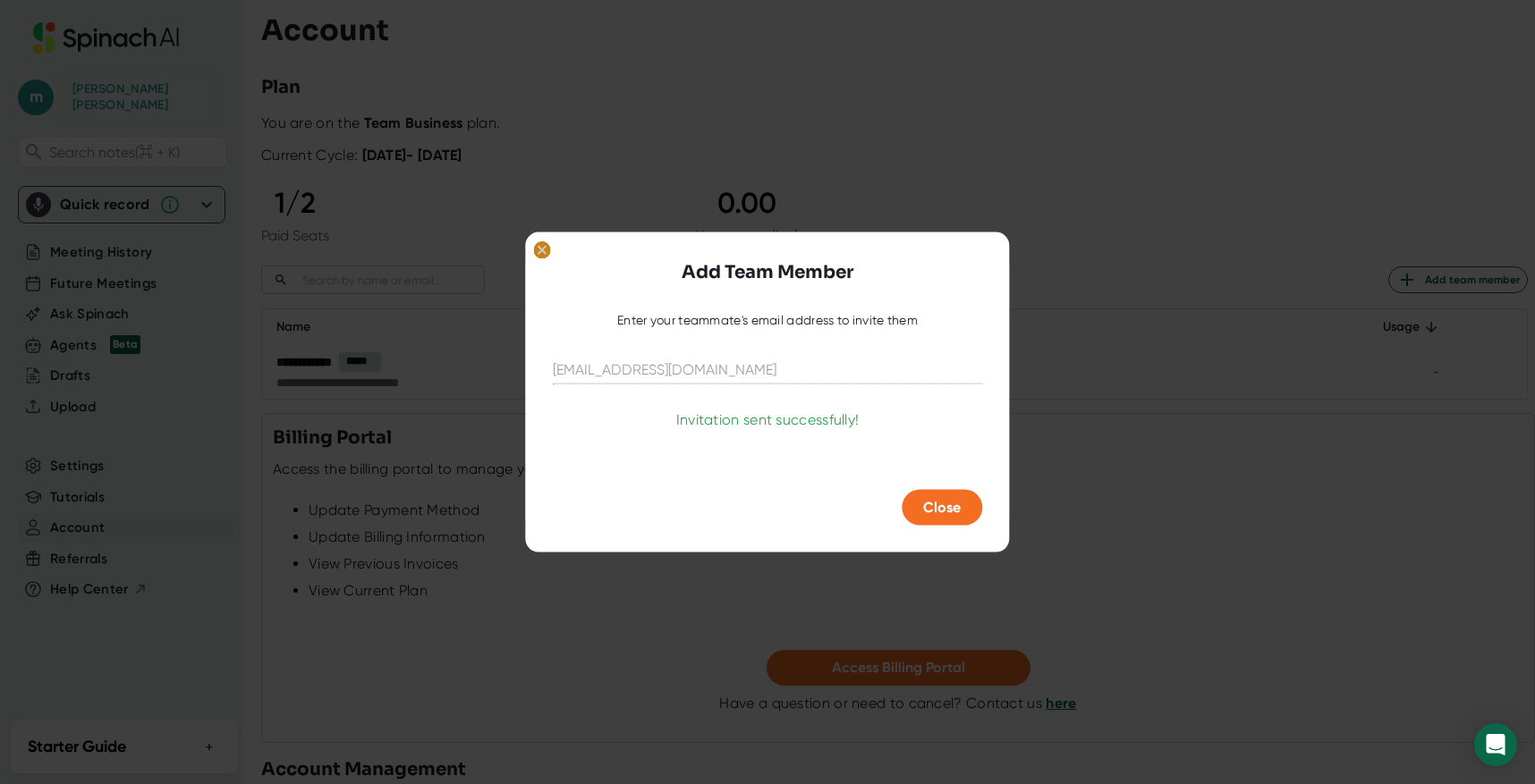 click 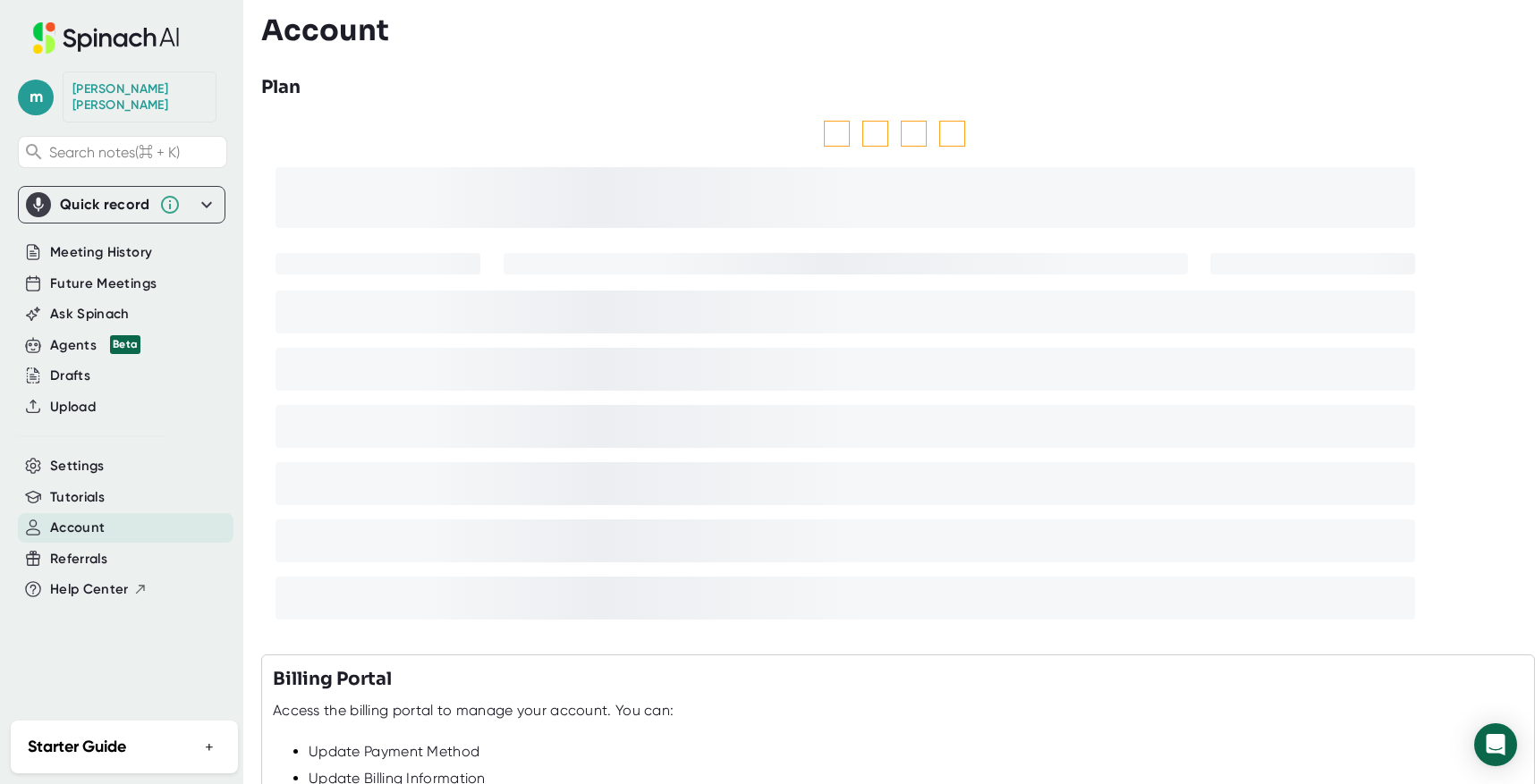 scroll, scrollTop: 0, scrollLeft: 0, axis: both 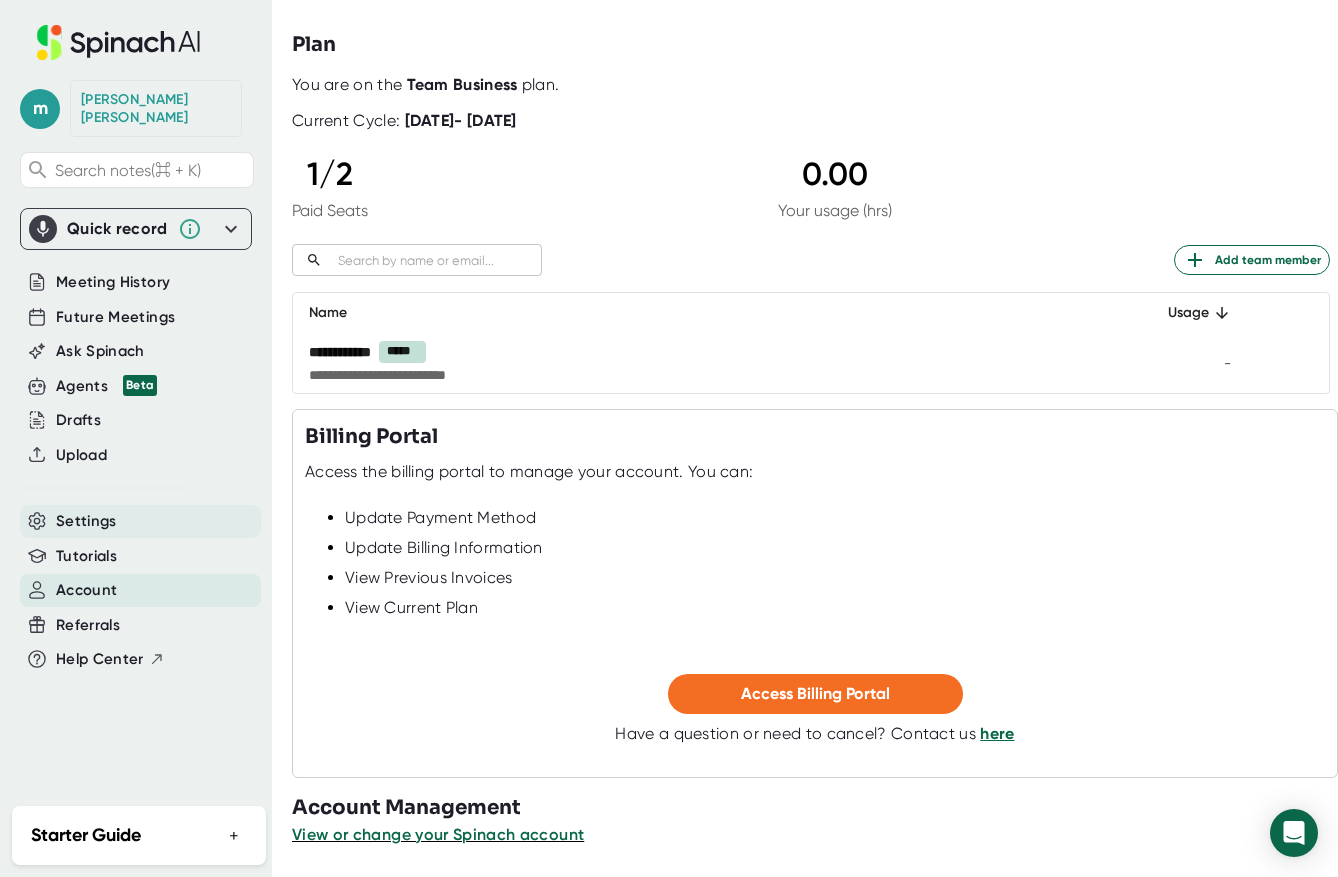 click on "Settings" at bounding box center [86, 521] 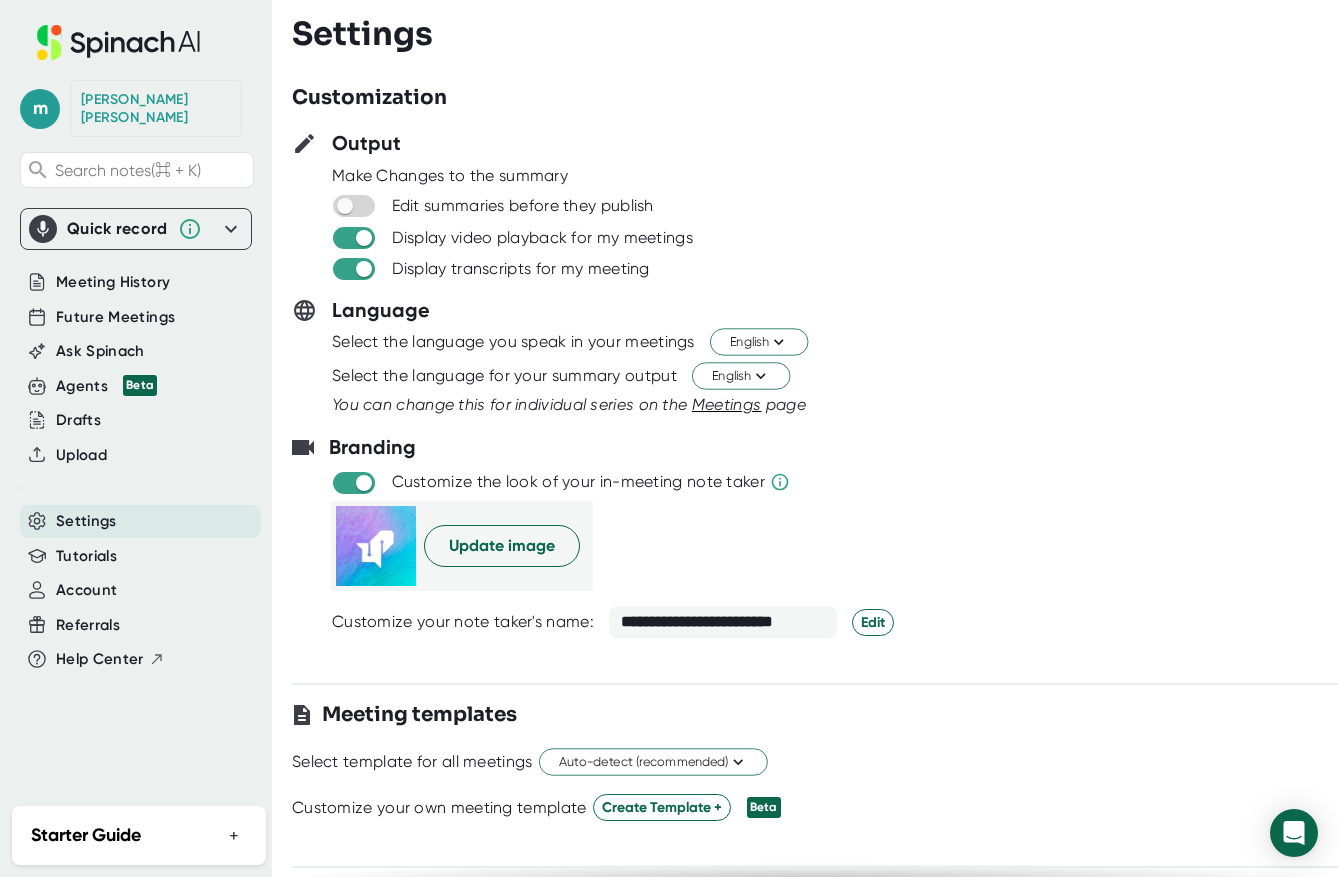 scroll, scrollTop: 0, scrollLeft: 0, axis: both 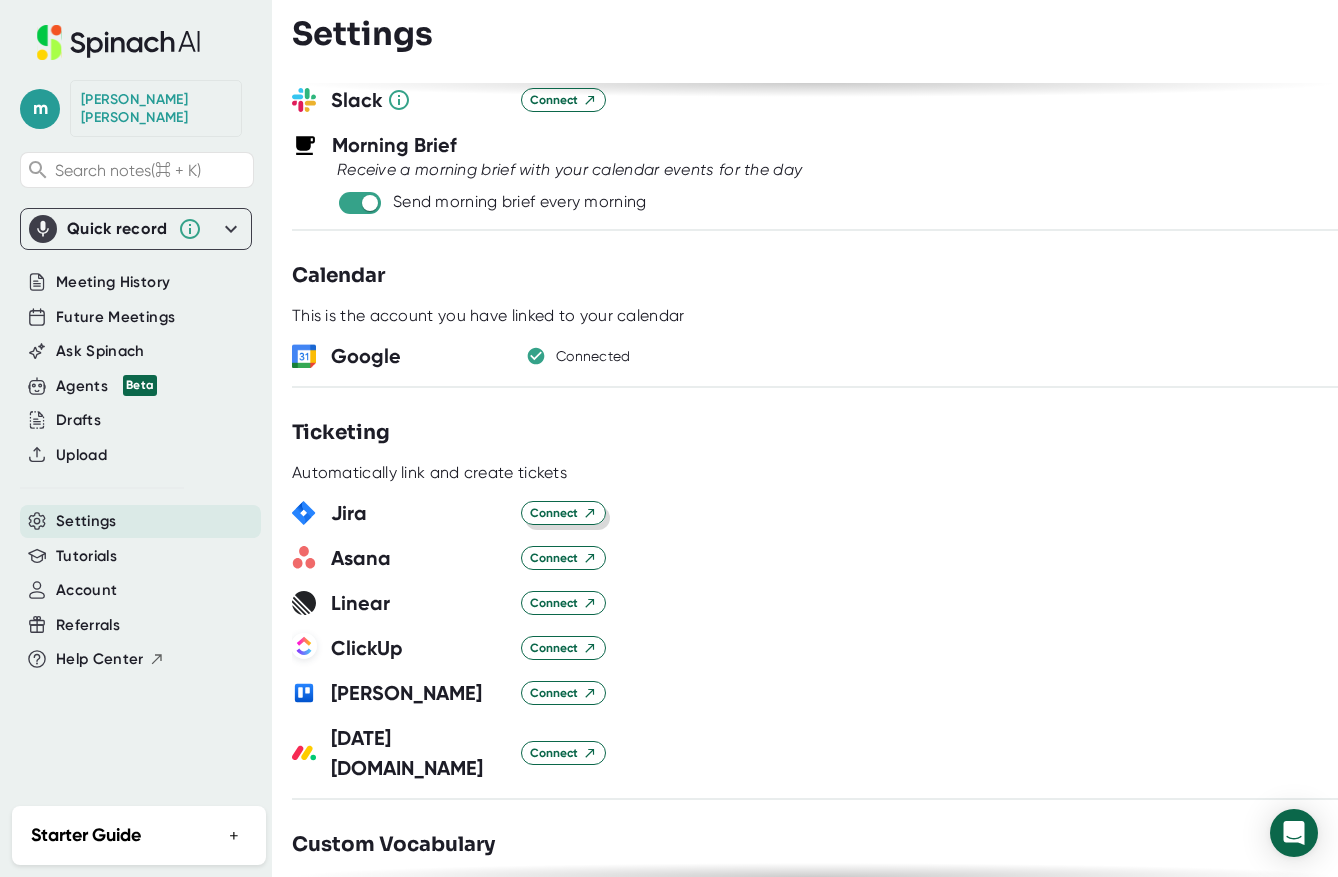 click on "Connect" at bounding box center [563, 513] 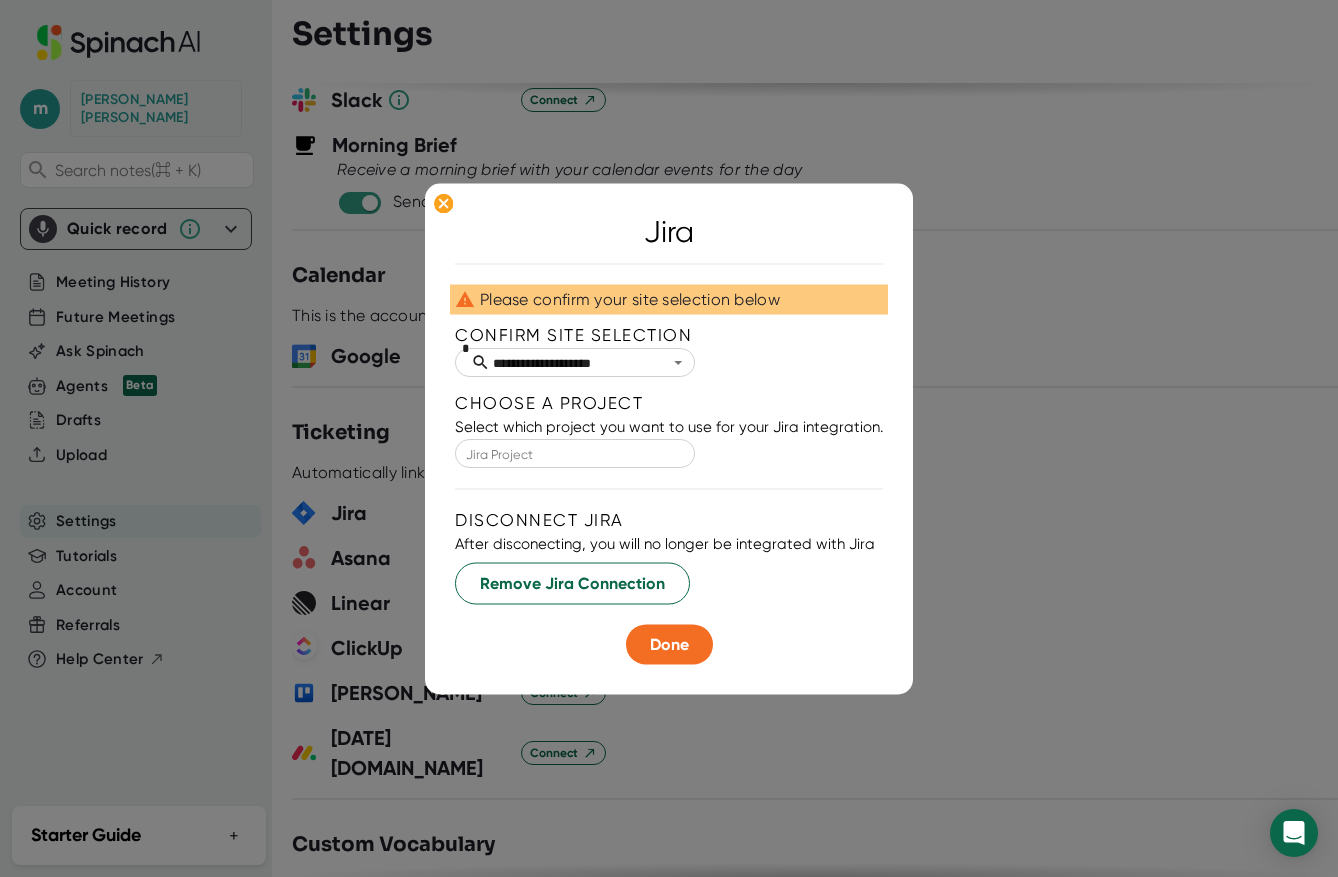 click on "Jira Project" at bounding box center (575, 453) 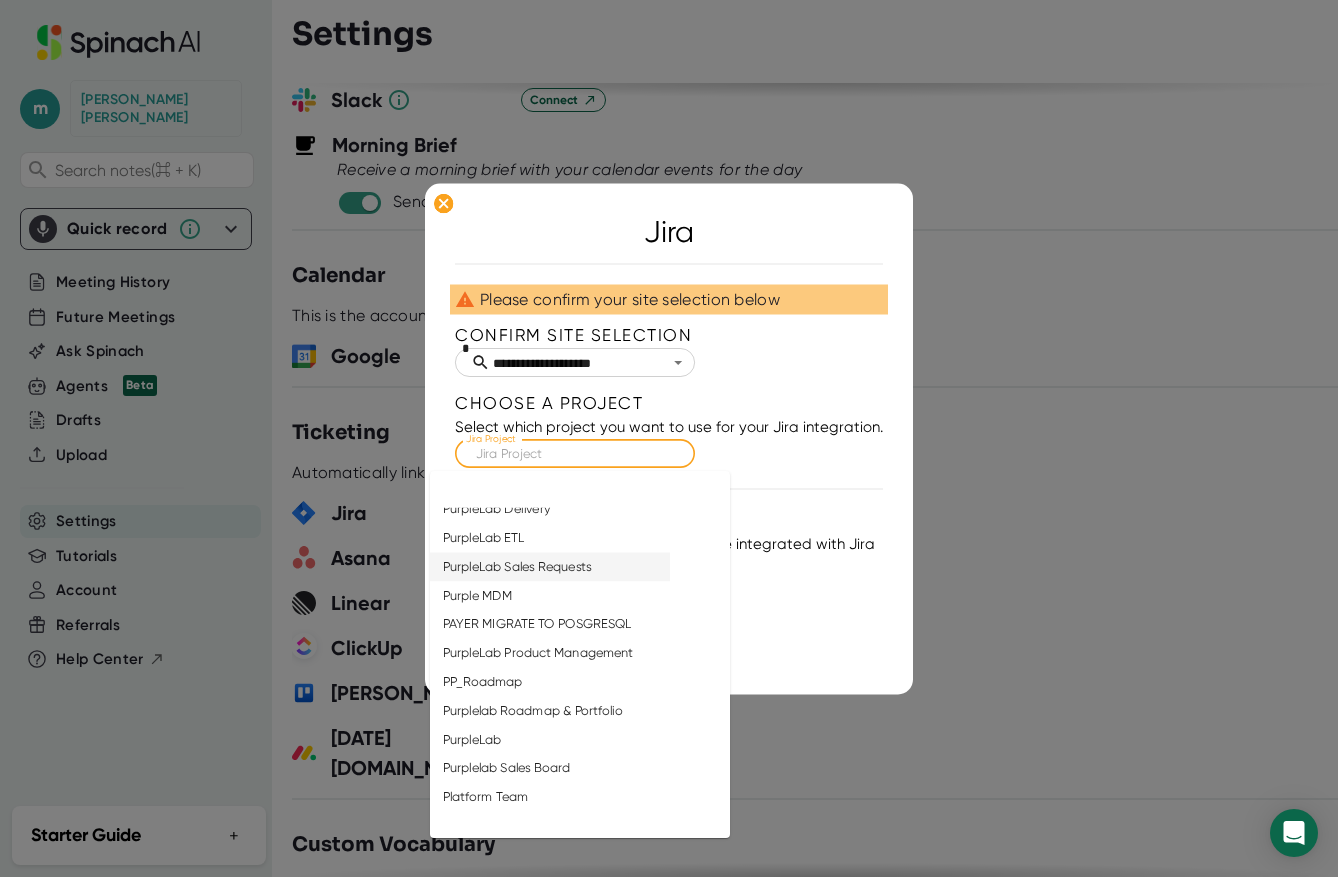 scroll, scrollTop: 1502, scrollLeft: 0, axis: vertical 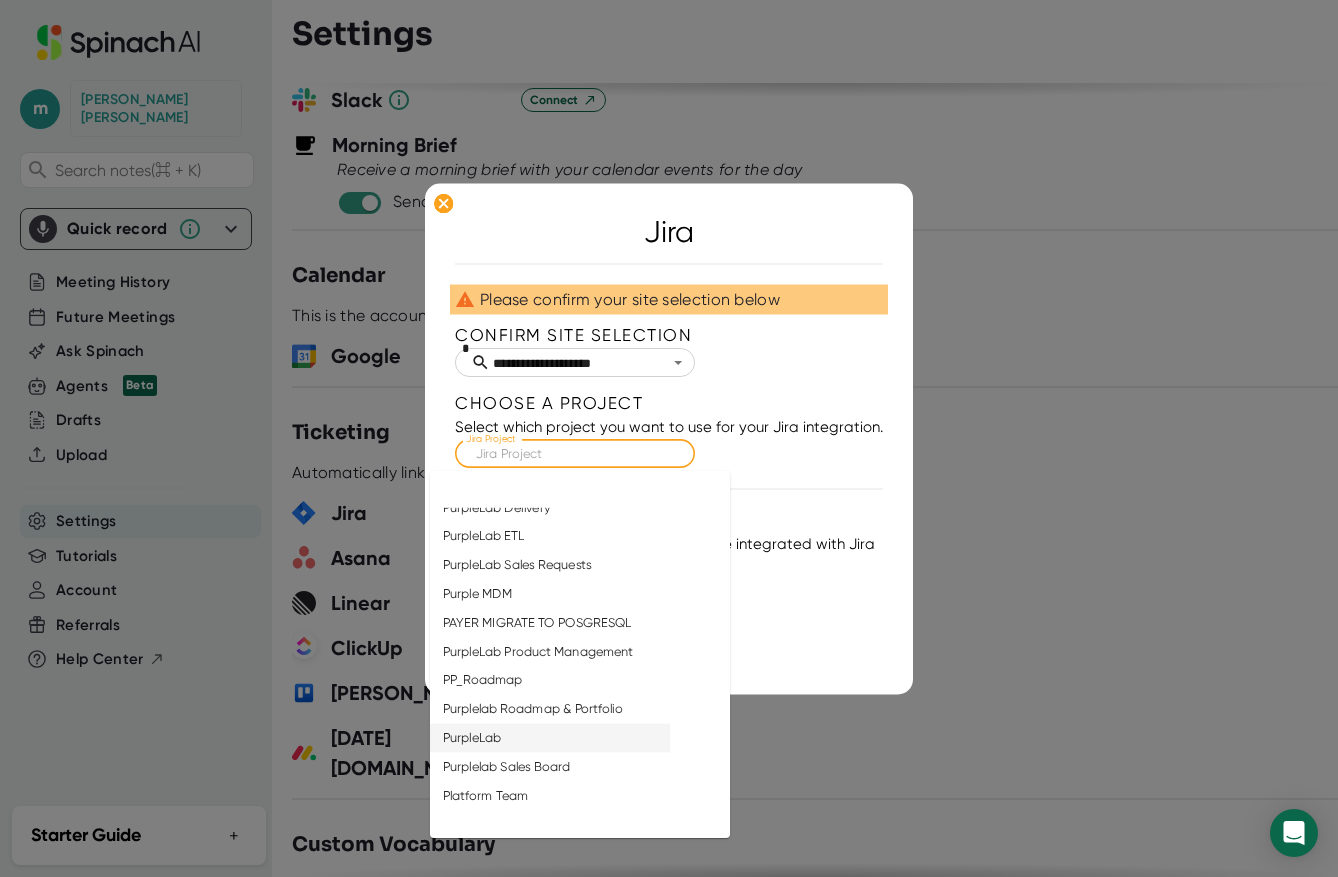 click on "PurpleLab" at bounding box center [550, 738] 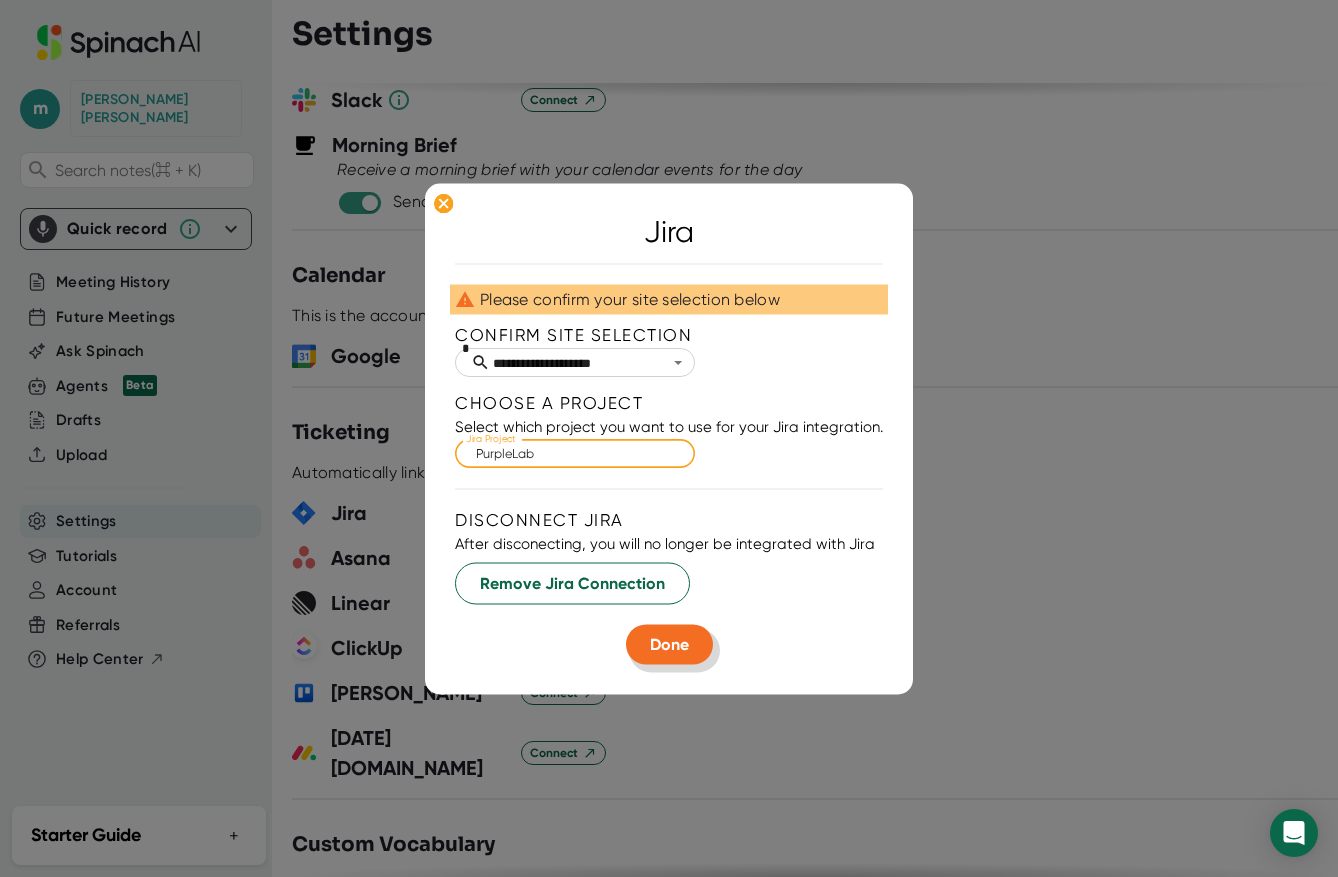 click on "Done" at bounding box center [669, 643] 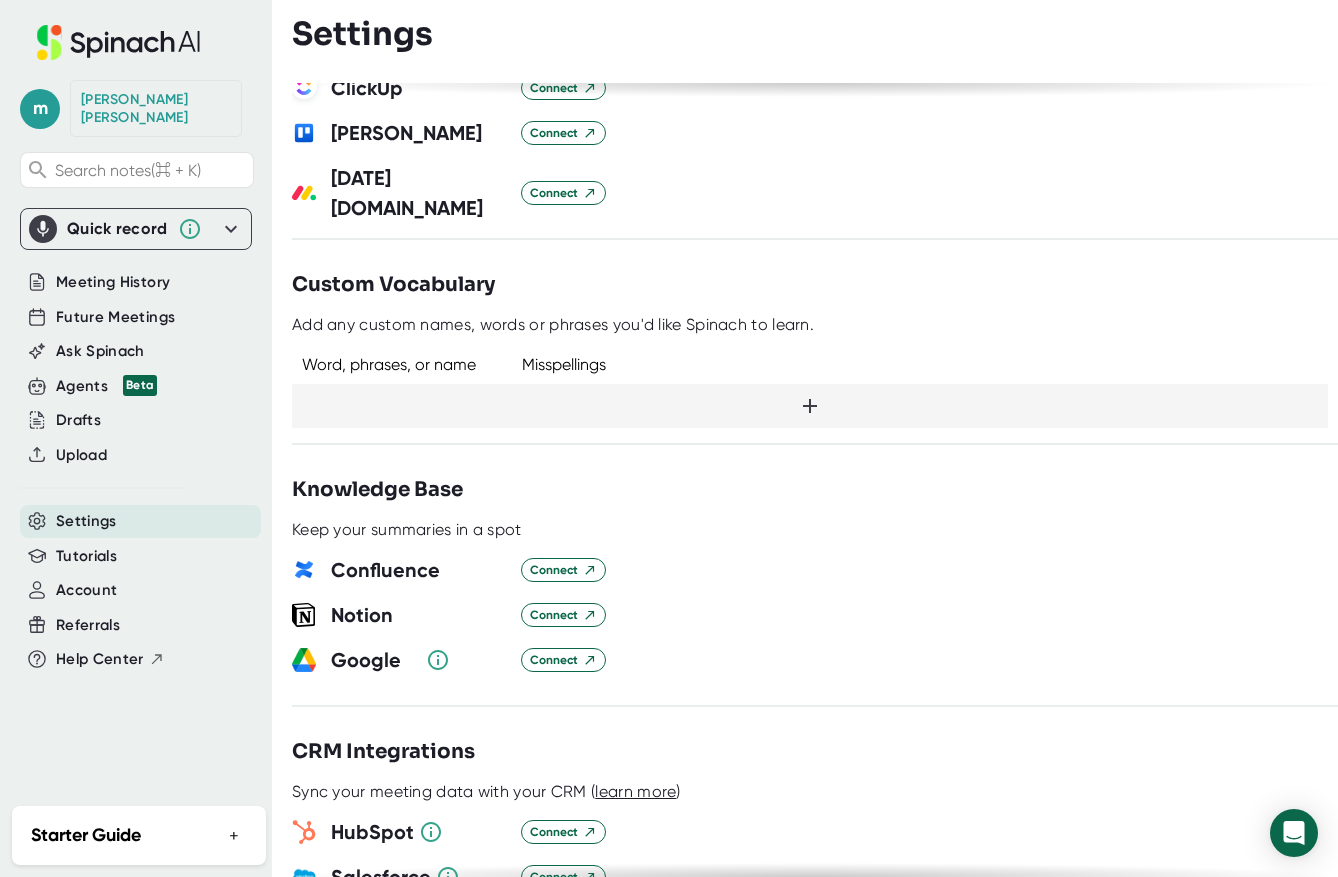 scroll, scrollTop: 1544, scrollLeft: 0, axis: vertical 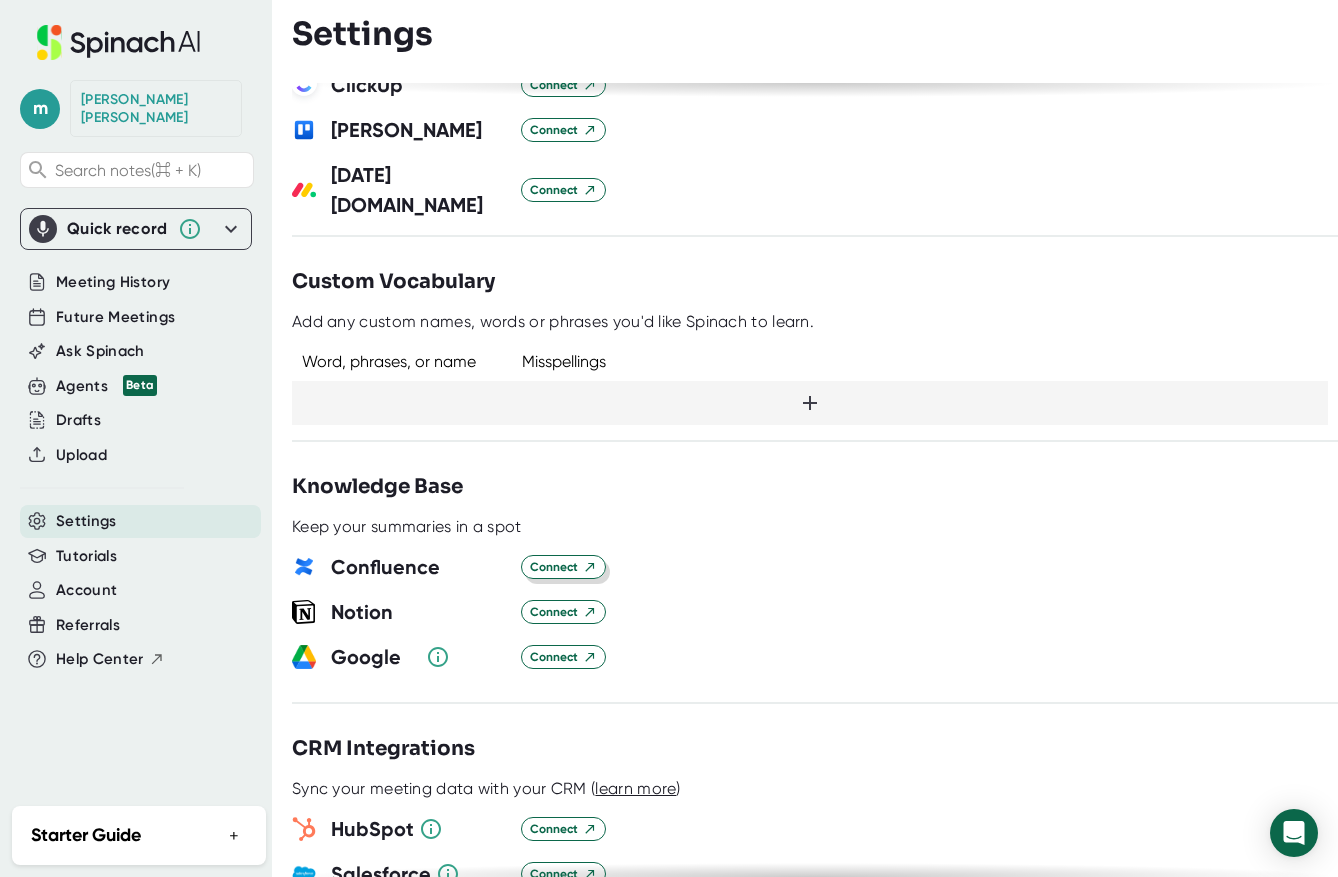 click on "Connect" at bounding box center [563, 567] 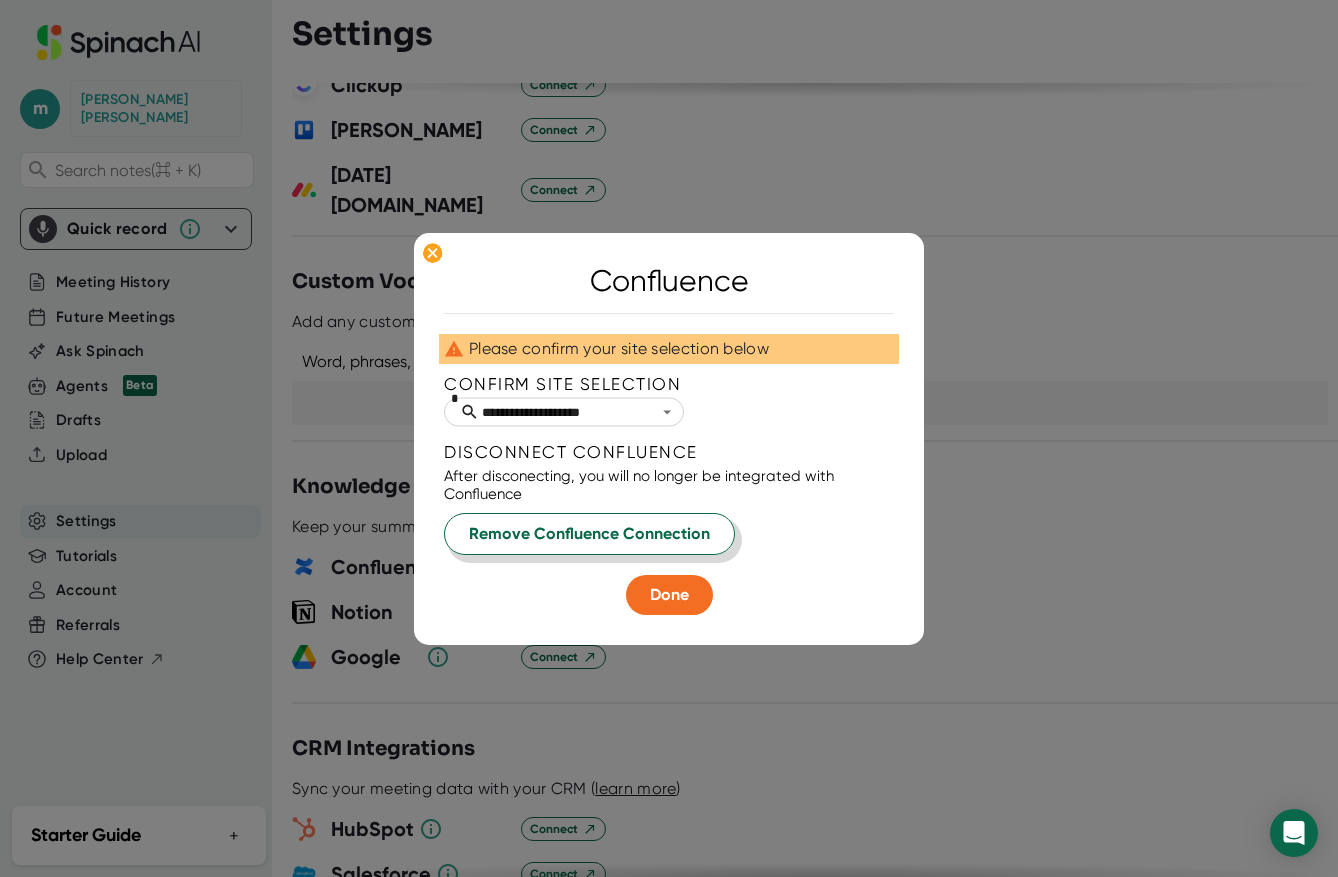 click on "Remove Confluence Connection" at bounding box center [589, 534] 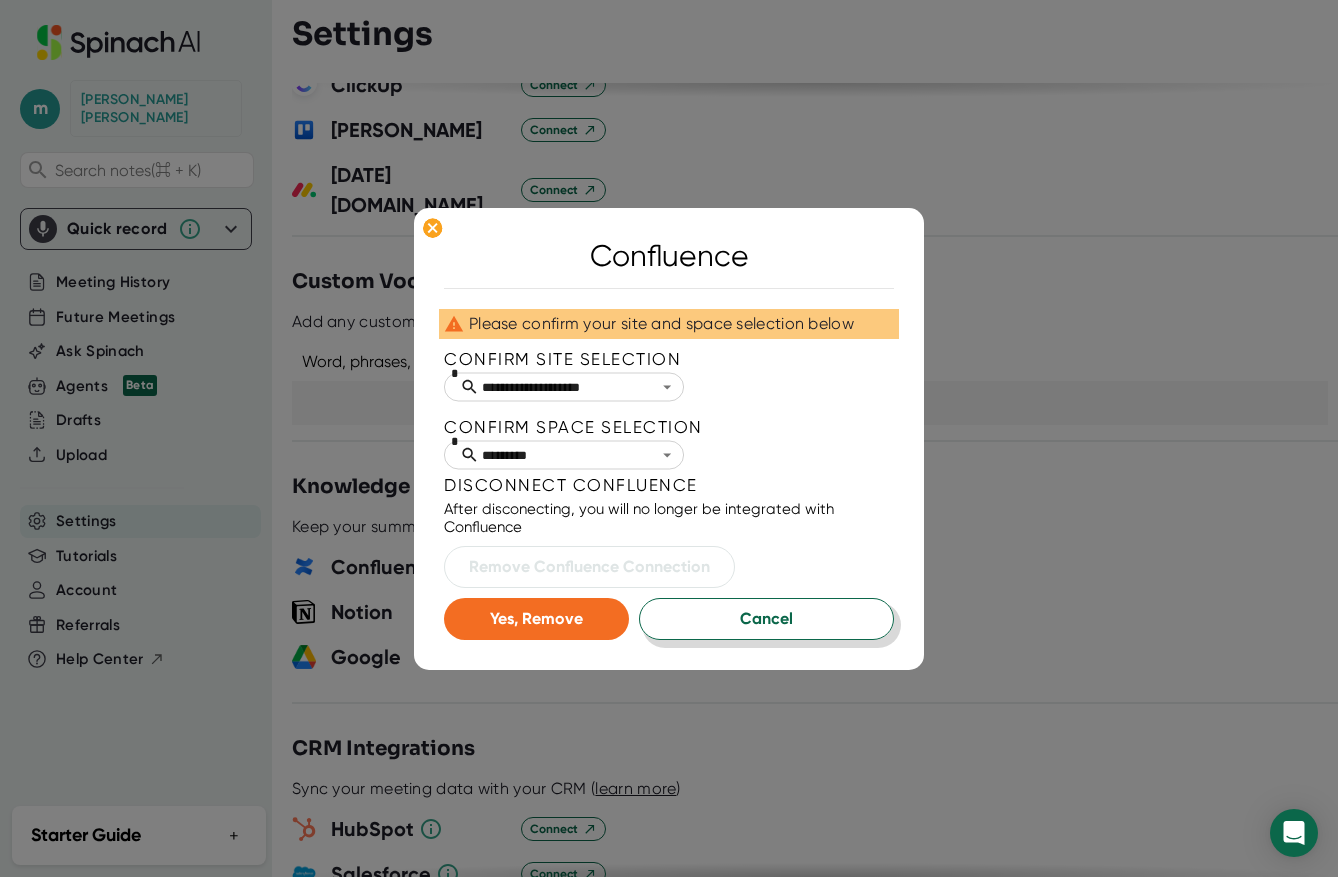 click on "Cancel" at bounding box center [766, 619] 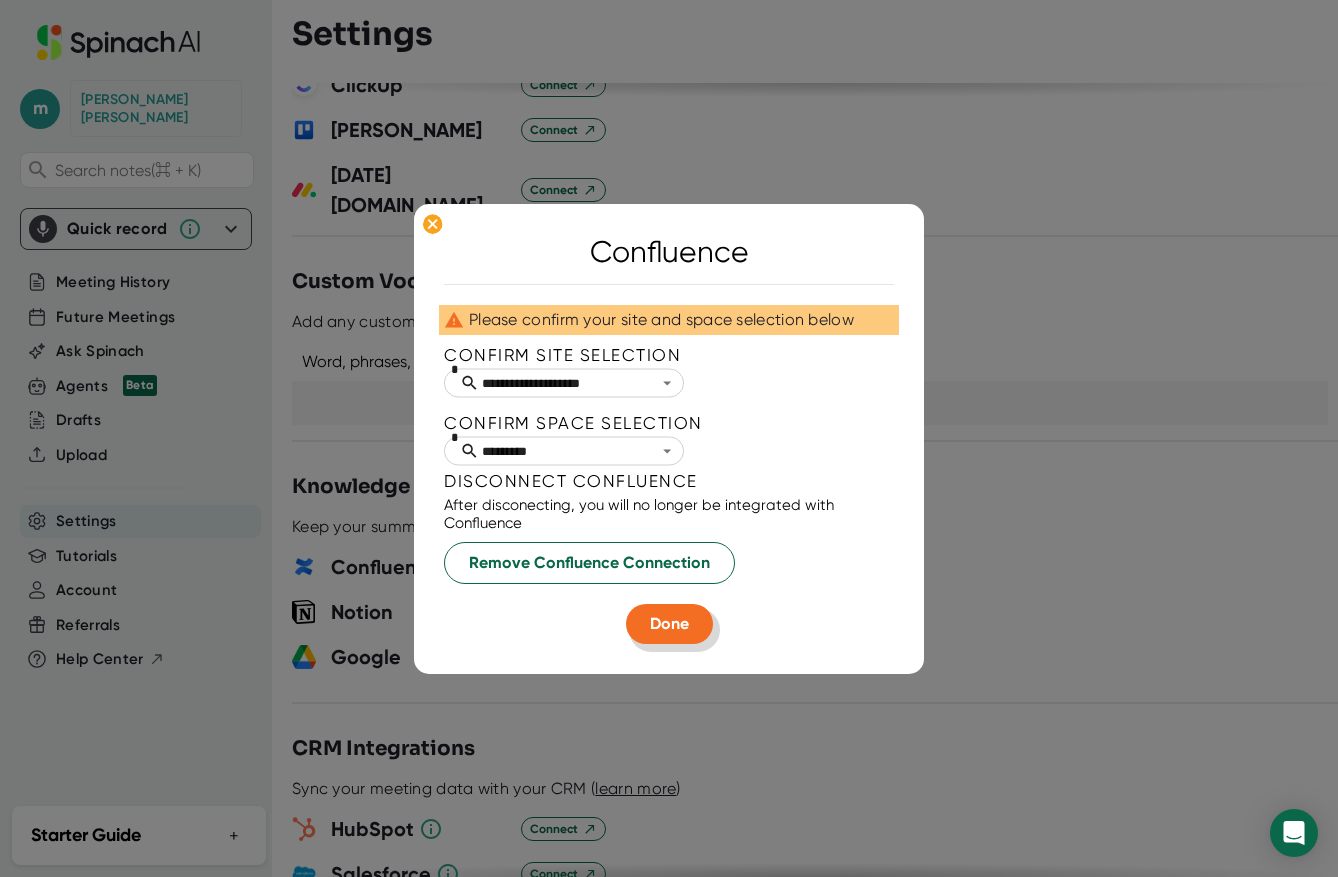 click on "Done" at bounding box center (669, 623) 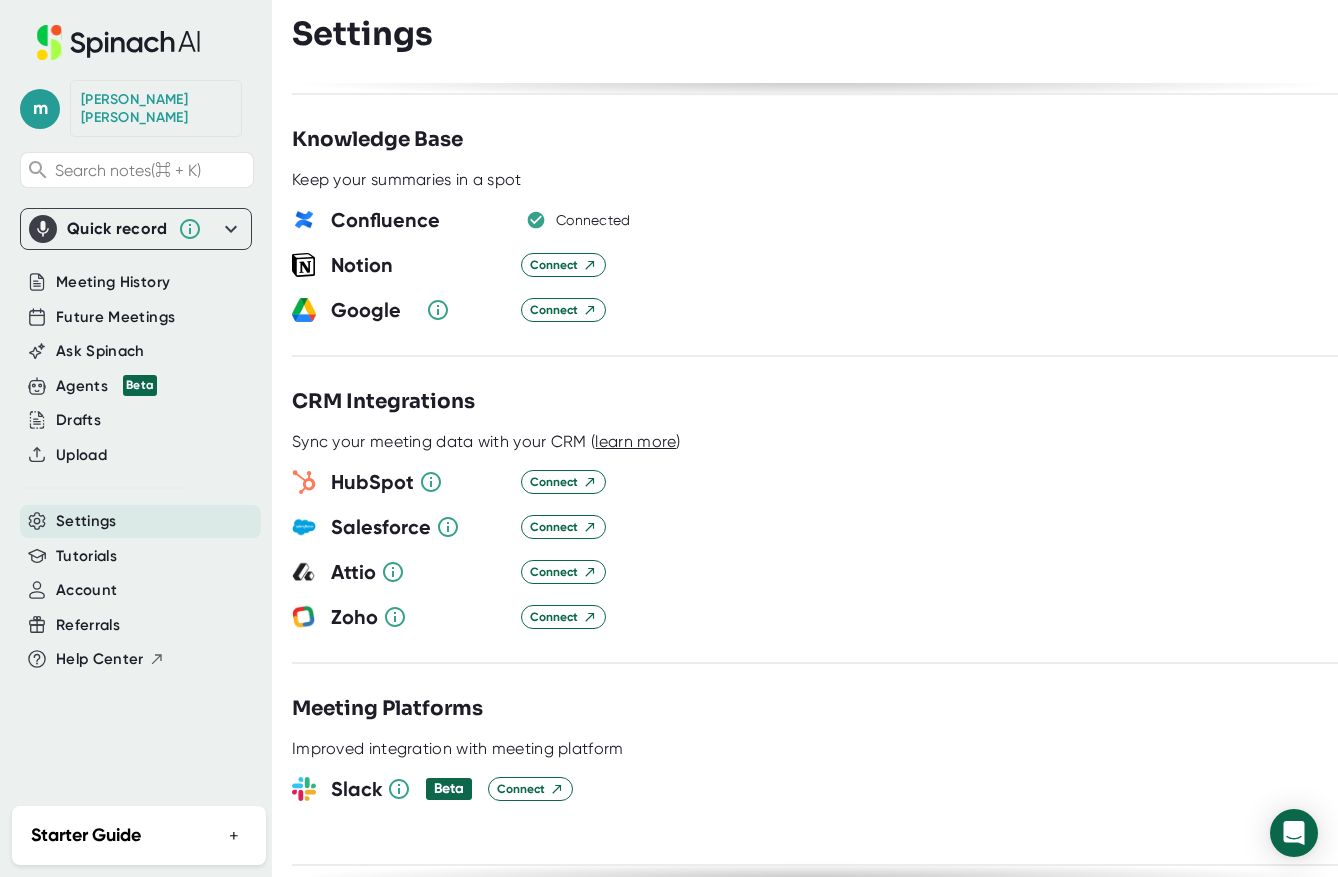 scroll, scrollTop: 1886, scrollLeft: 0, axis: vertical 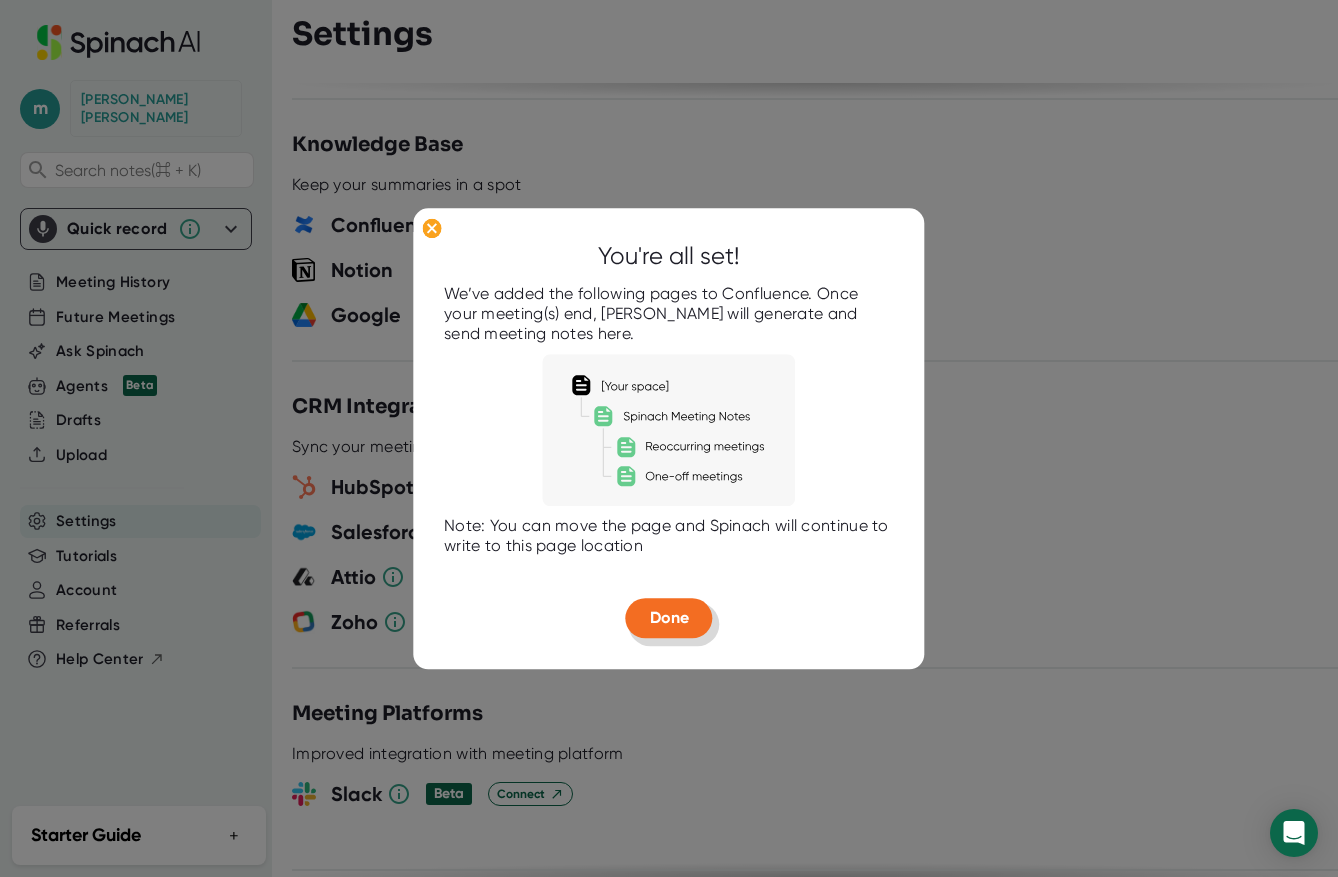 click on "Done" at bounding box center [669, 618] 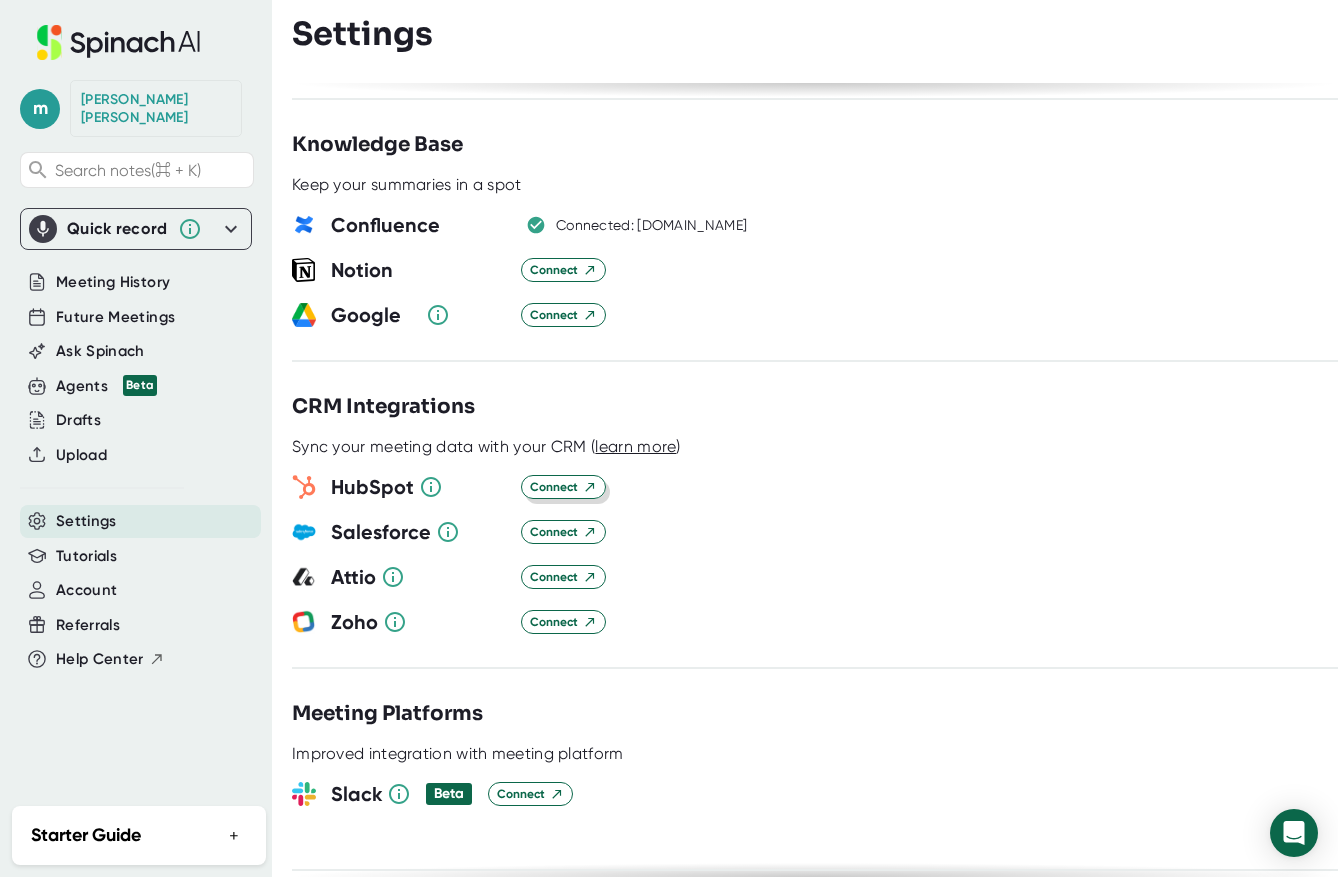 click 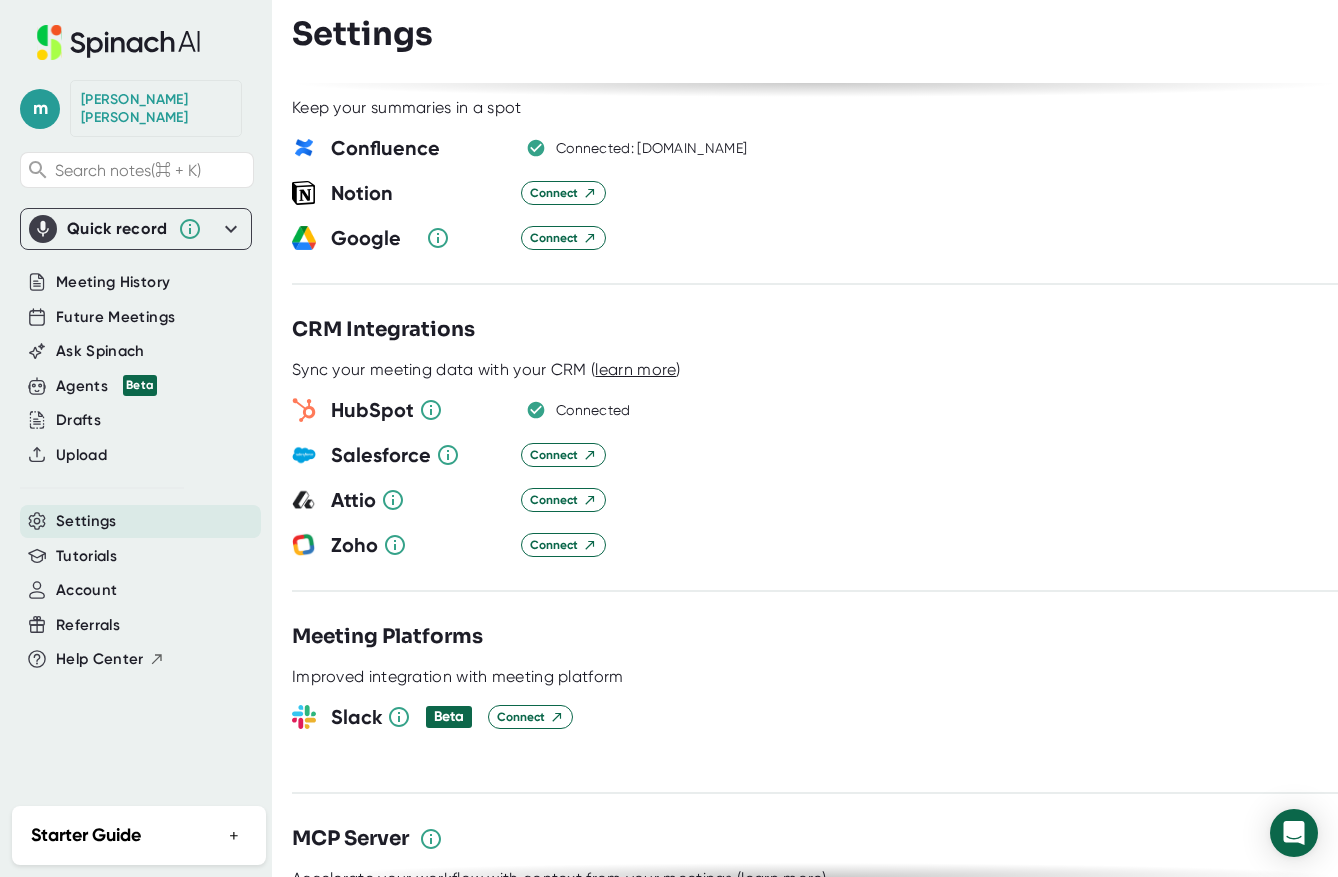 scroll, scrollTop: 1920, scrollLeft: 0, axis: vertical 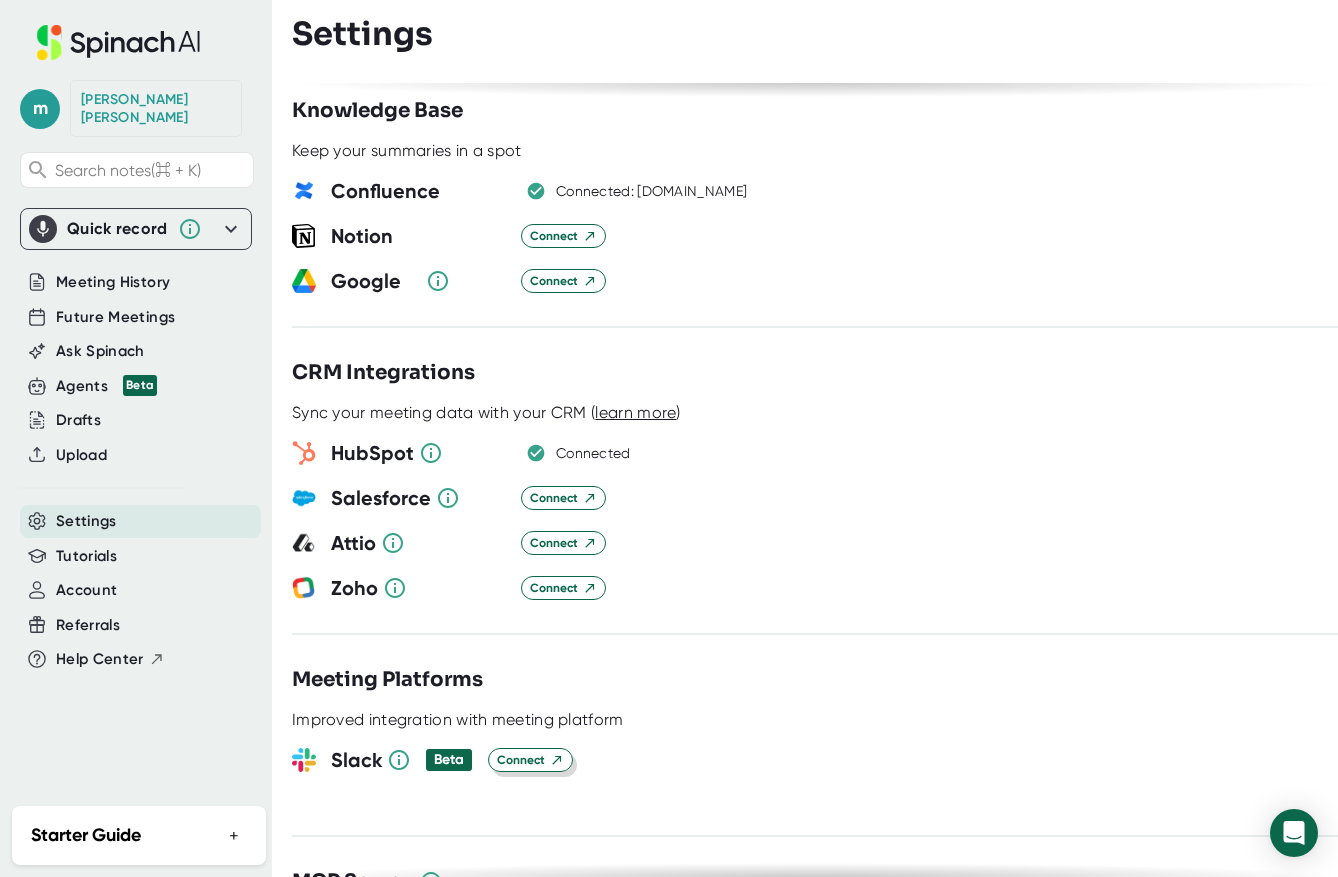 click on "Connect" at bounding box center [530, 760] 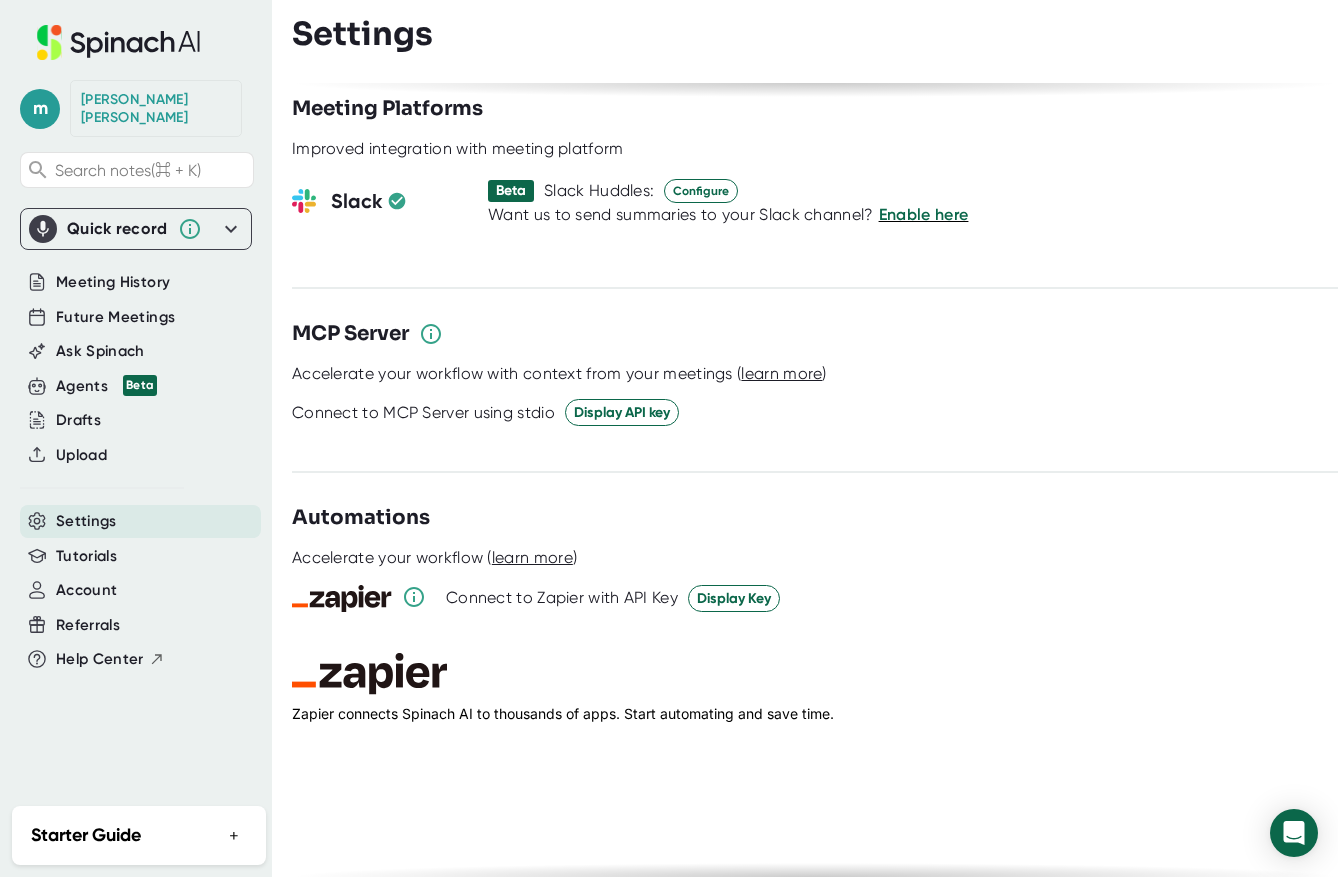 scroll, scrollTop: 2560, scrollLeft: 0, axis: vertical 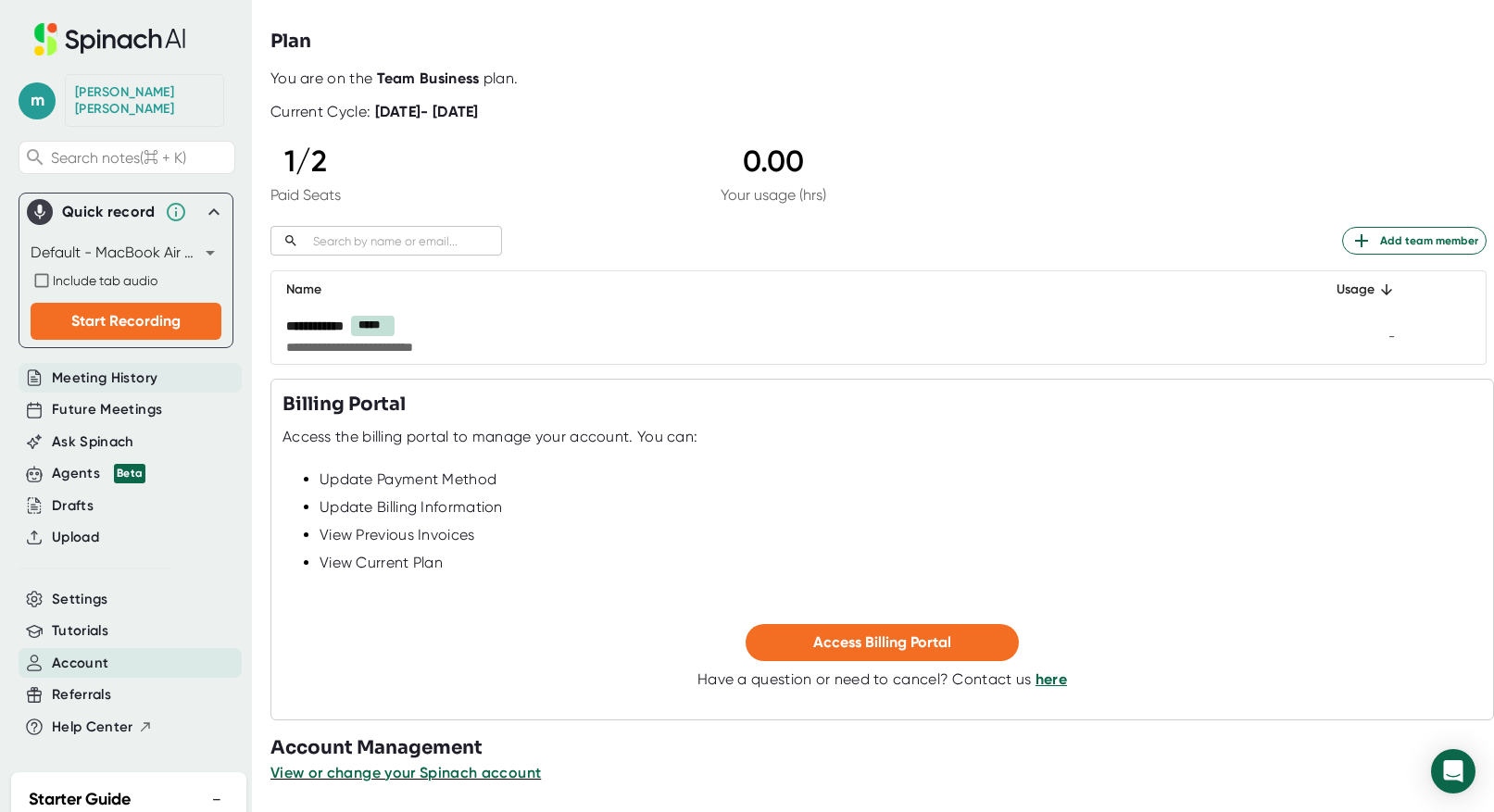 click on "Meeting History" at bounding box center (105, 378) 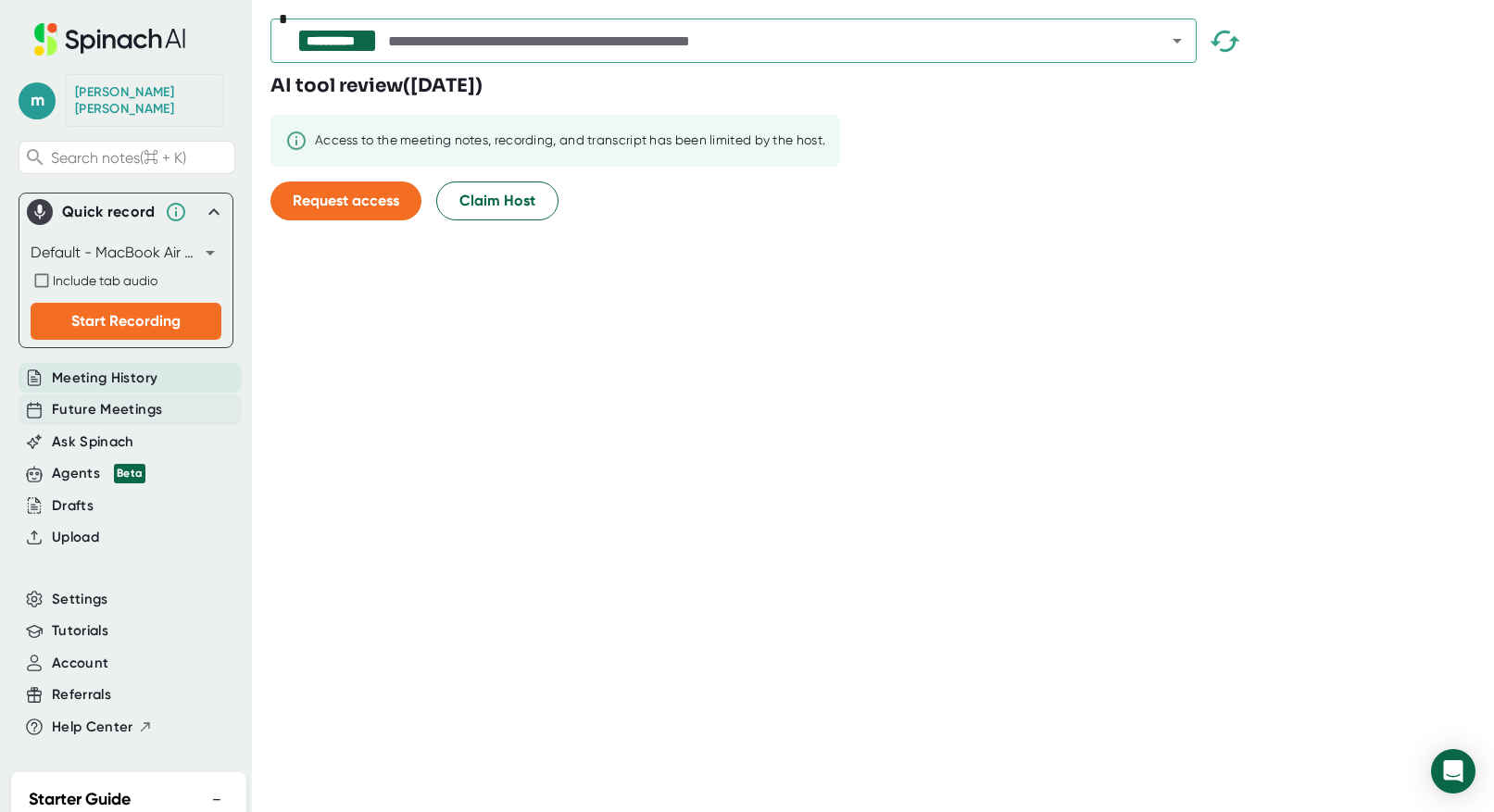 click on "Future Meetings" at bounding box center [107, 409] 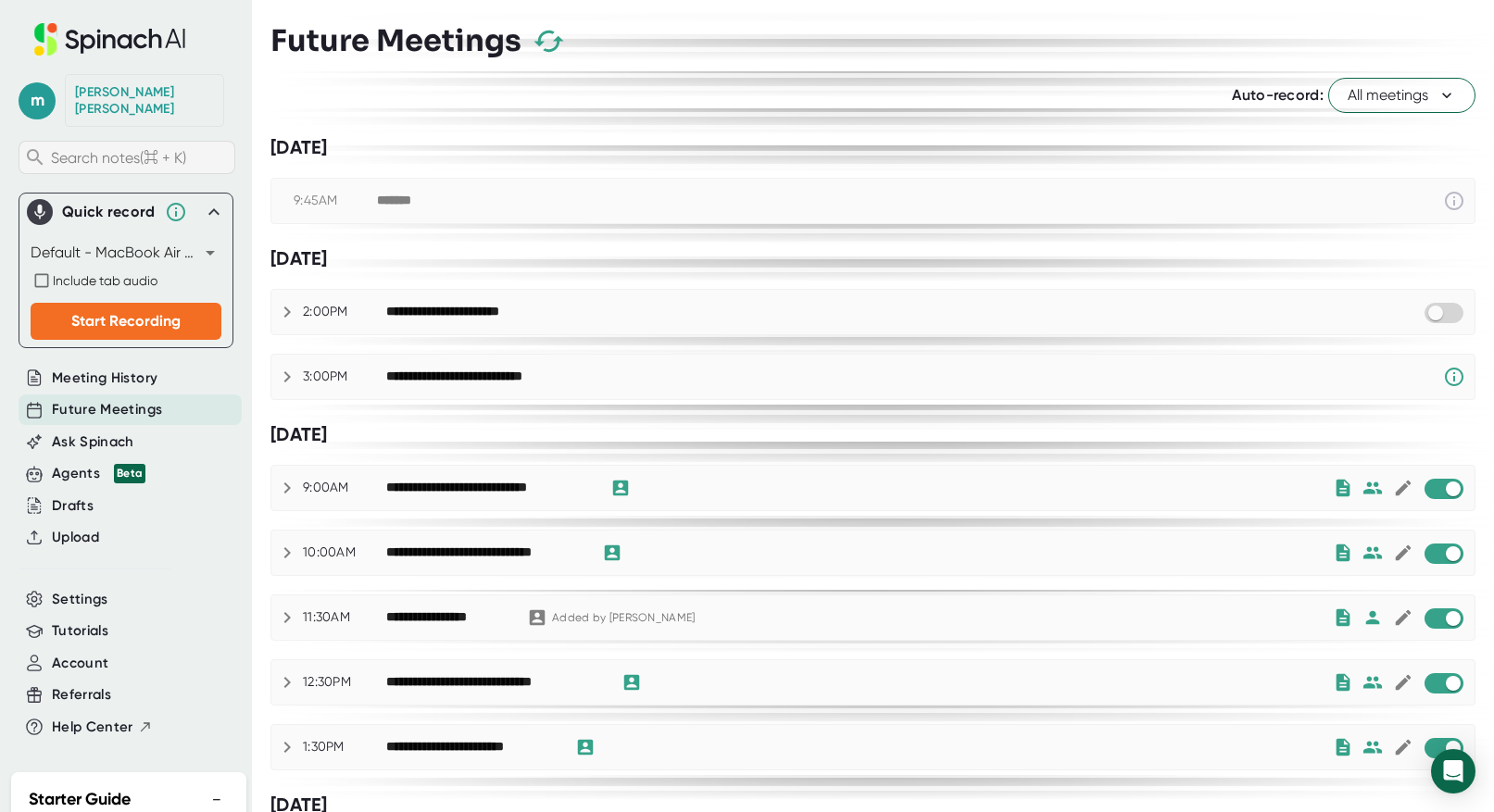 click on "Search notes  (⌘ + K)" at bounding box center [119, 157] 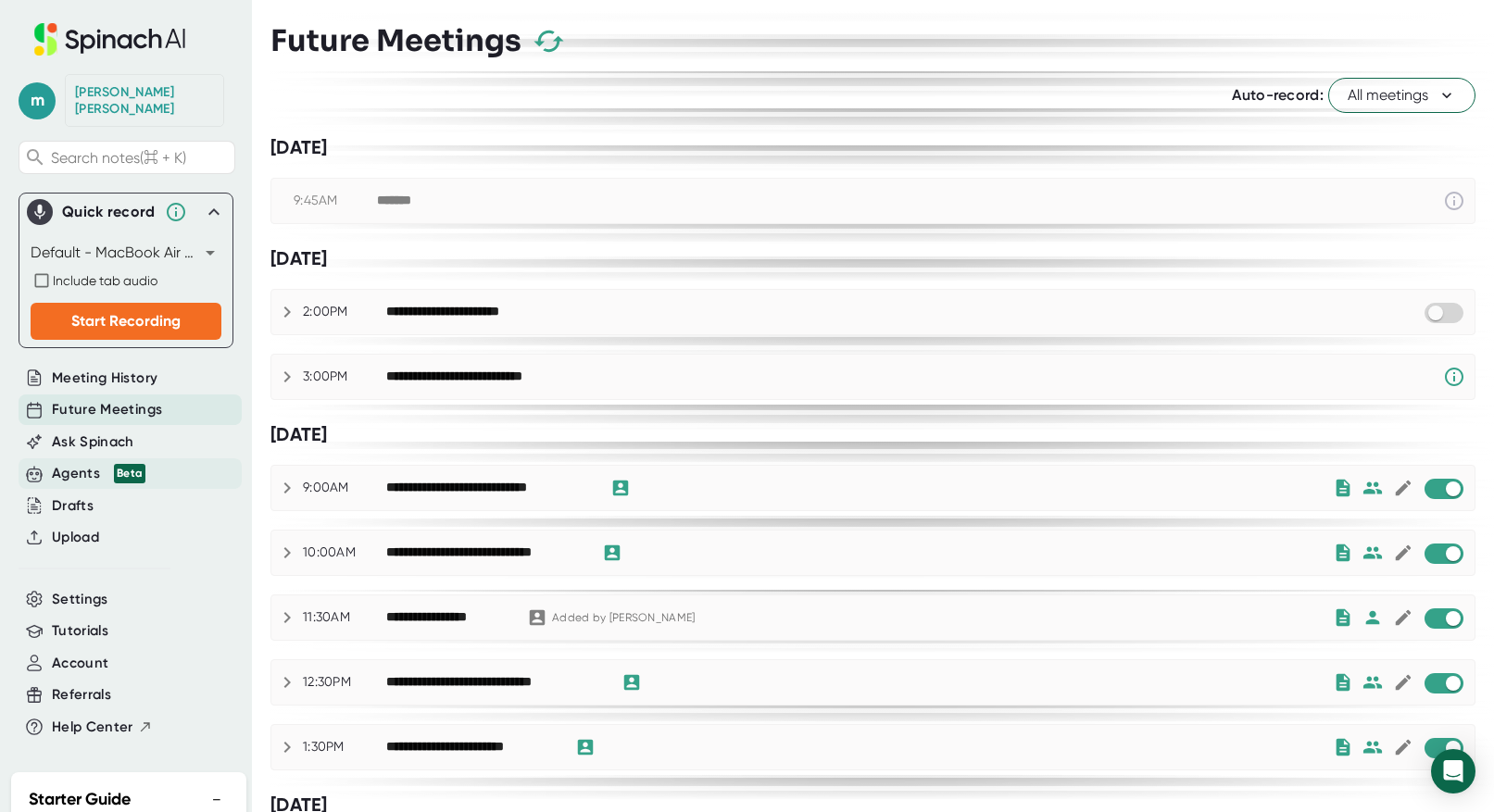 click on "Agents   Beta" at bounding box center [98, 473] 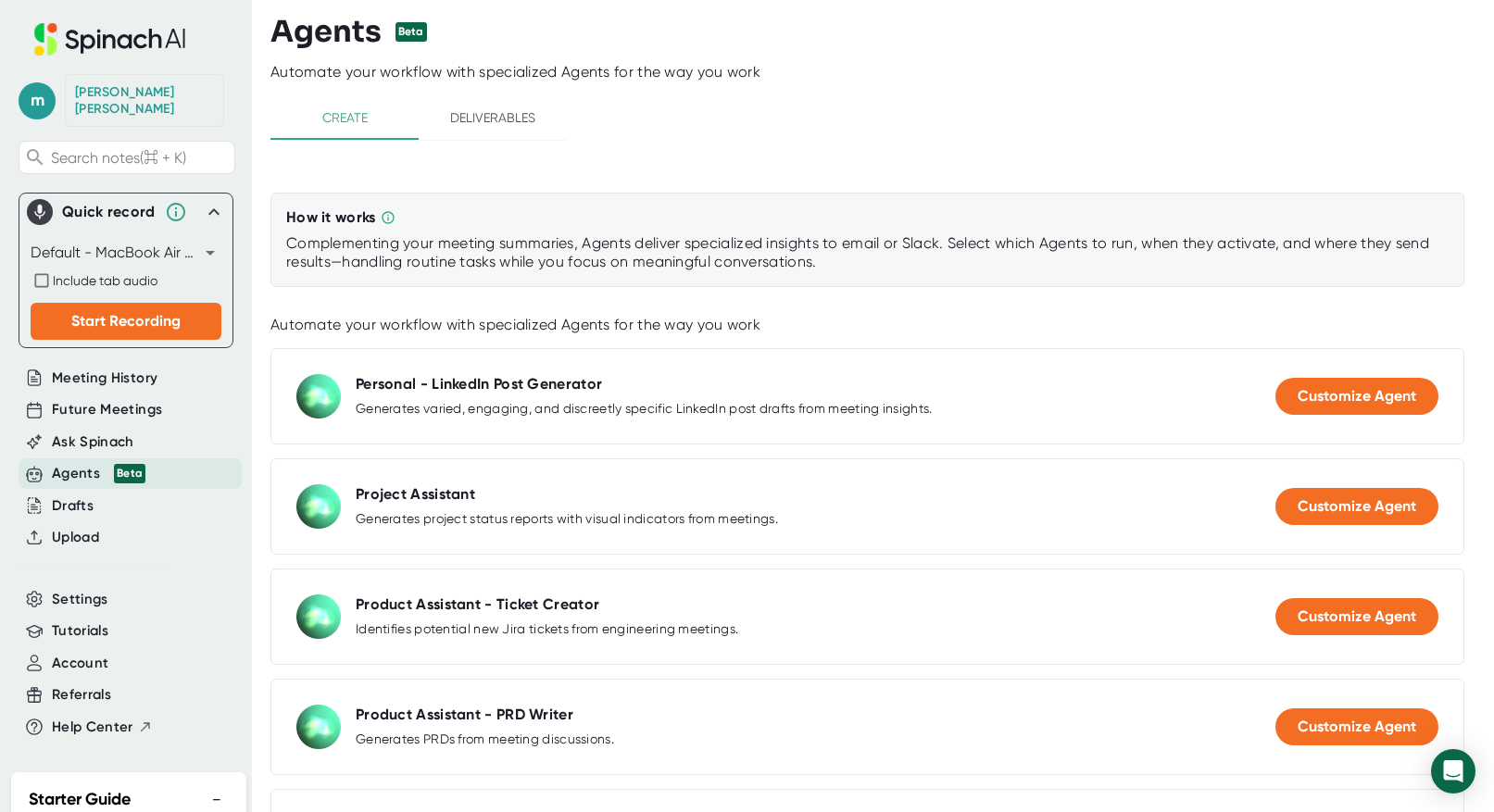click on "Agents   Beta" at bounding box center (98, 473) 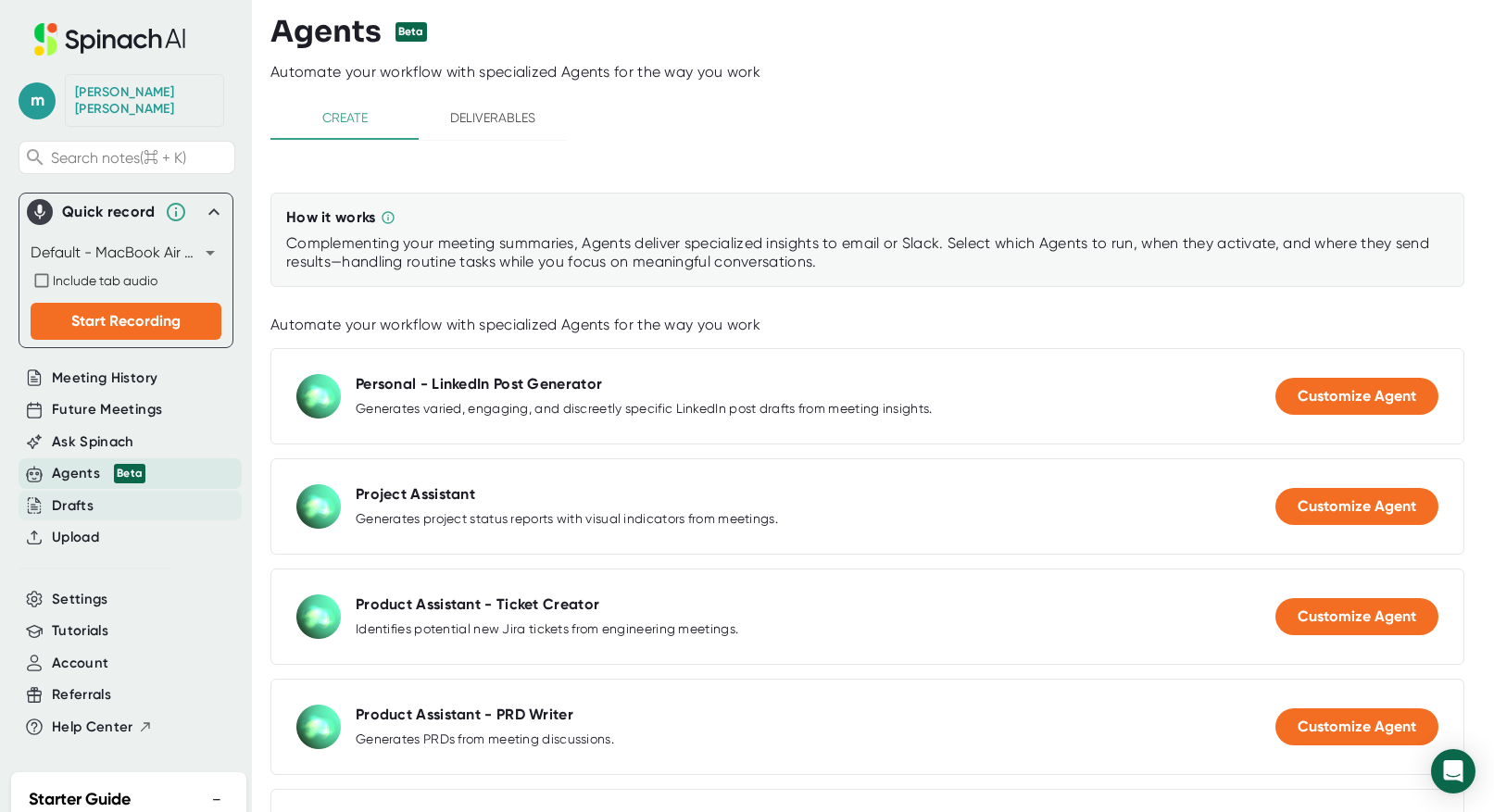 click on "Drafts" at bounding box center [72, 506] 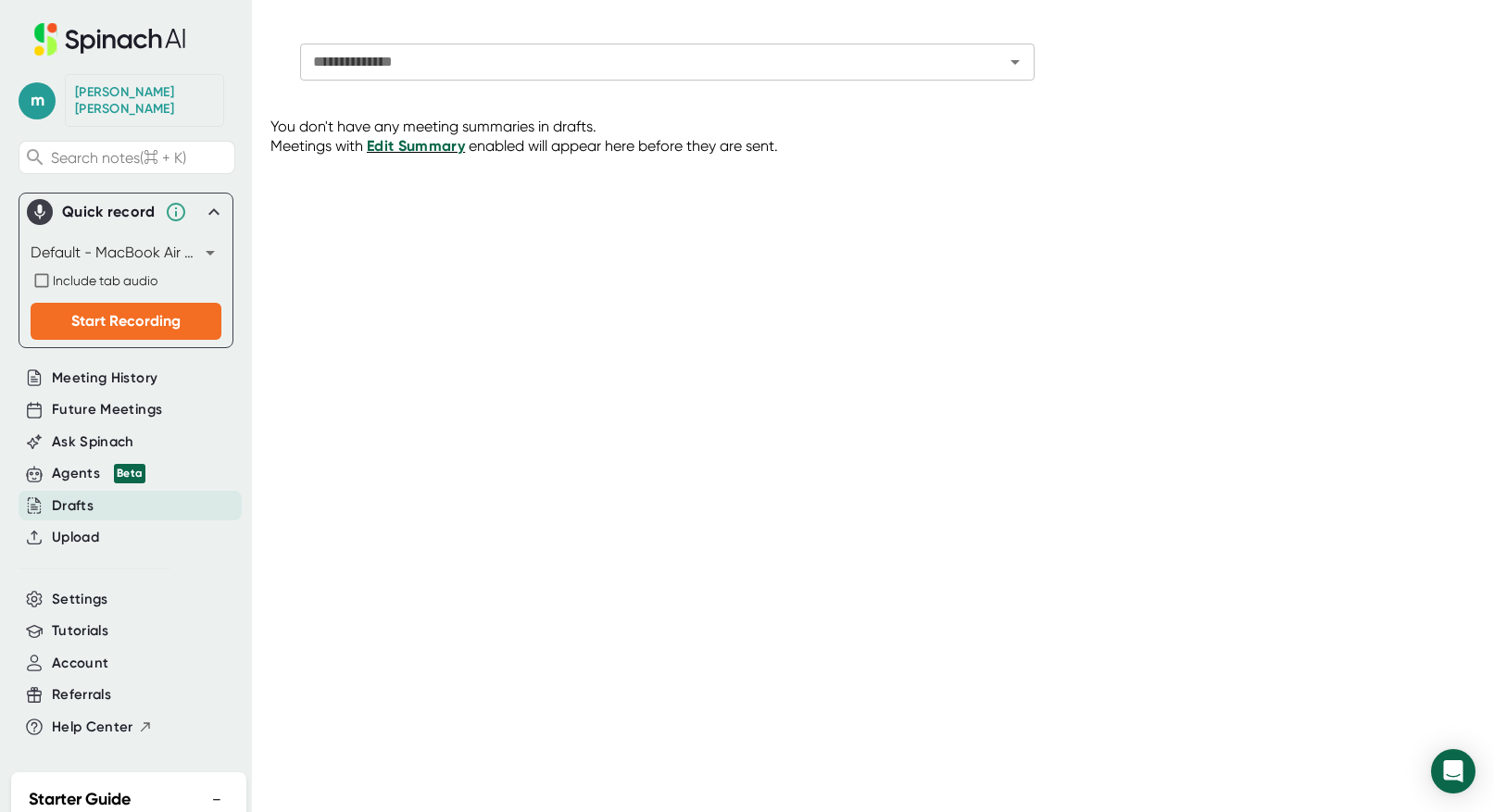 click on "Edit Summary" at bounding box center [416, 145] 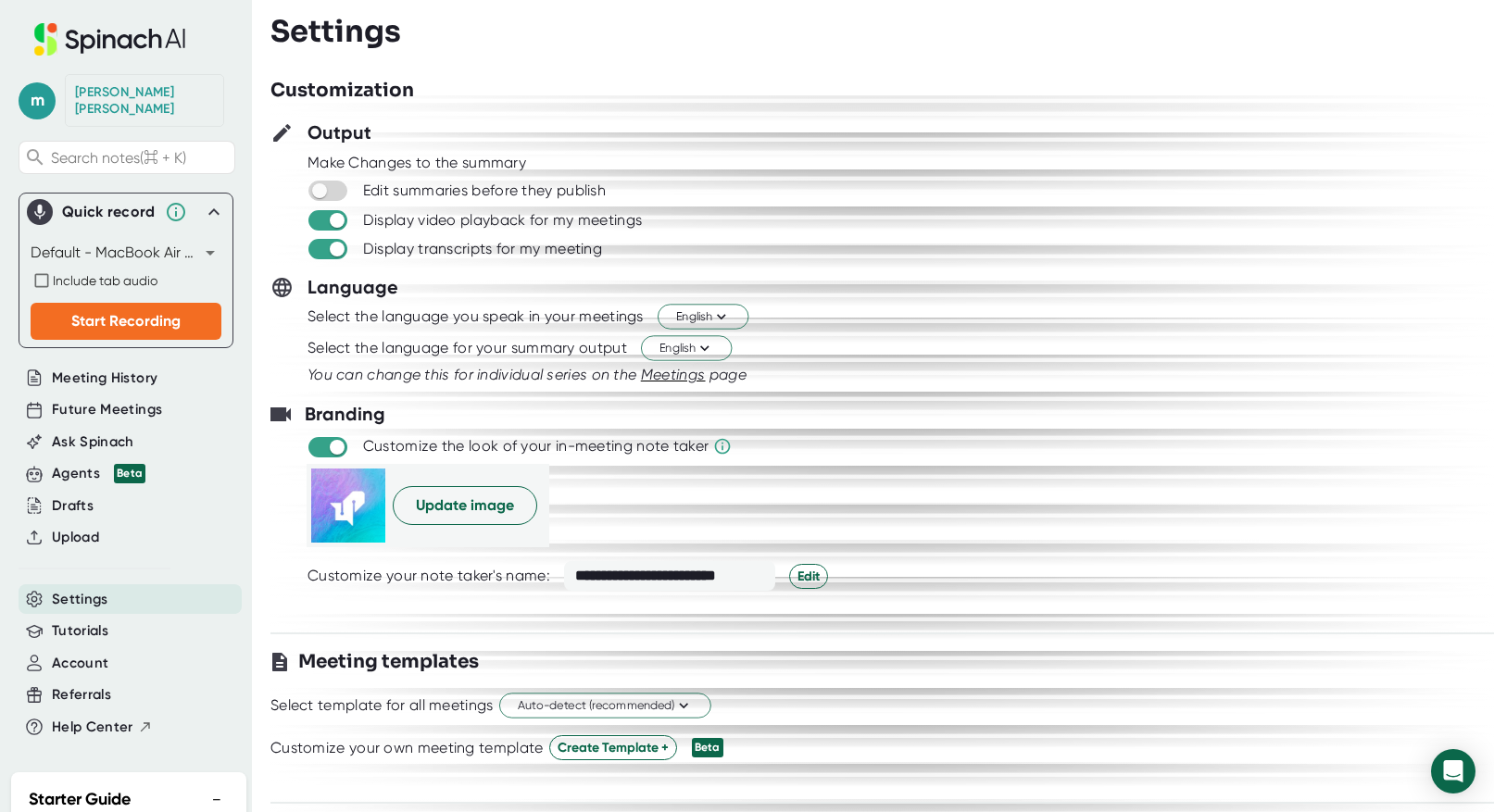 scroll, scrollTop: 0, scrollLeft: 0, axis: both 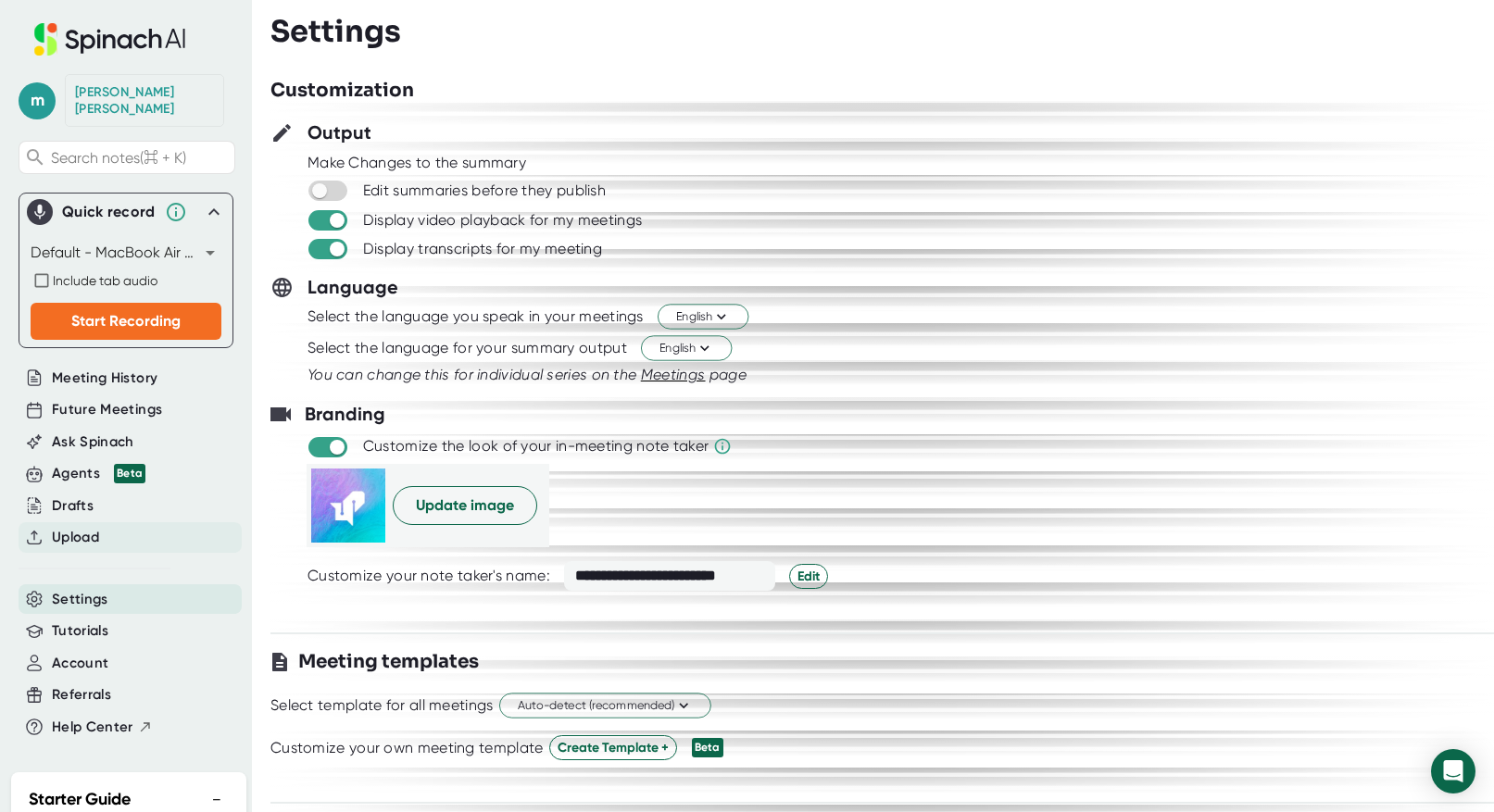 click on "Upload" at bounding box center [75, 537] 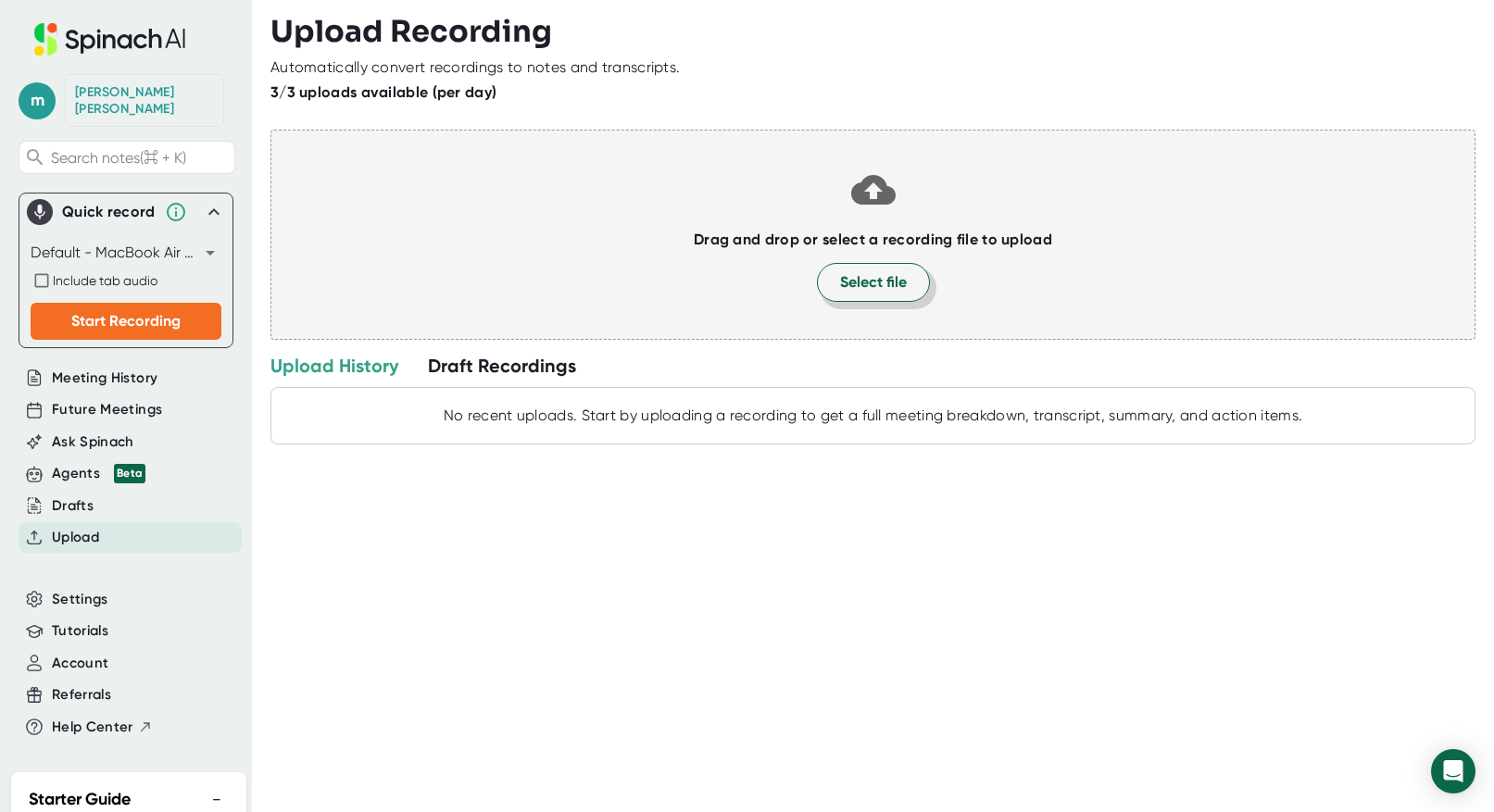click on "Select file" at bounding box center (873, 282) 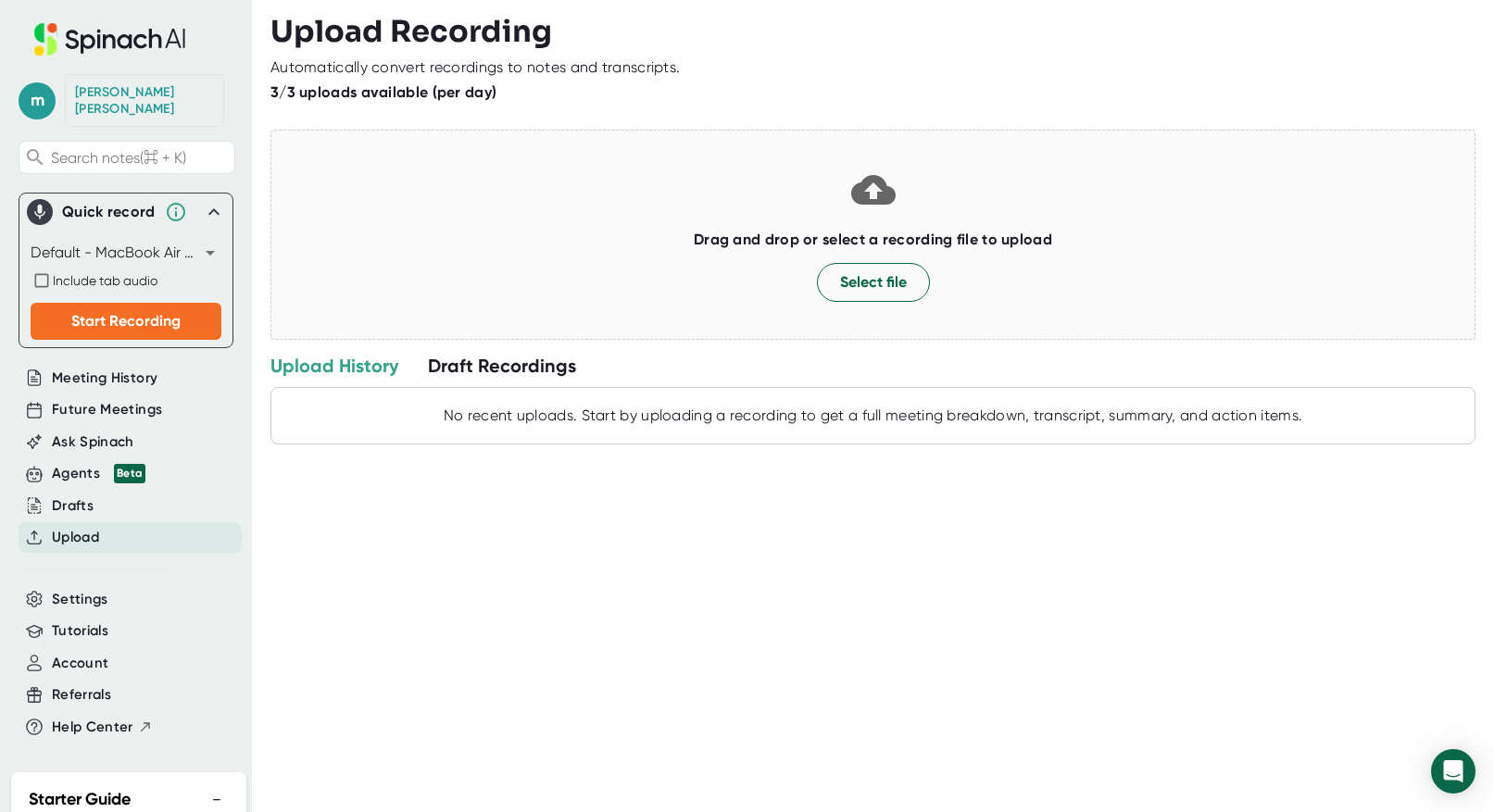 click on "No recent uploads. Start by uploading a recording to get a full meeting breakdown, transcript, summary, and action items." at bounding box center [873, 416] 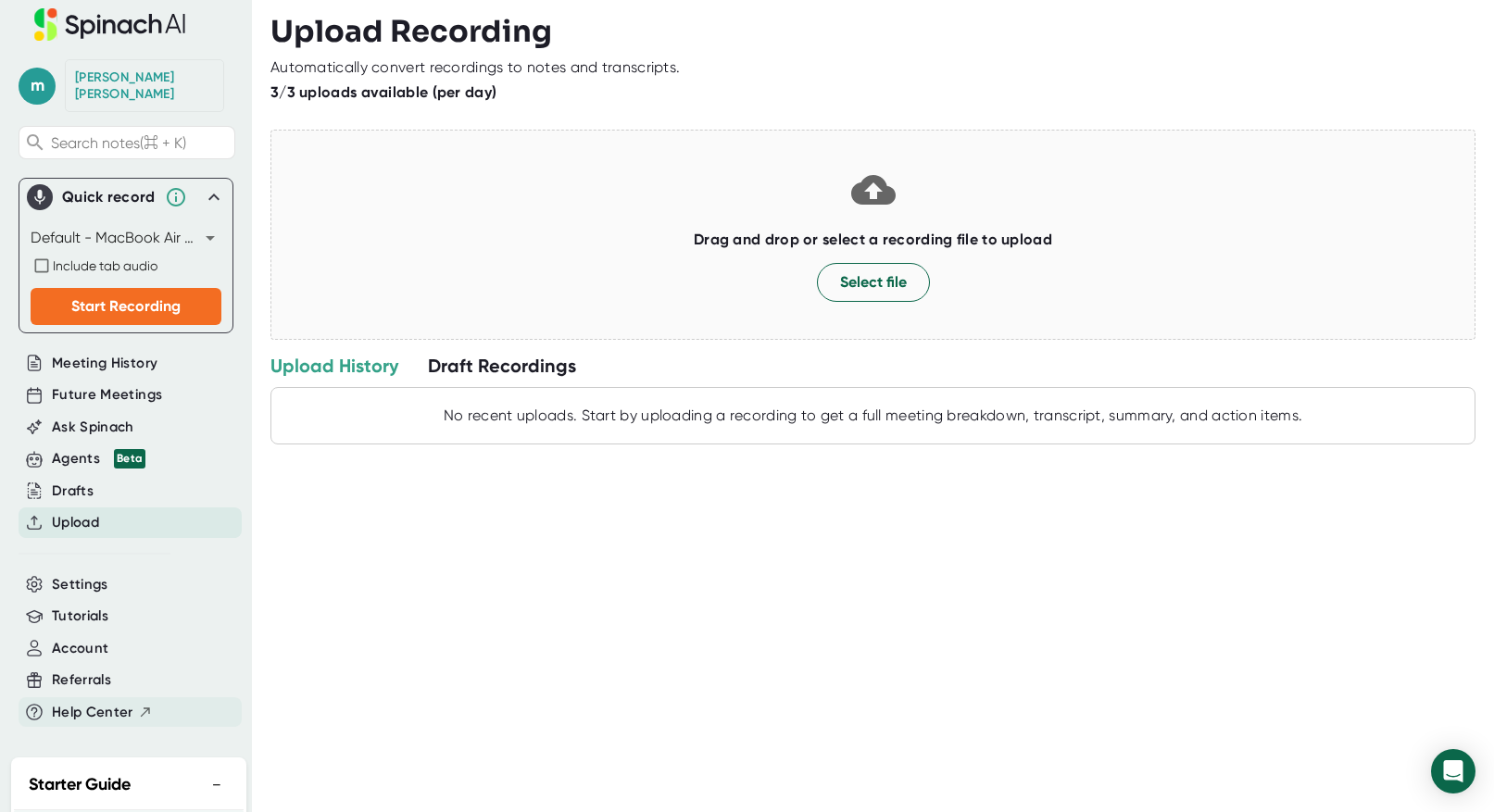 scroll, scrollTop: 0, scrollLeft: 0, axis: both 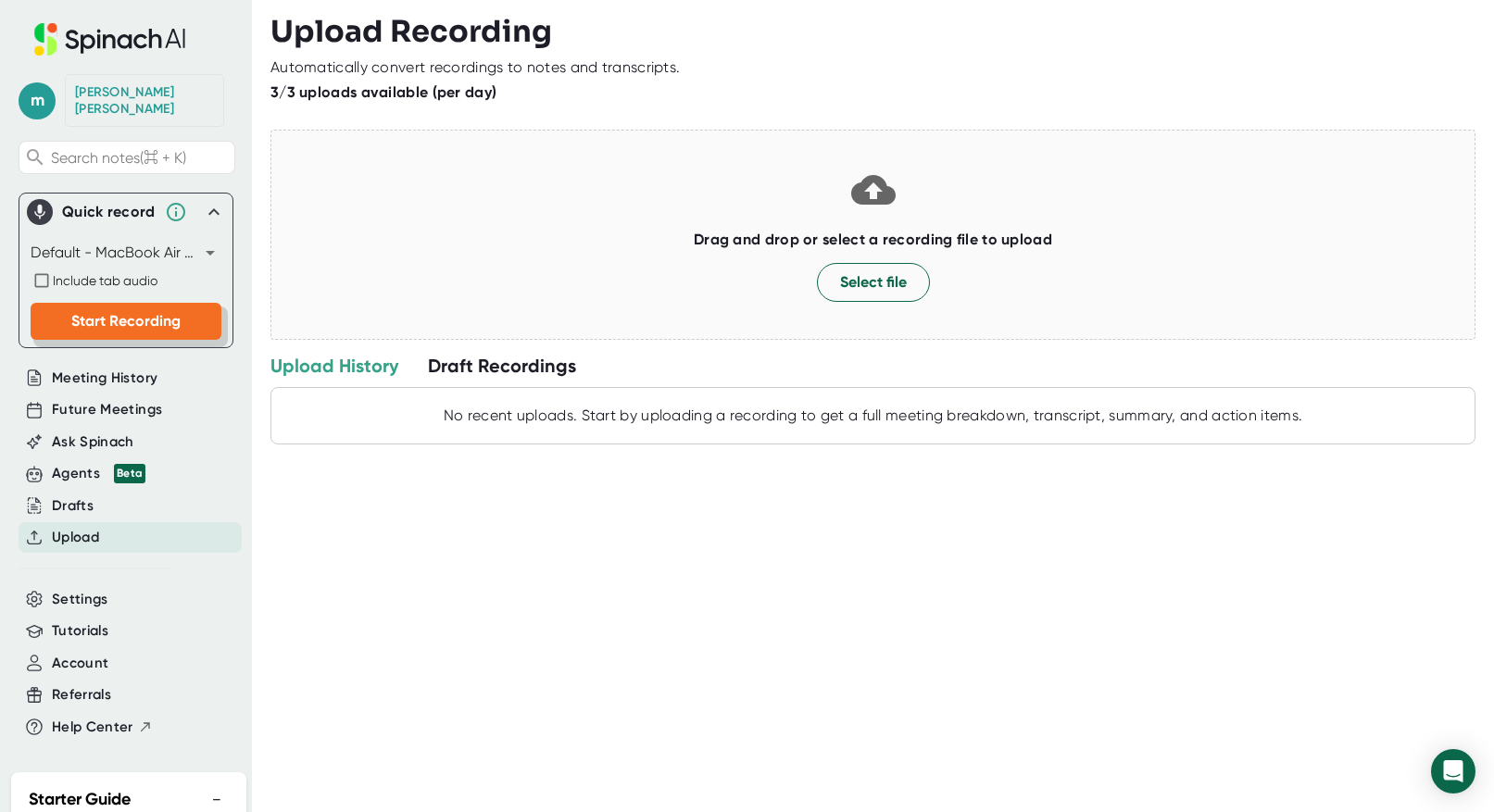 click on "Start Recording" at bounding box center [126, 320] 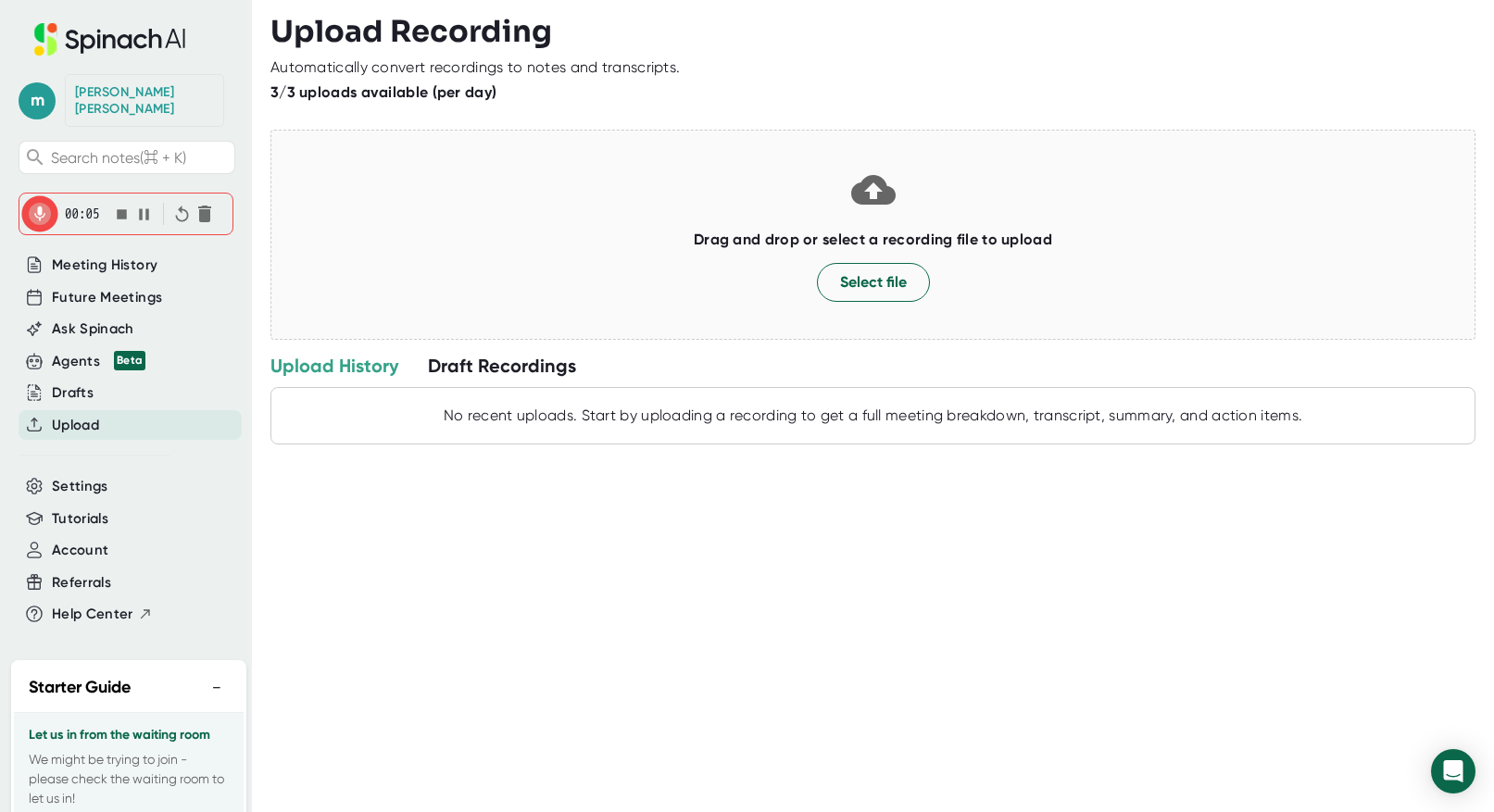 click 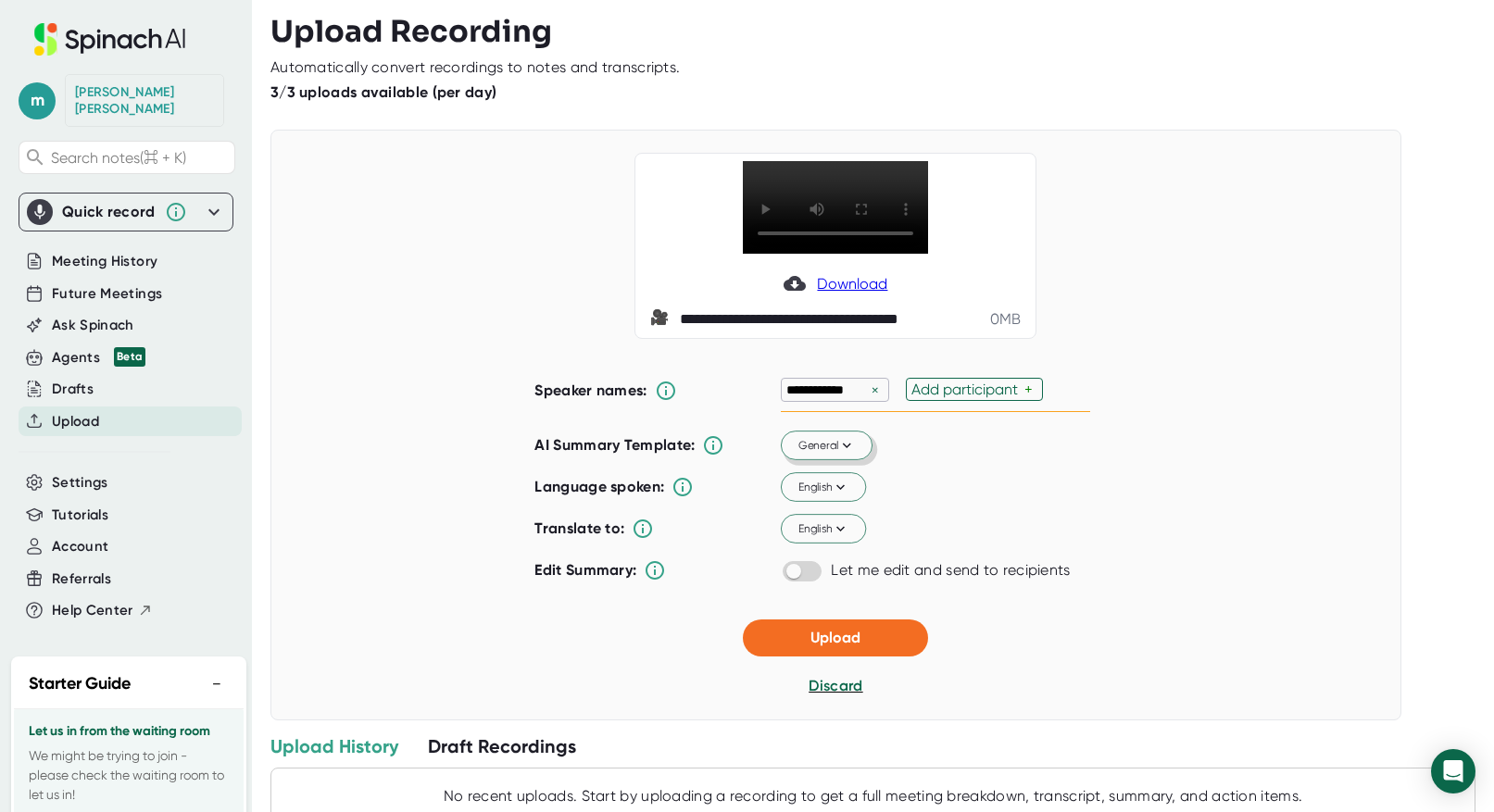 click 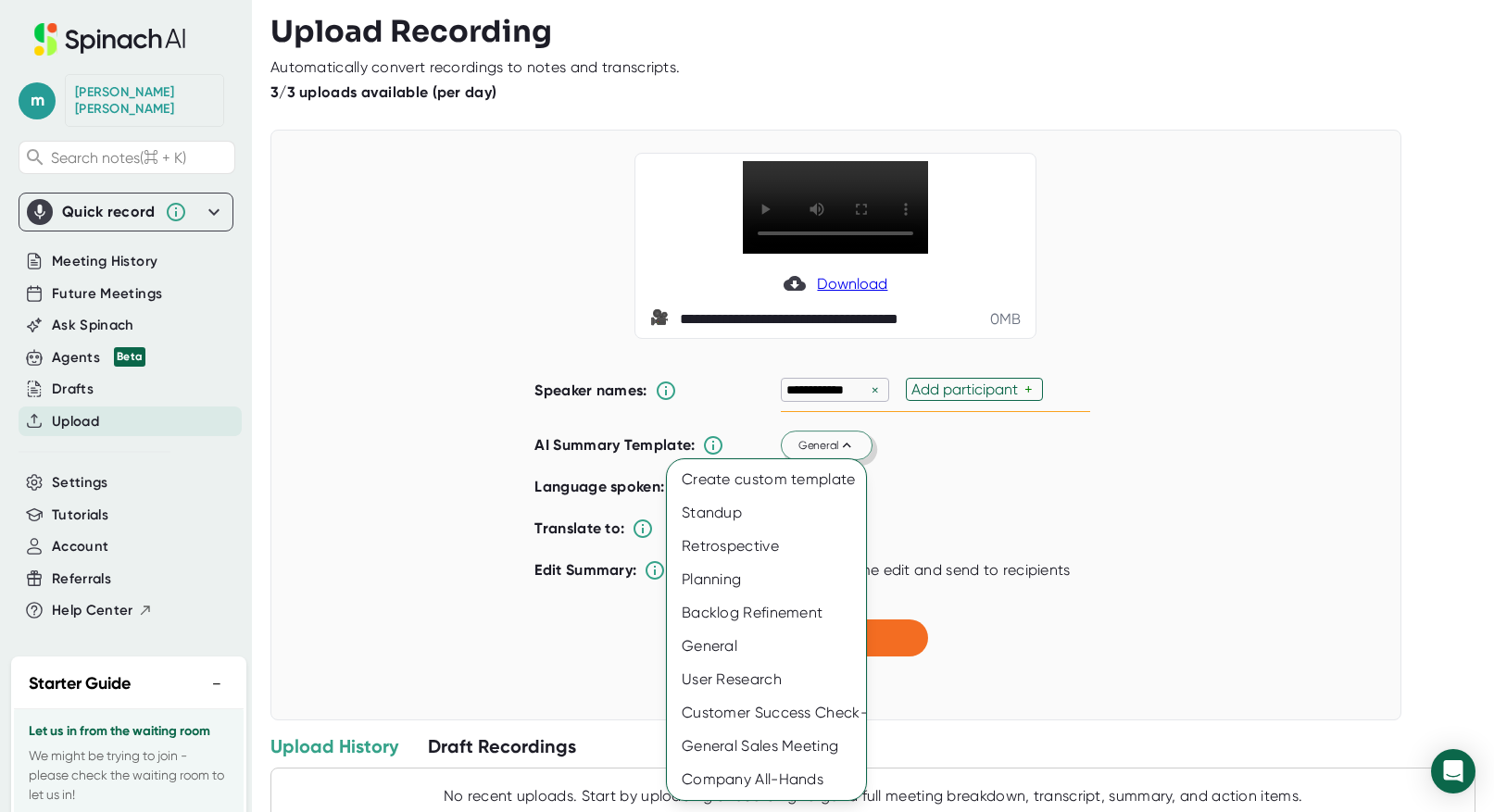 click at bounding box center (747, 406) 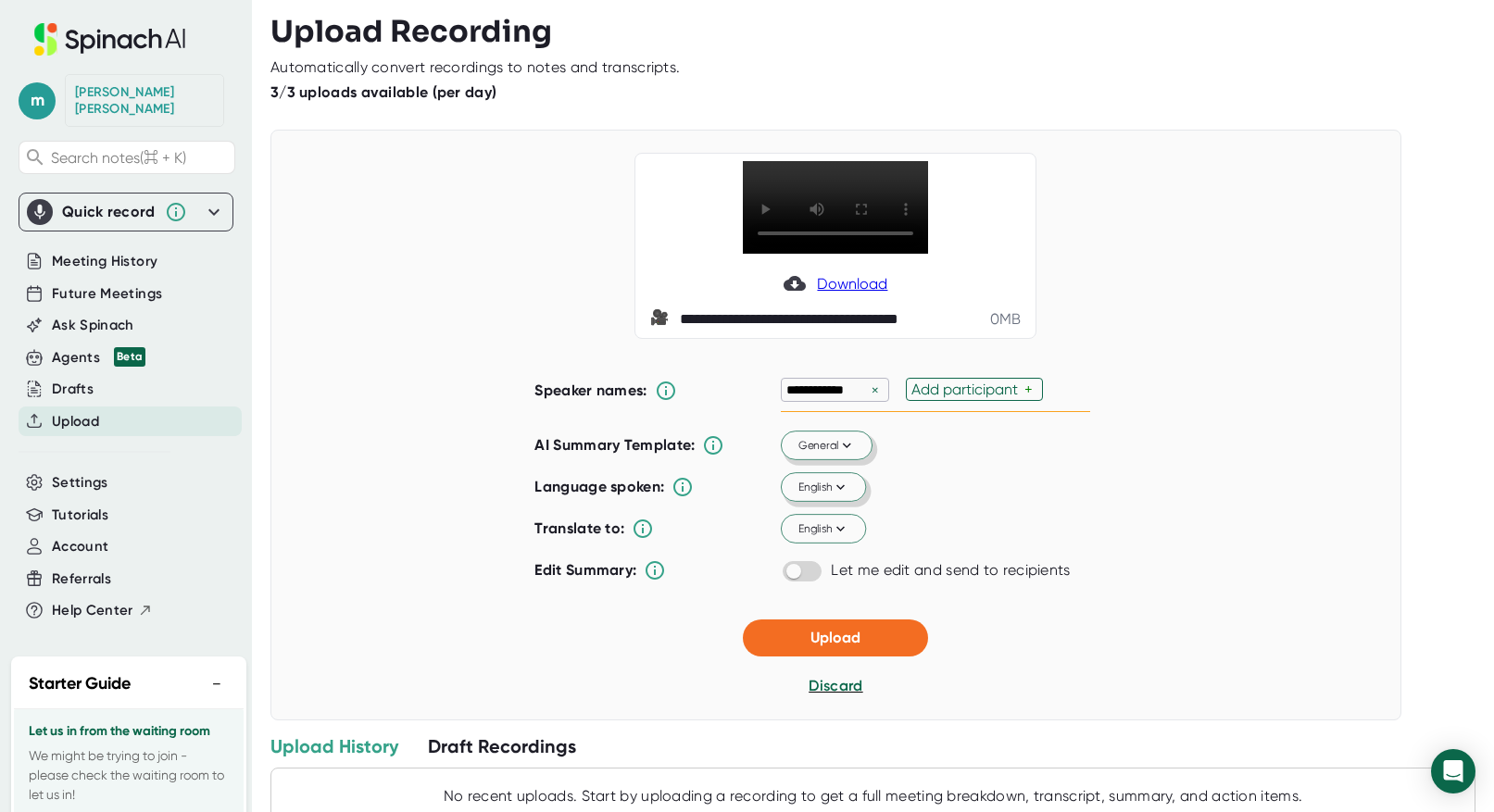 click on "English" at bounding box center (823, 488) 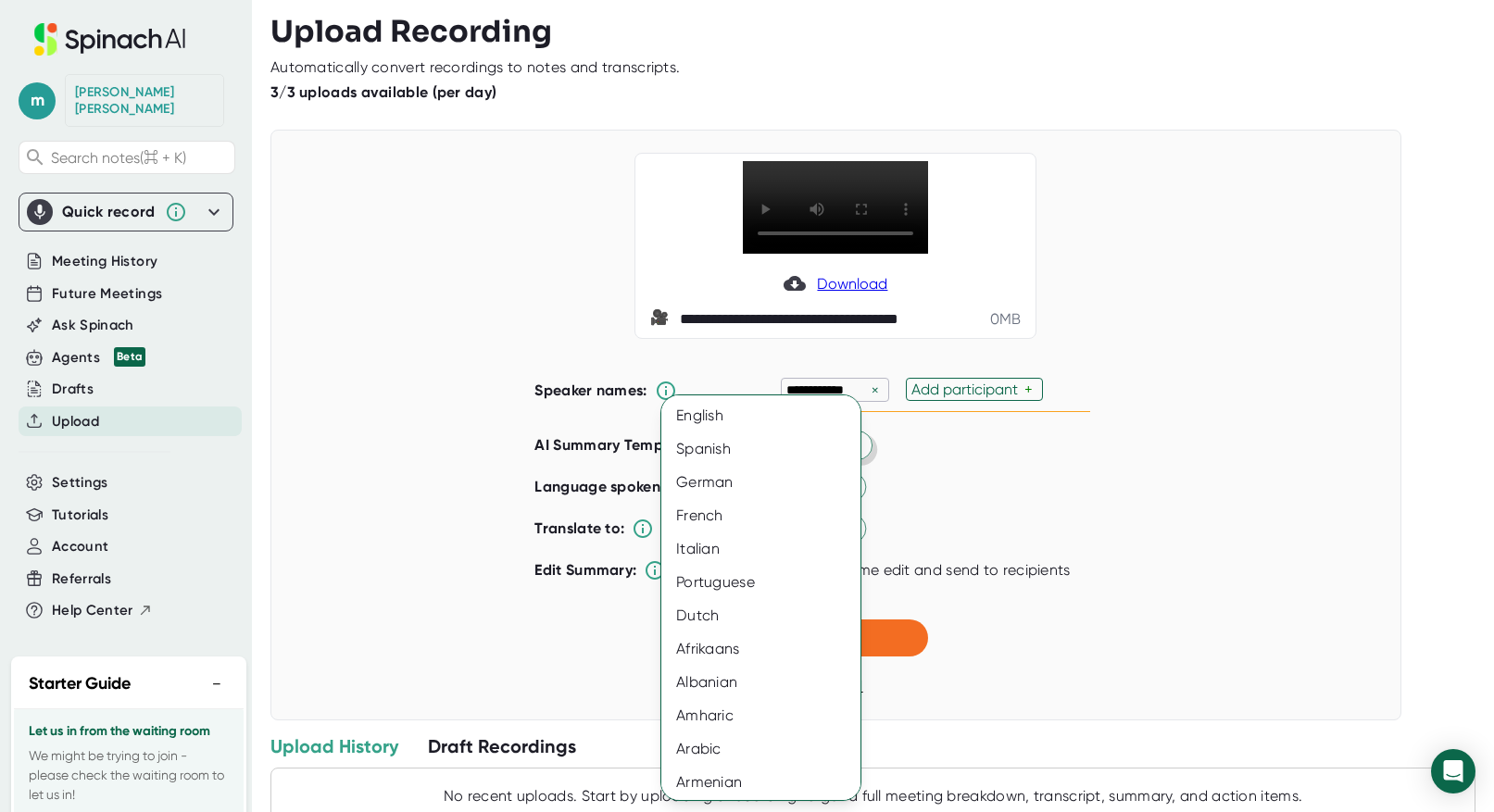 click at bounding box center (747, 406) 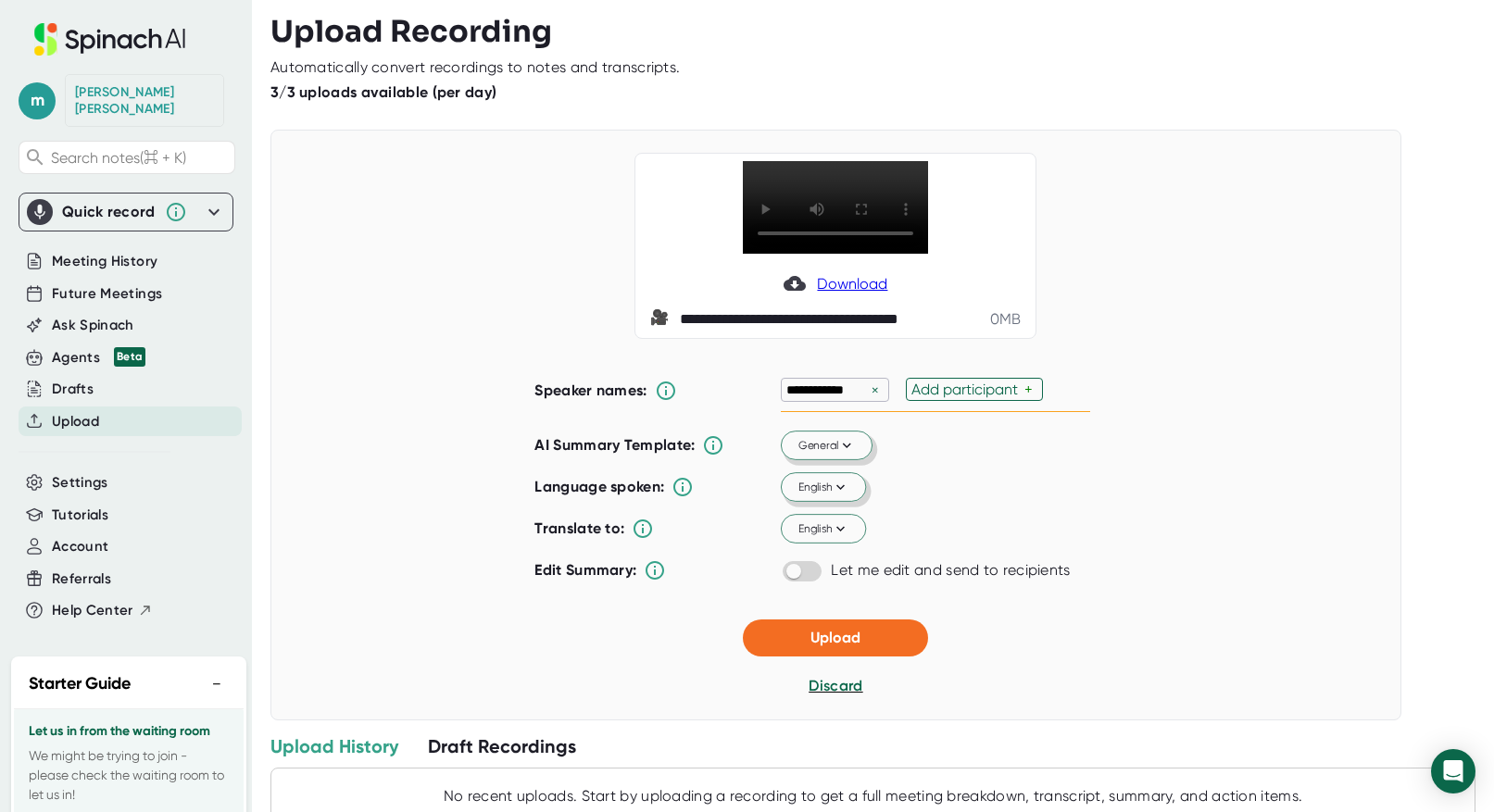 scroll, scrollTop: 60, scrollLeft: 0, axis: vertical 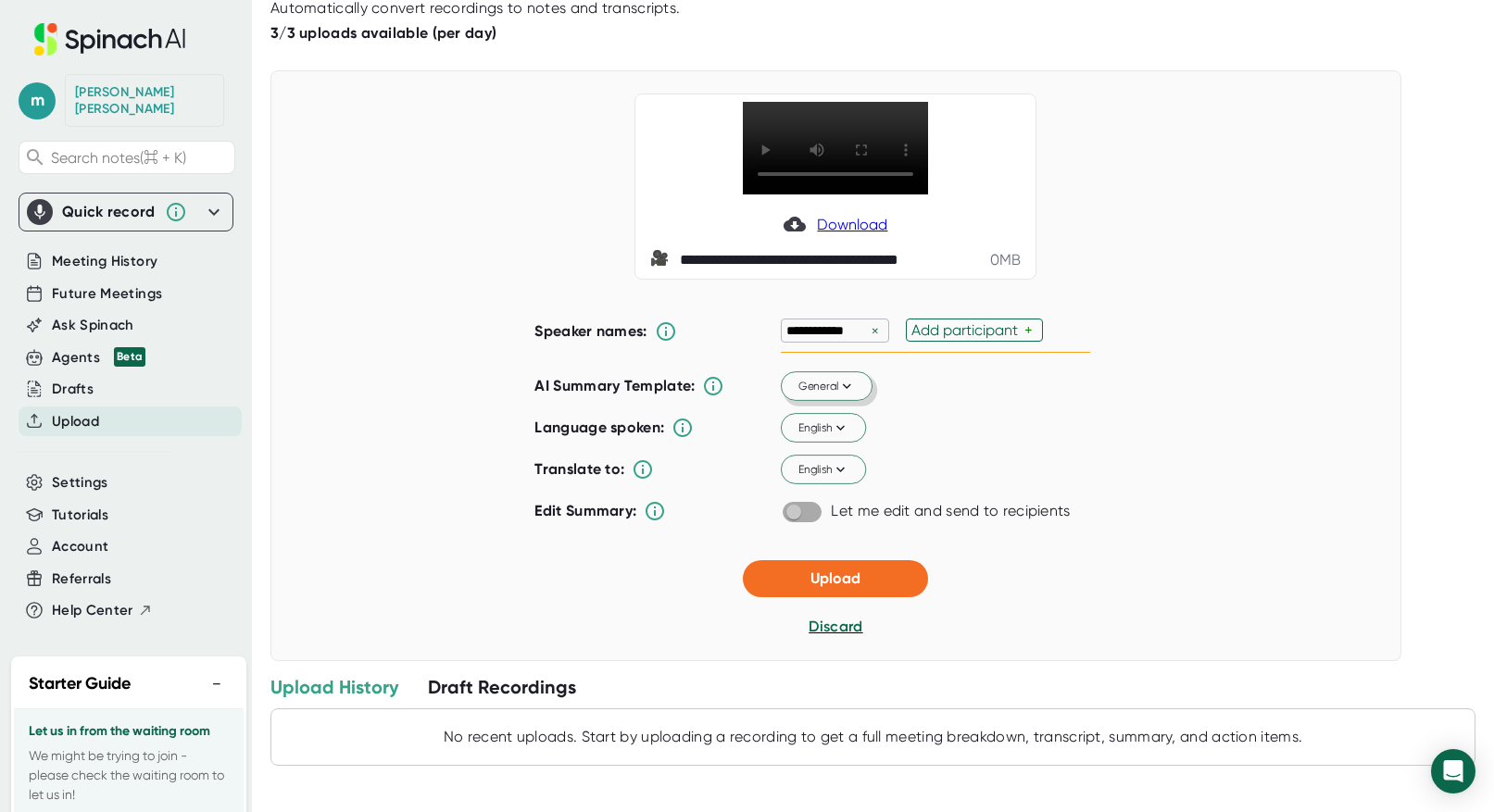 click at bounding box center [793, 512] 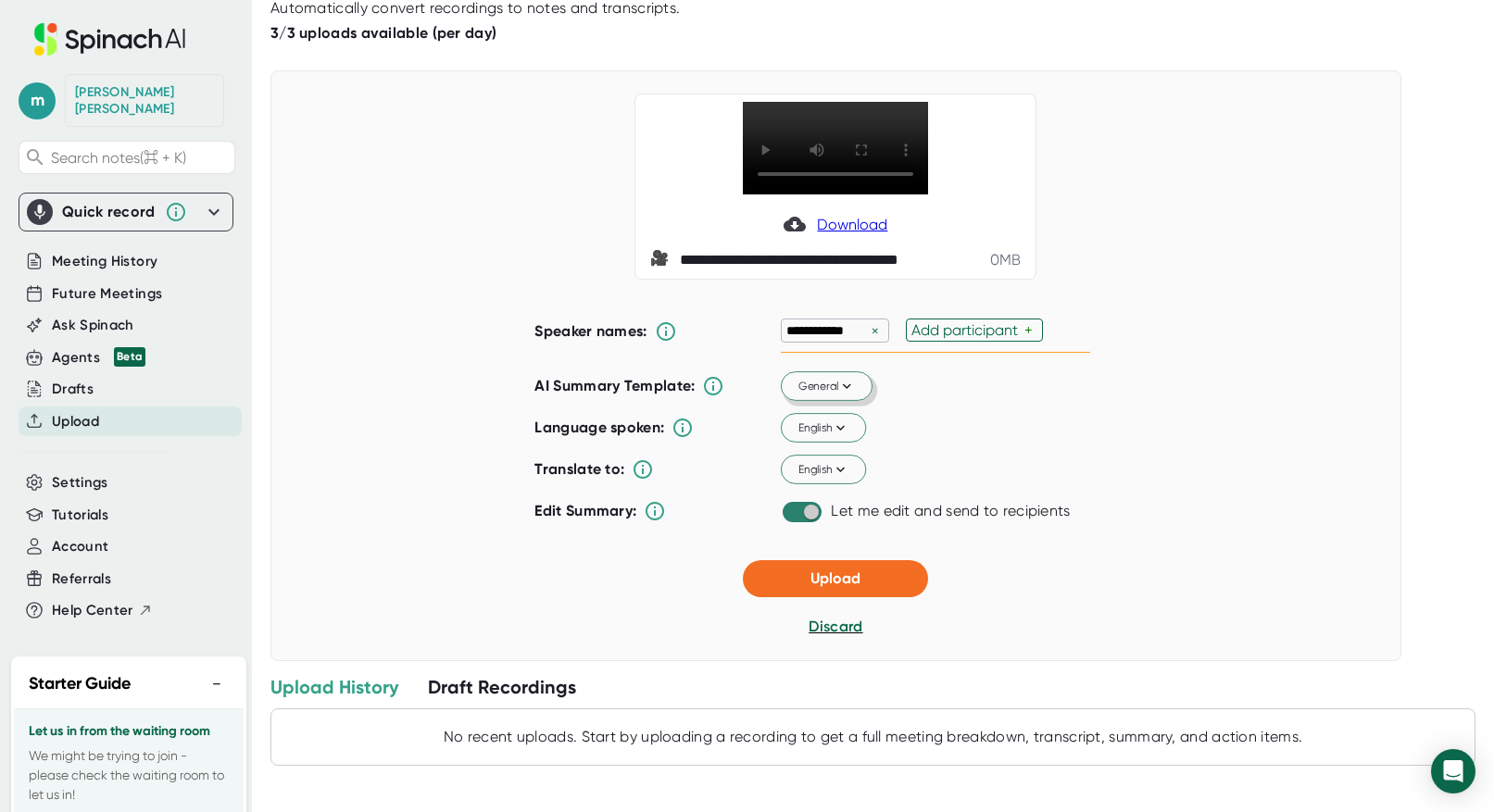 click at bounding box center (810, 512) 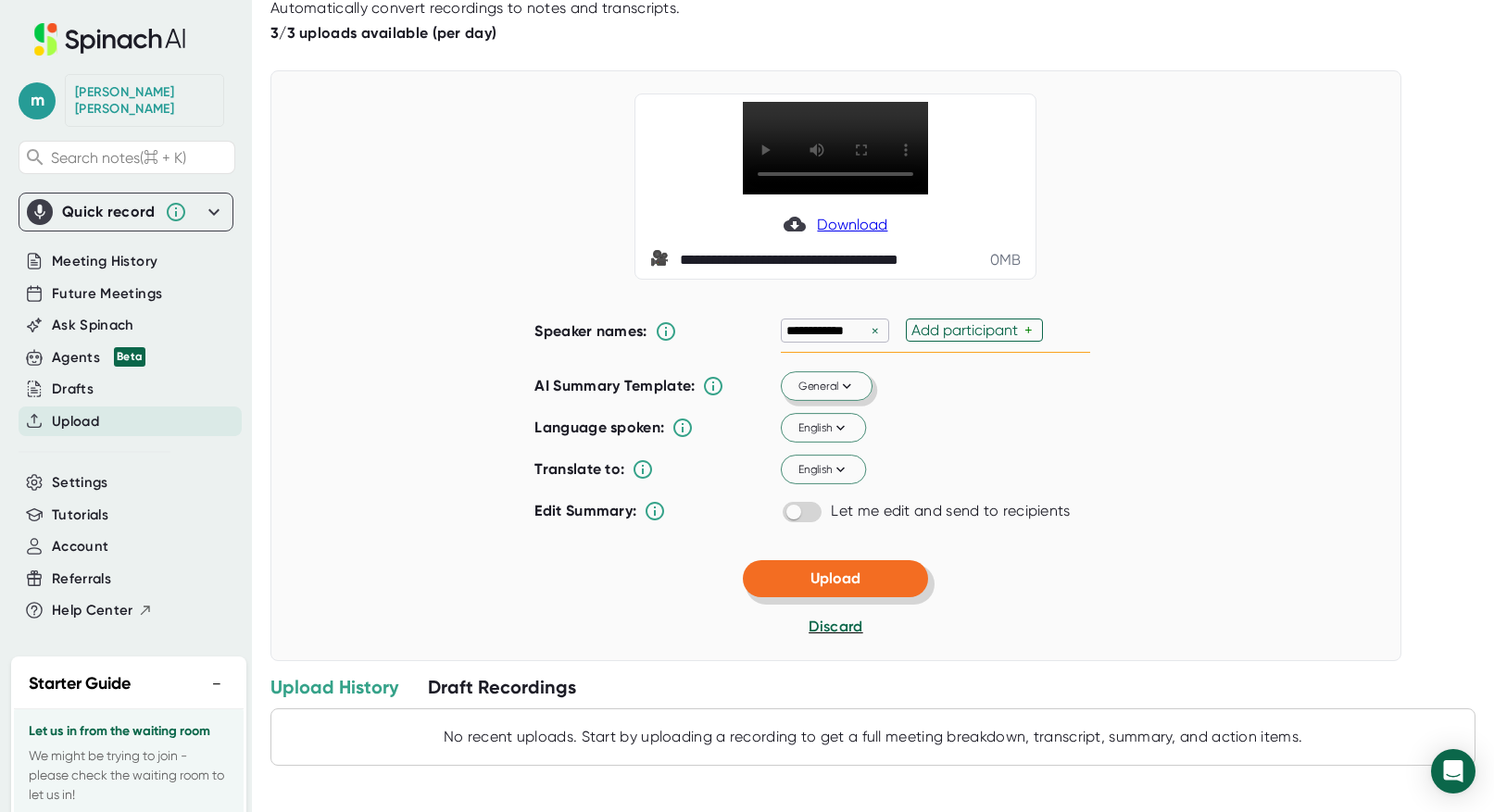 click on "Upload" at bounding box center (835, 578) 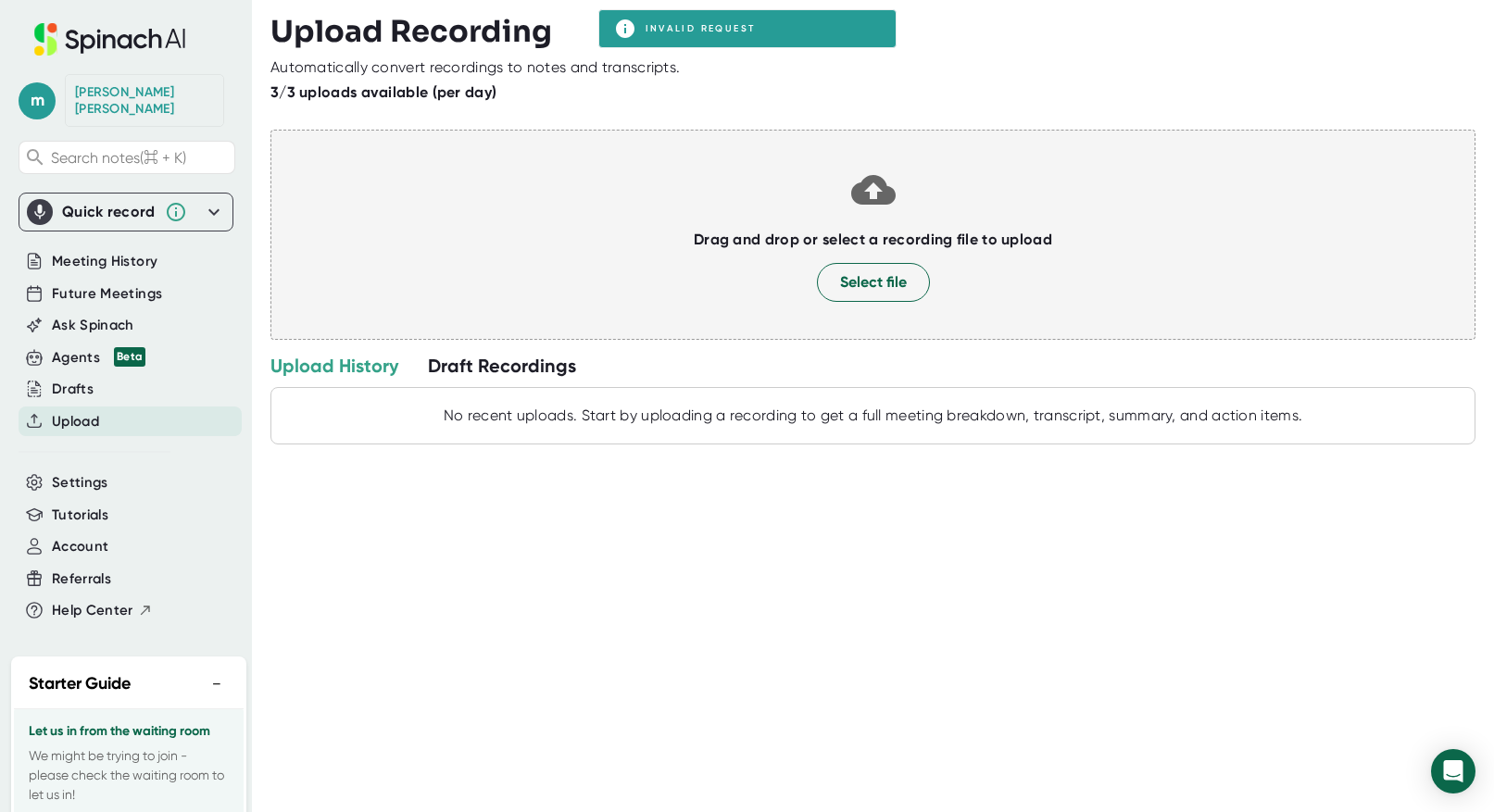 click on "Upload" at bounding box center (75, 421) 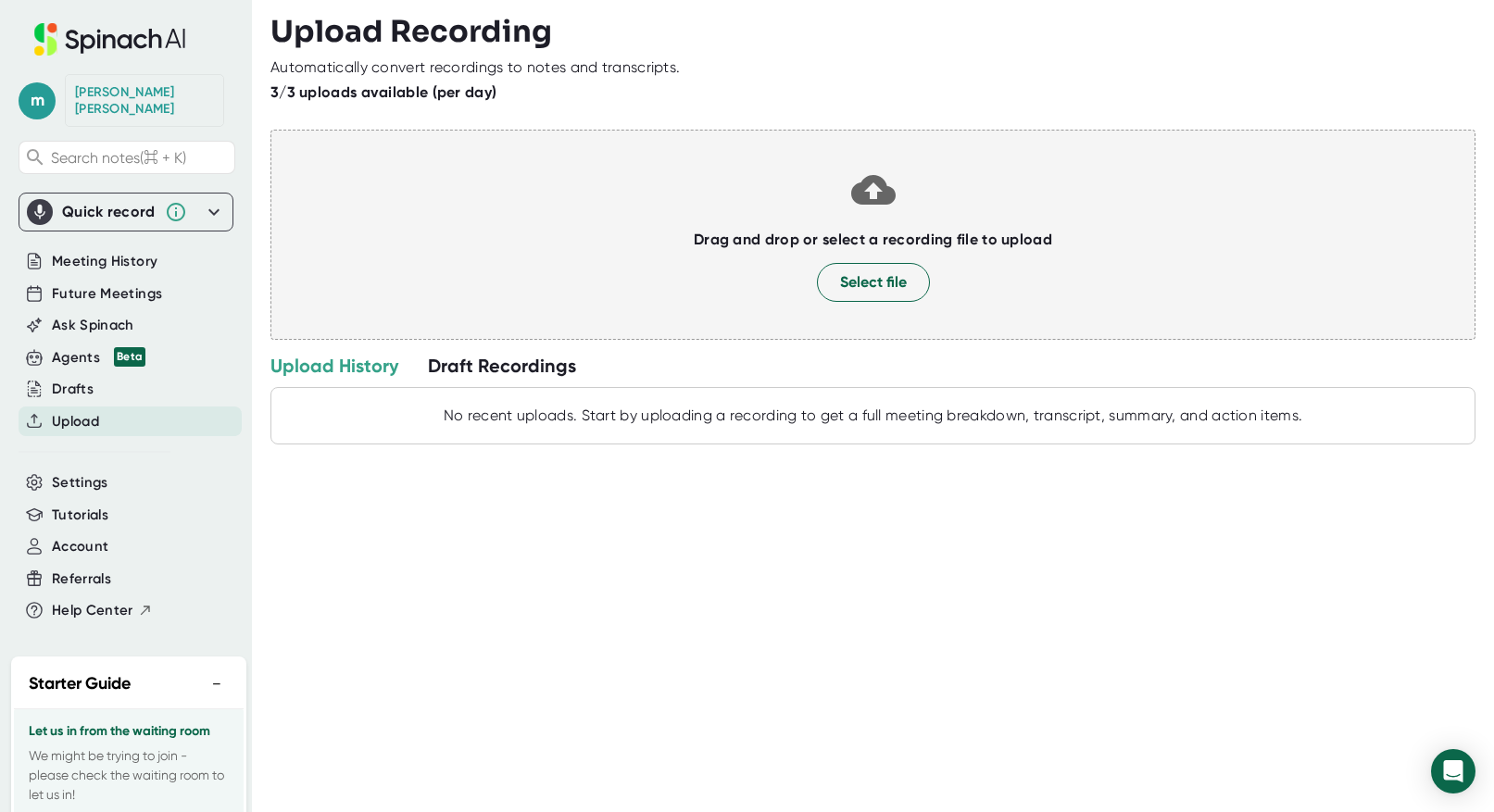 click on "Quick record" at bounding box center [108, 212] 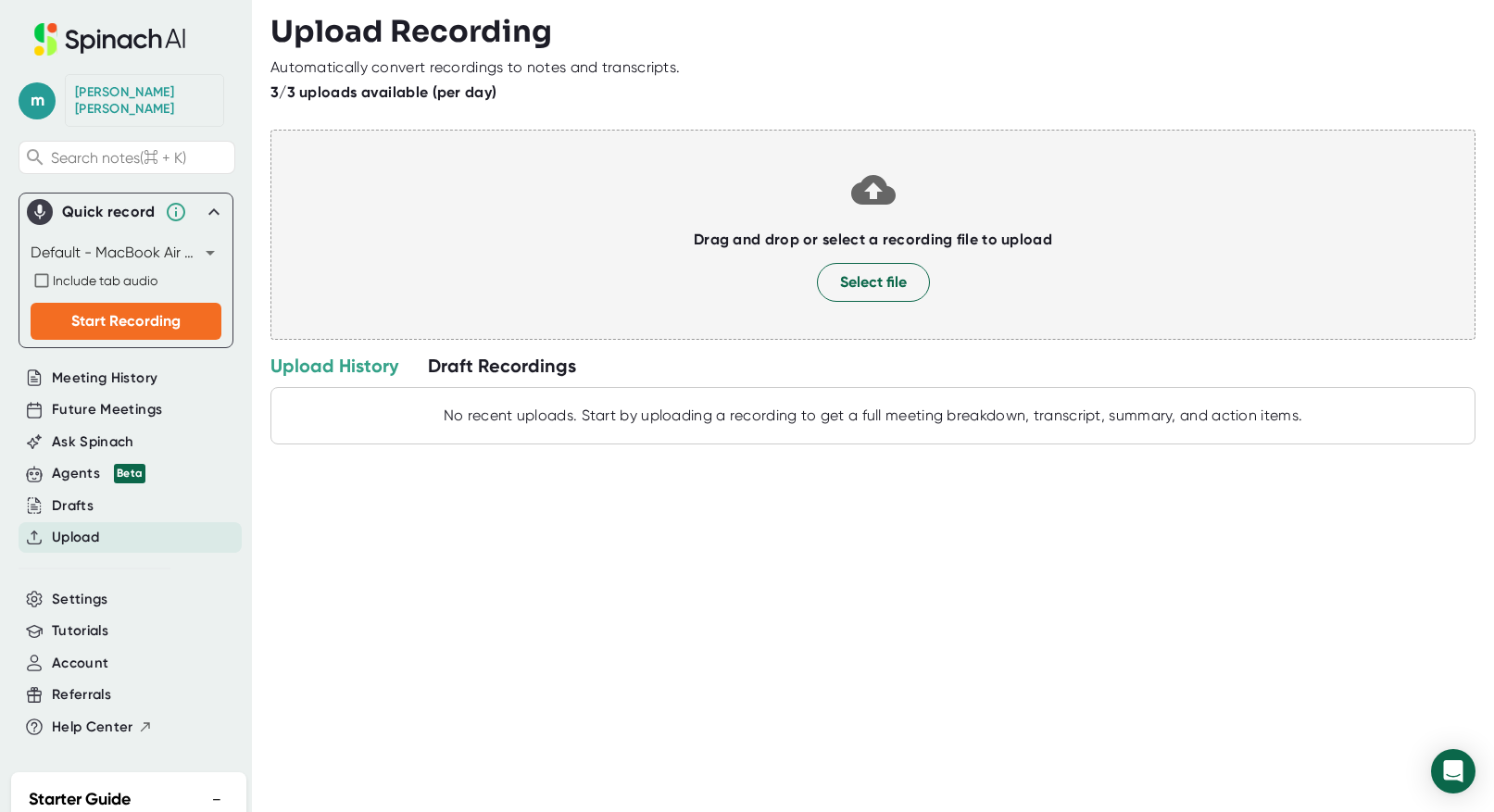 click on "3/3 uploads available (per day)" at bounding box center [383, 92] 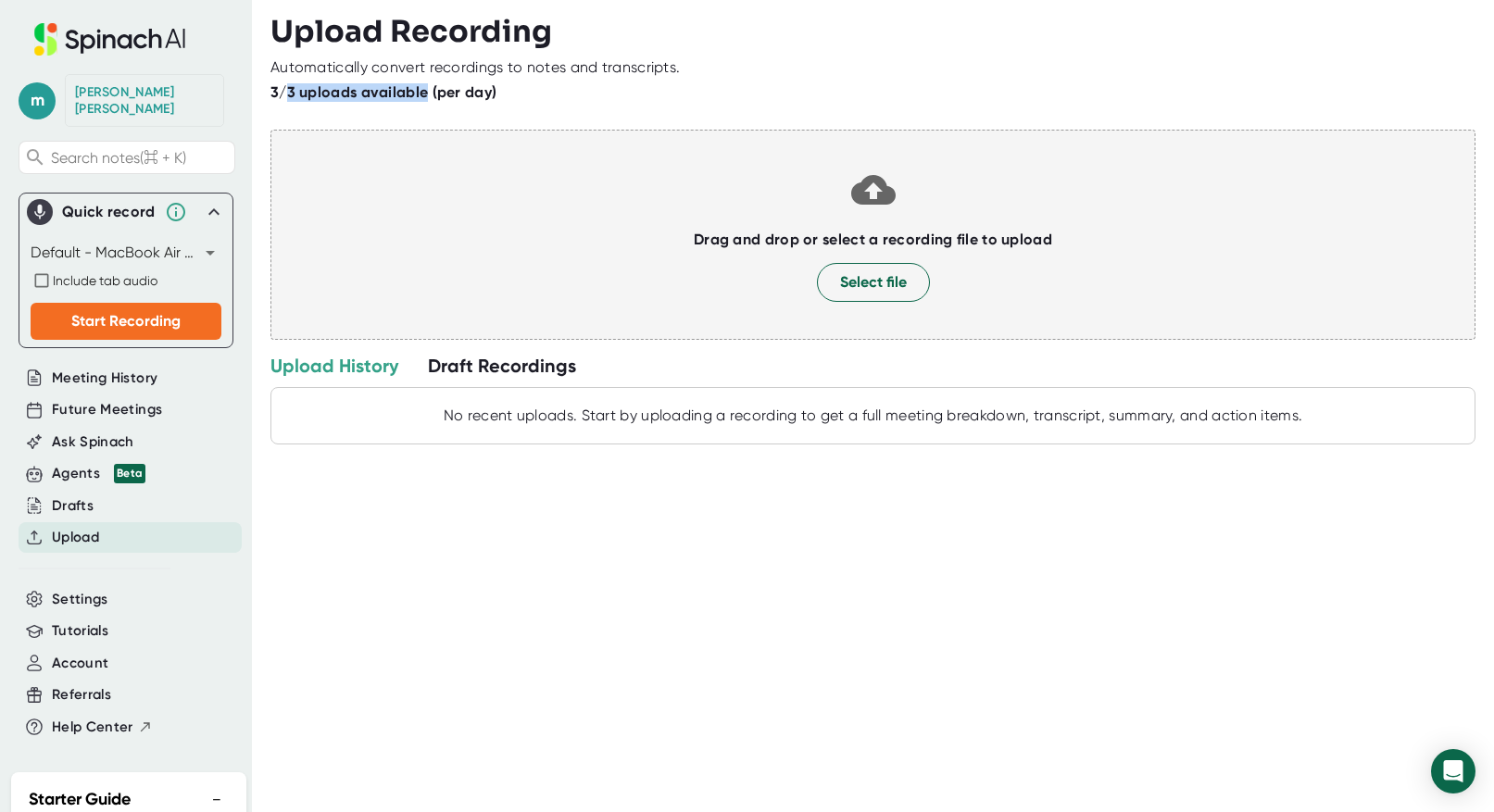 drag, startPoint x: 286, startPoint y: 97, endPoint x: 424, endPoint y: 97, distance: 138 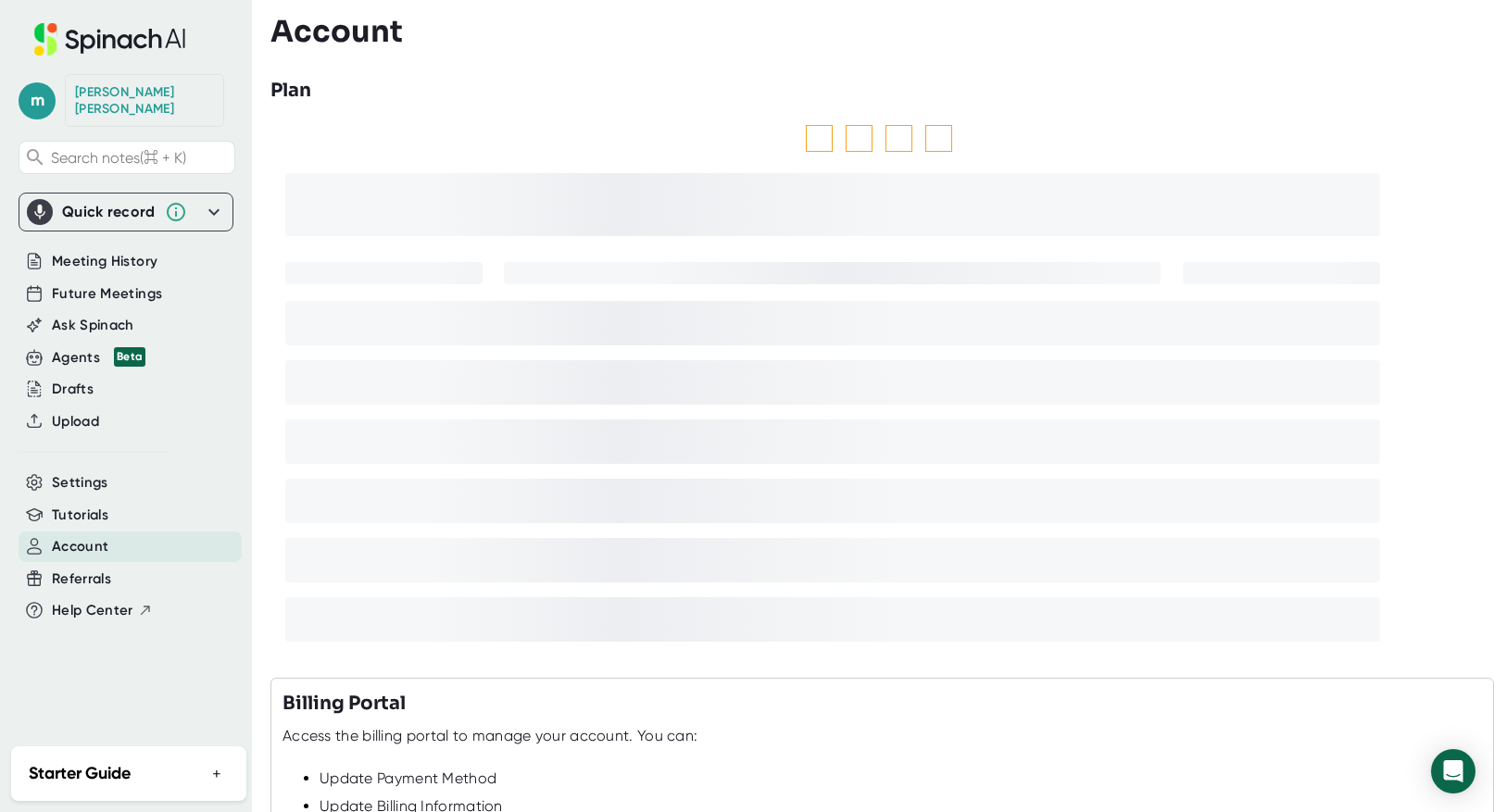 scroll, scrollTop: 0, scrollLeft: 0, axis: both 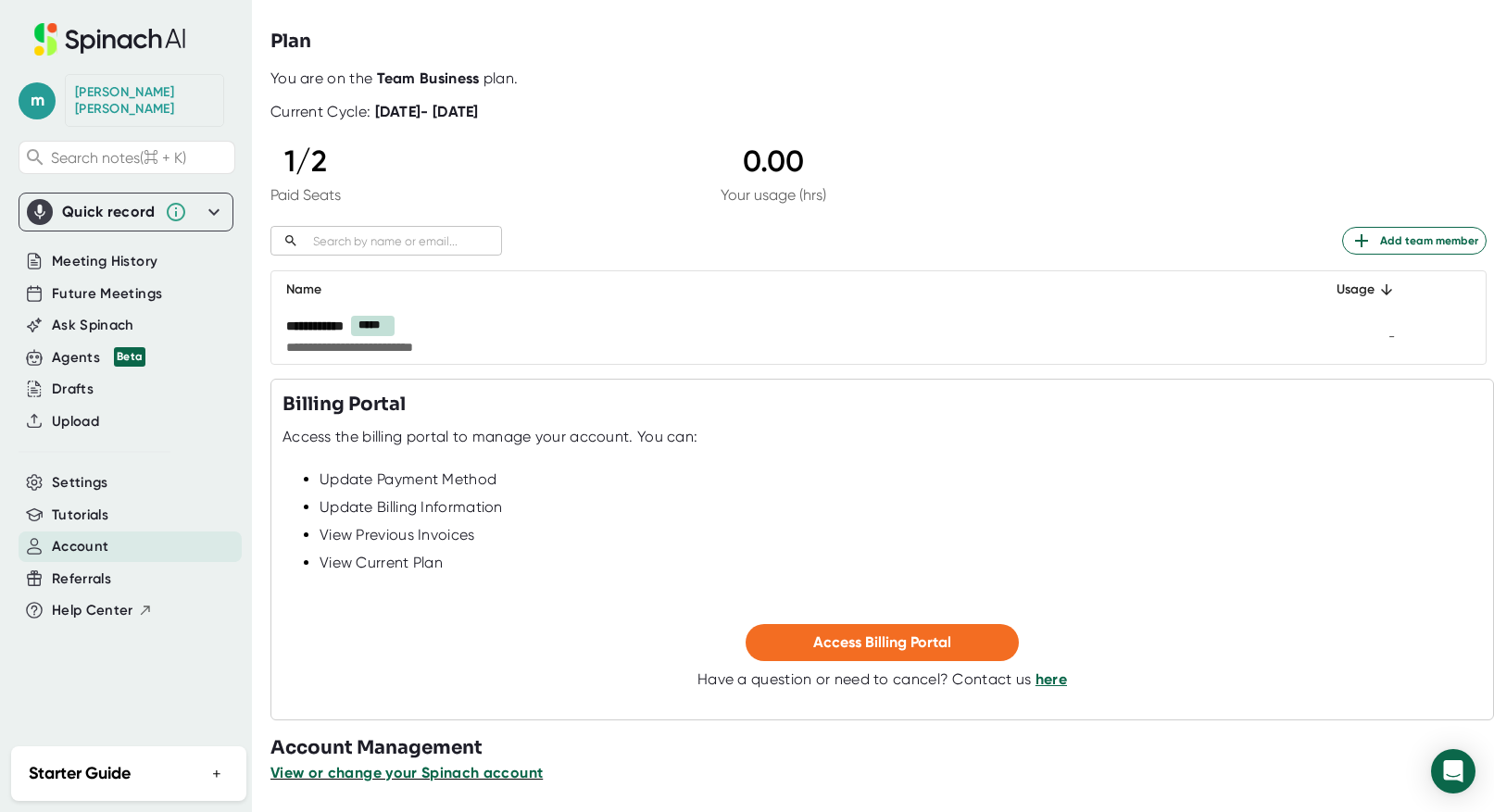 click on "View or change your Spinach account" at bounding box center (407, 772) 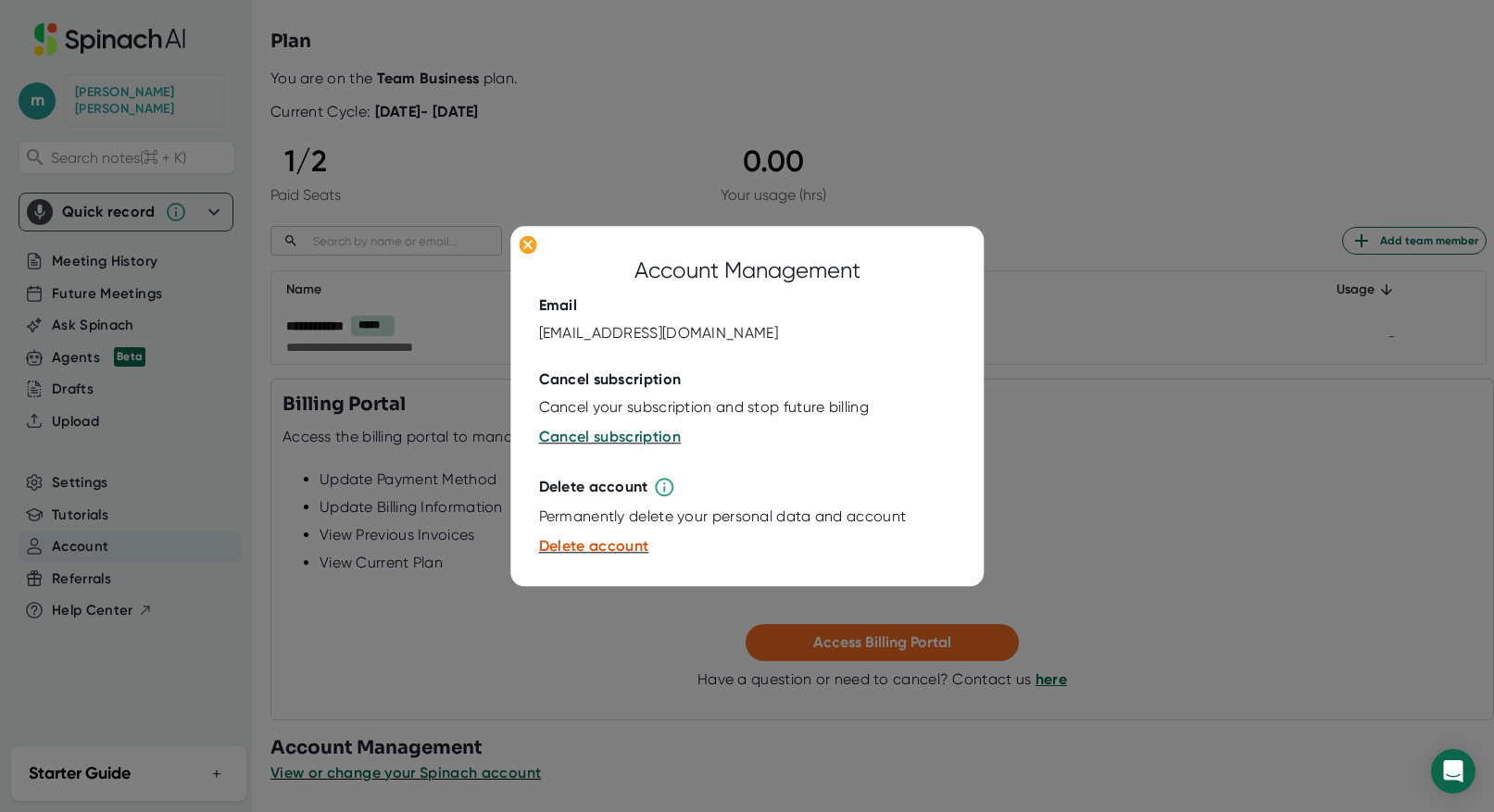 type 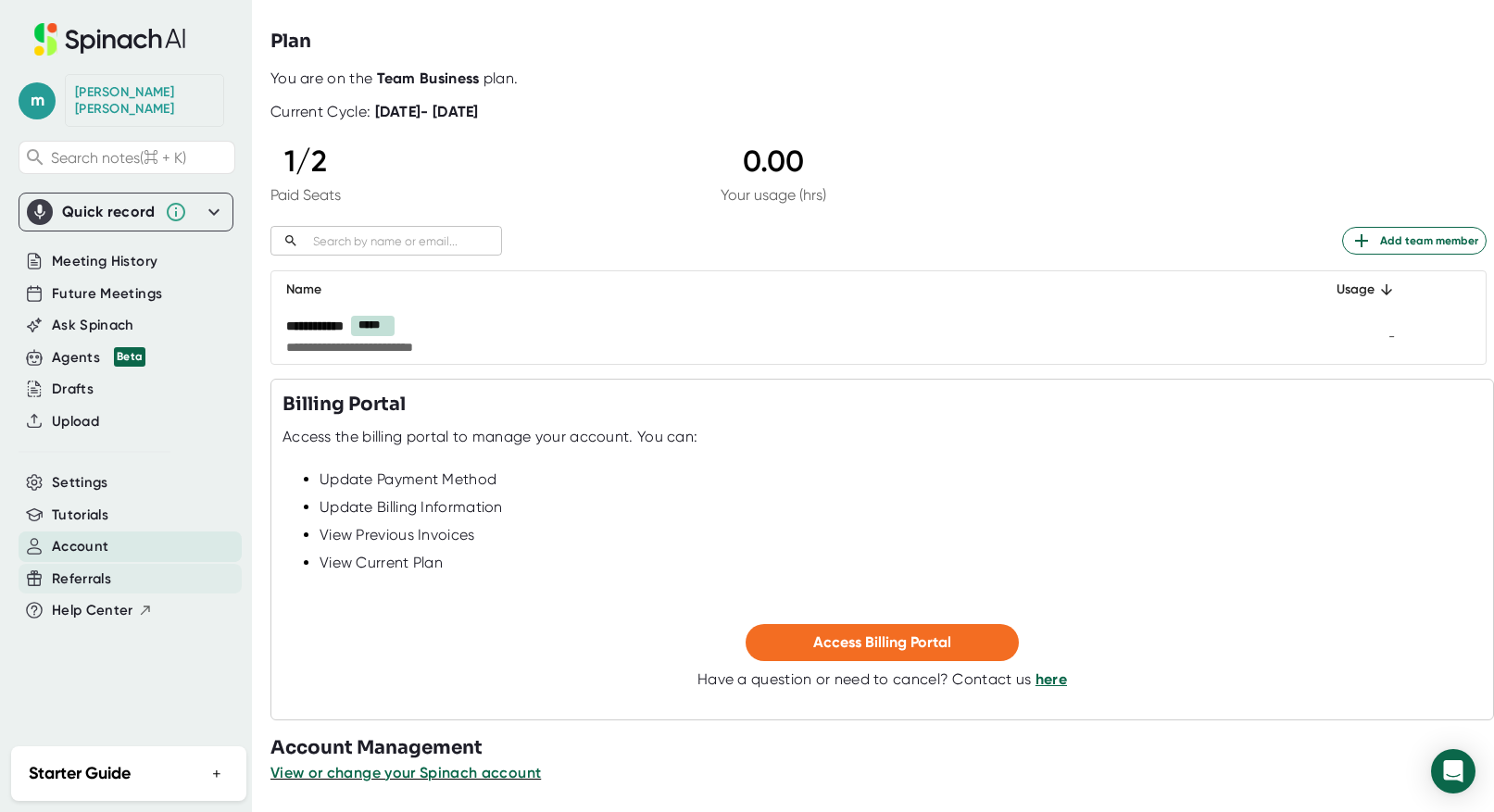 click on "Referrals" at bounding box center [82, 579] 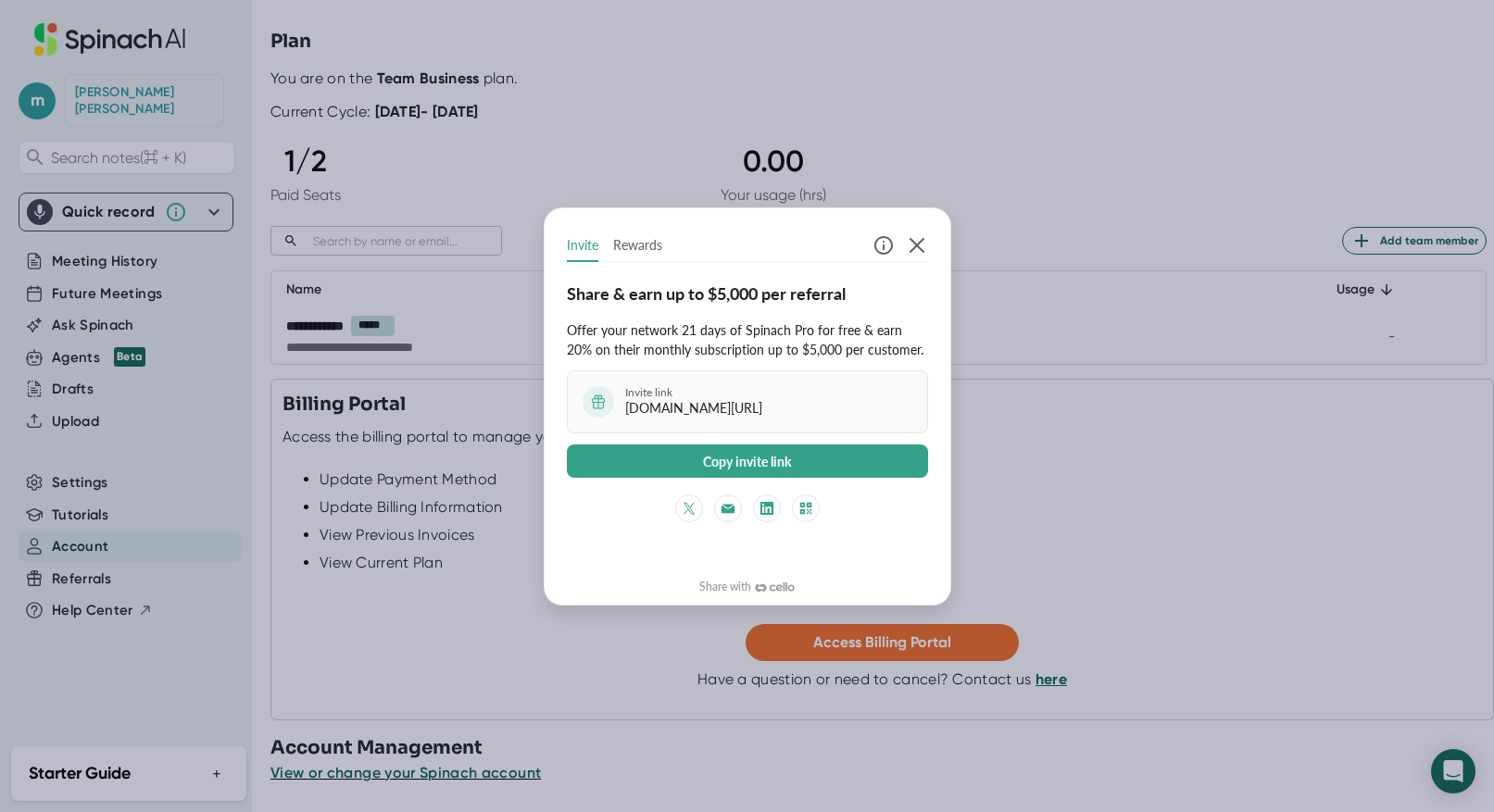 type 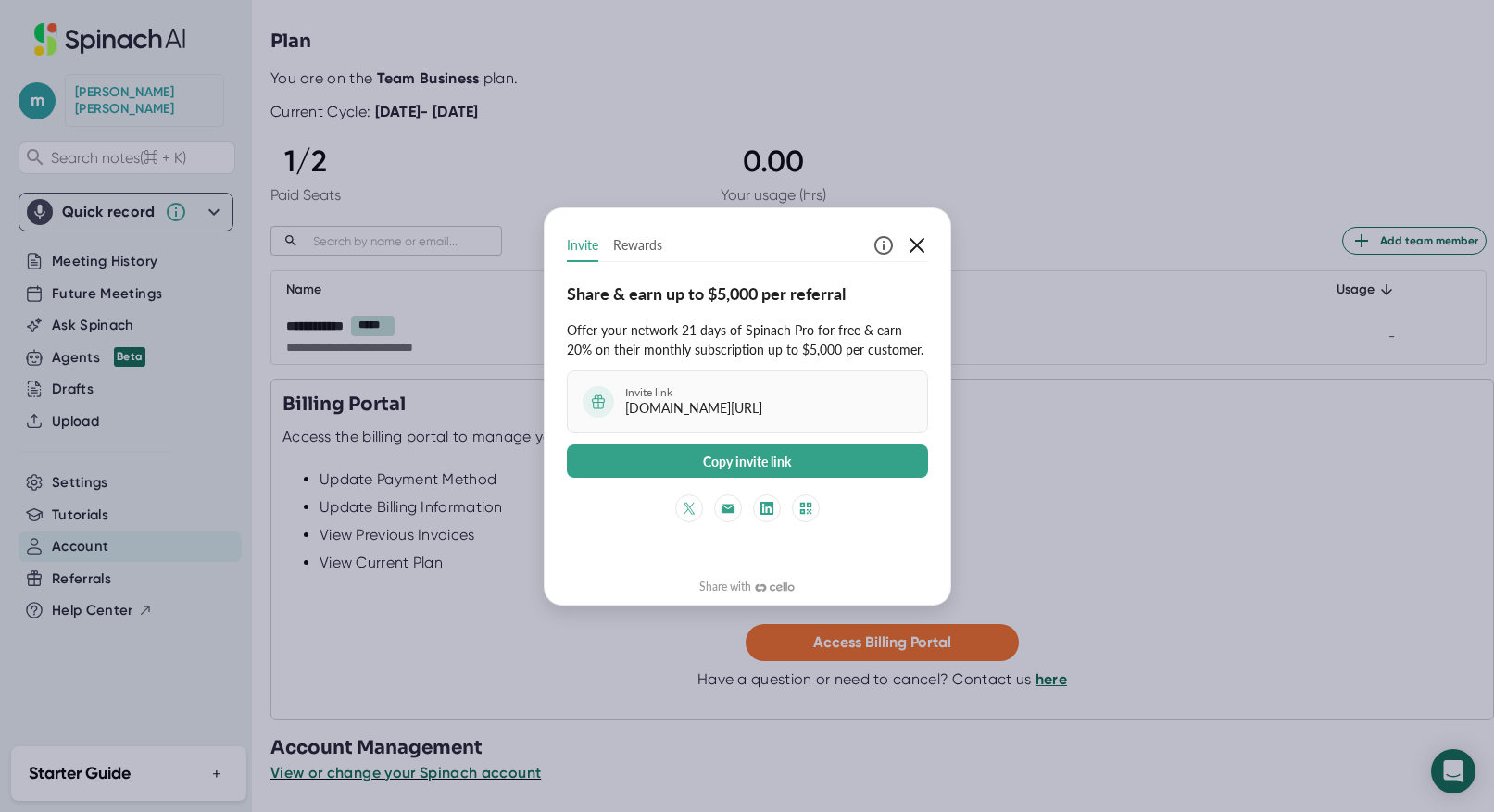 click 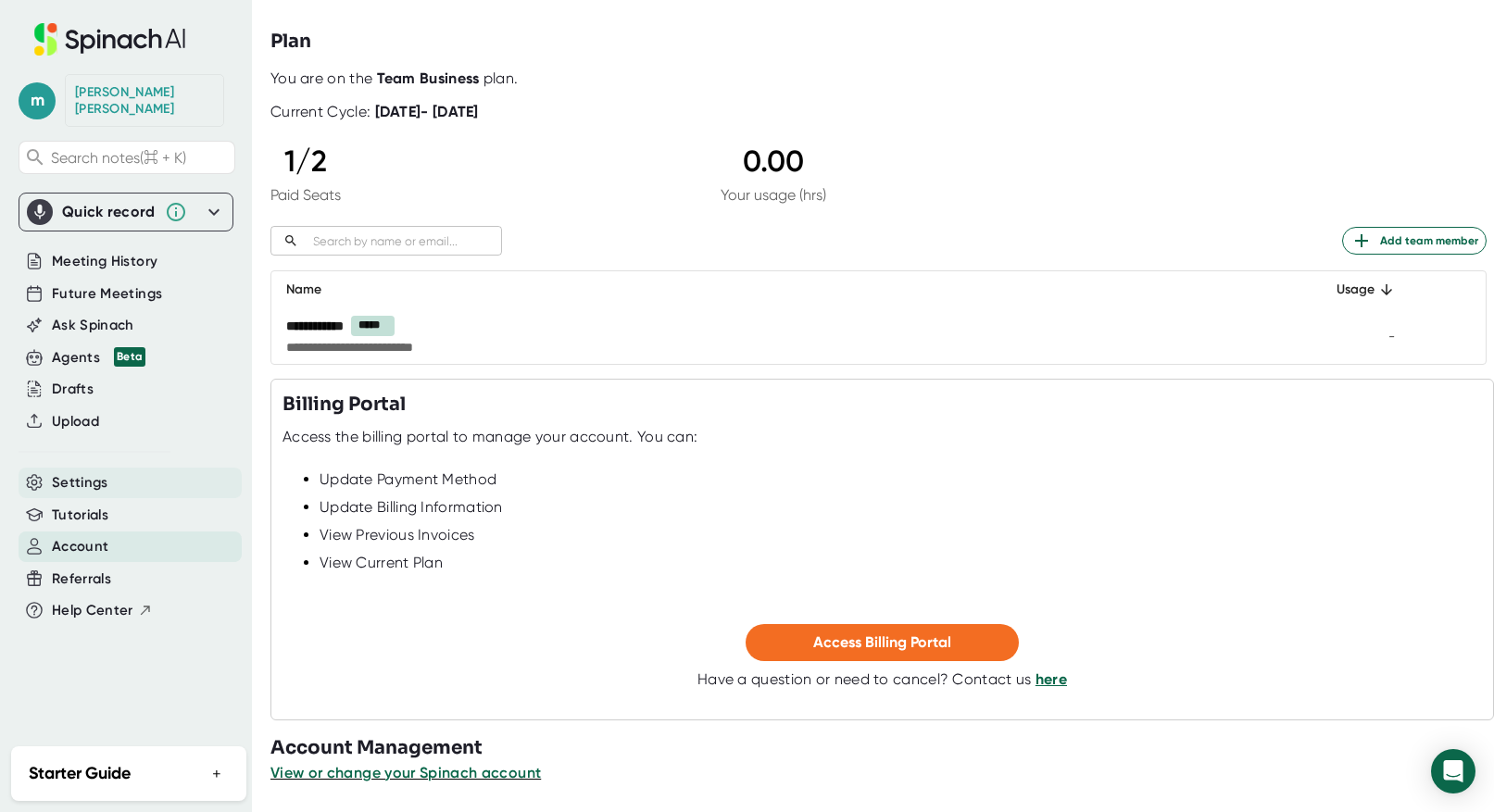 click on "Settings" at bounding box center [80, 482] 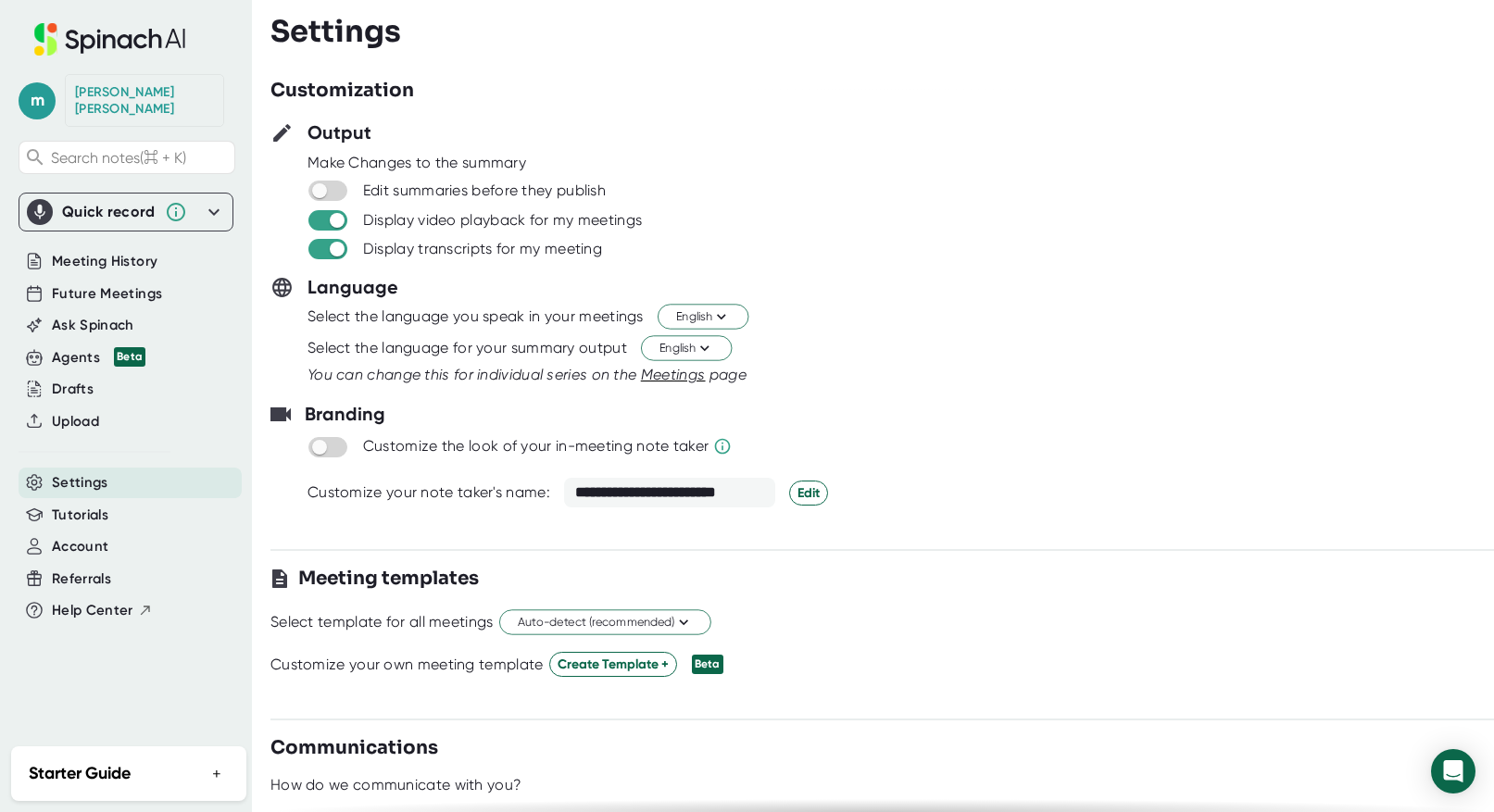 scroll, scrollTop: 0, scrollLeft: 0, axis: both 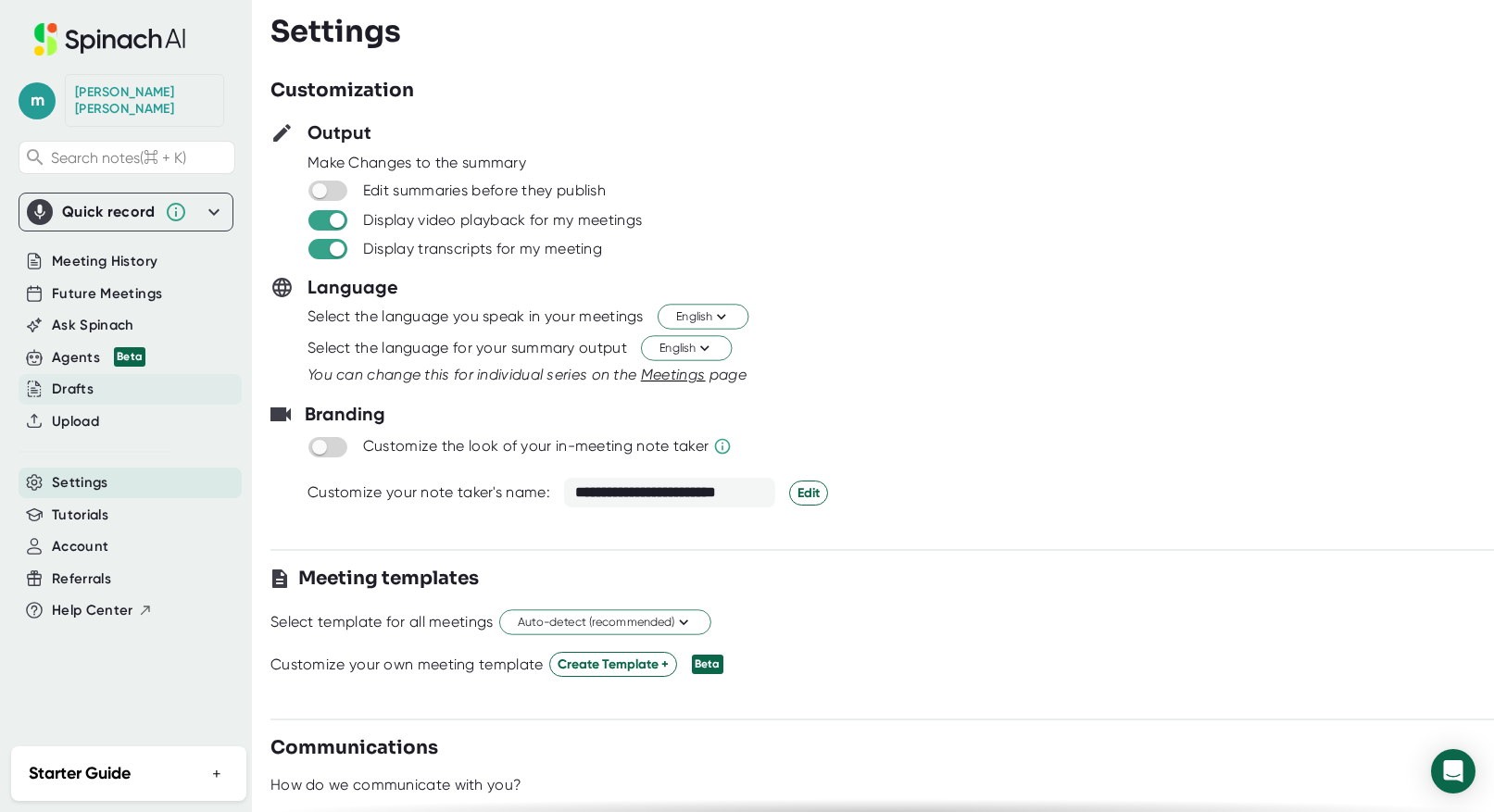 click on "Drafts" at bounding box center [72, 389] 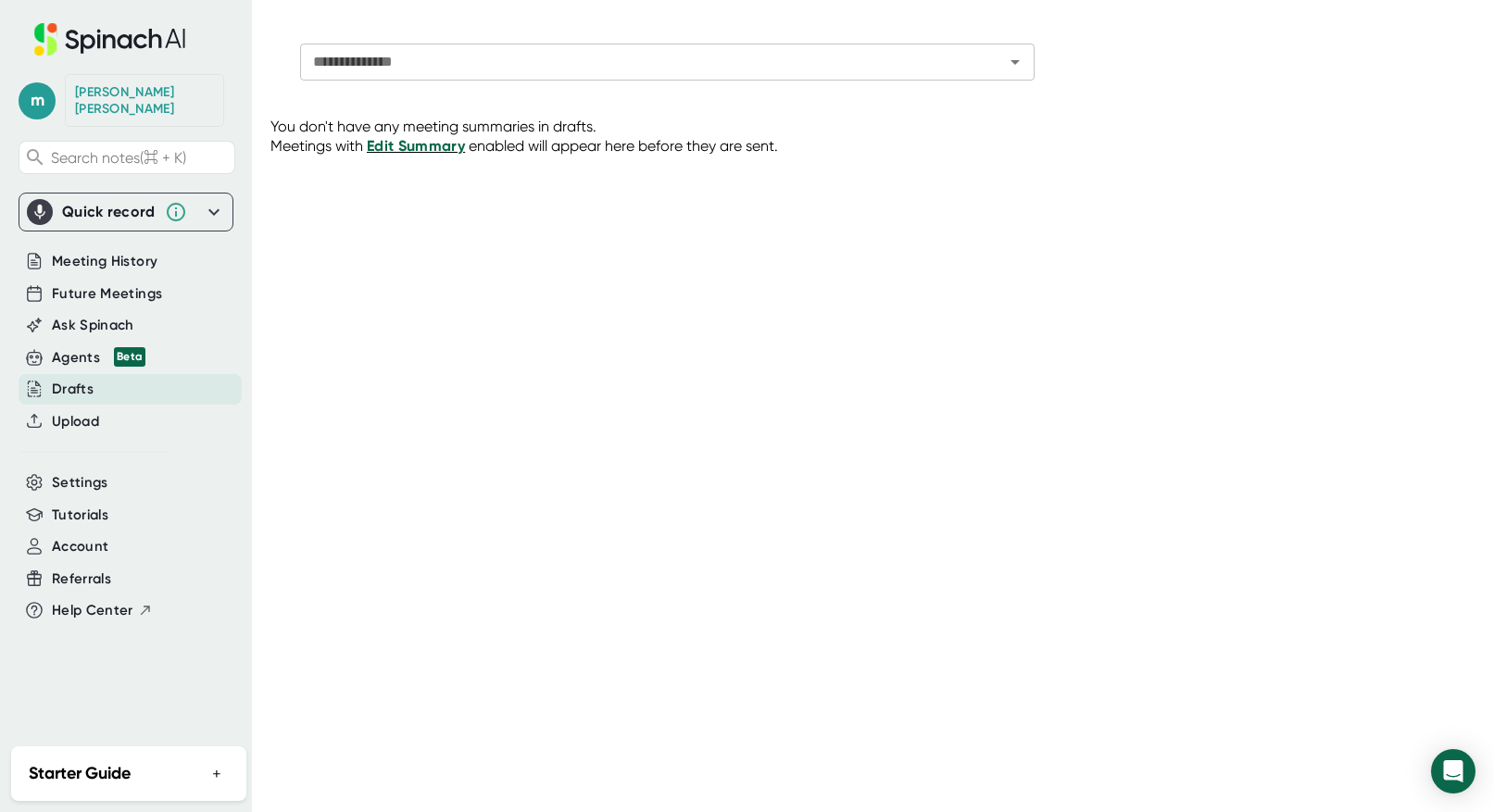 click on "Edit Summary" at bounding box center (416, 145) 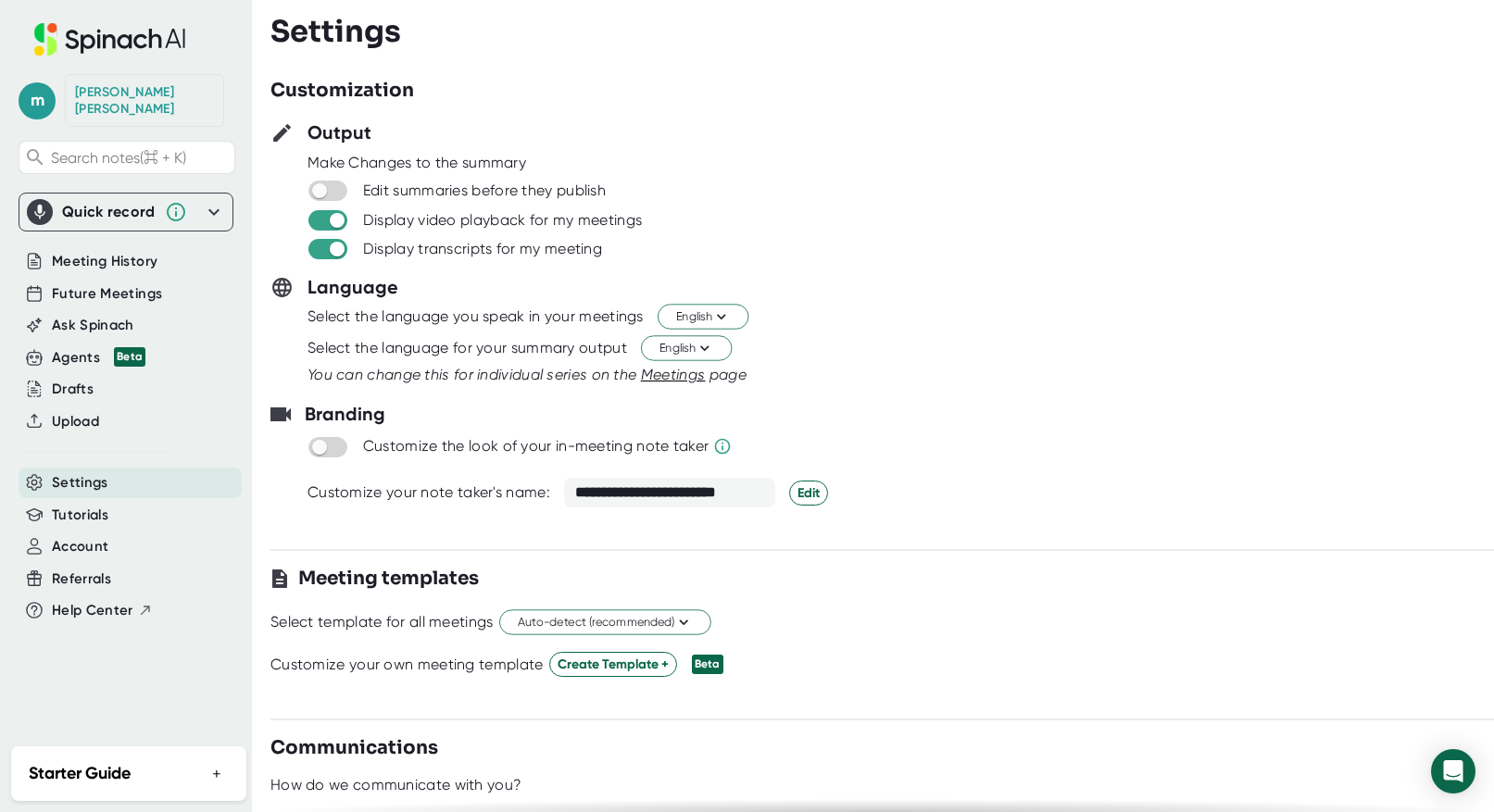 scroll, scrollTop: 0, scrollLeft: 0, axis: both 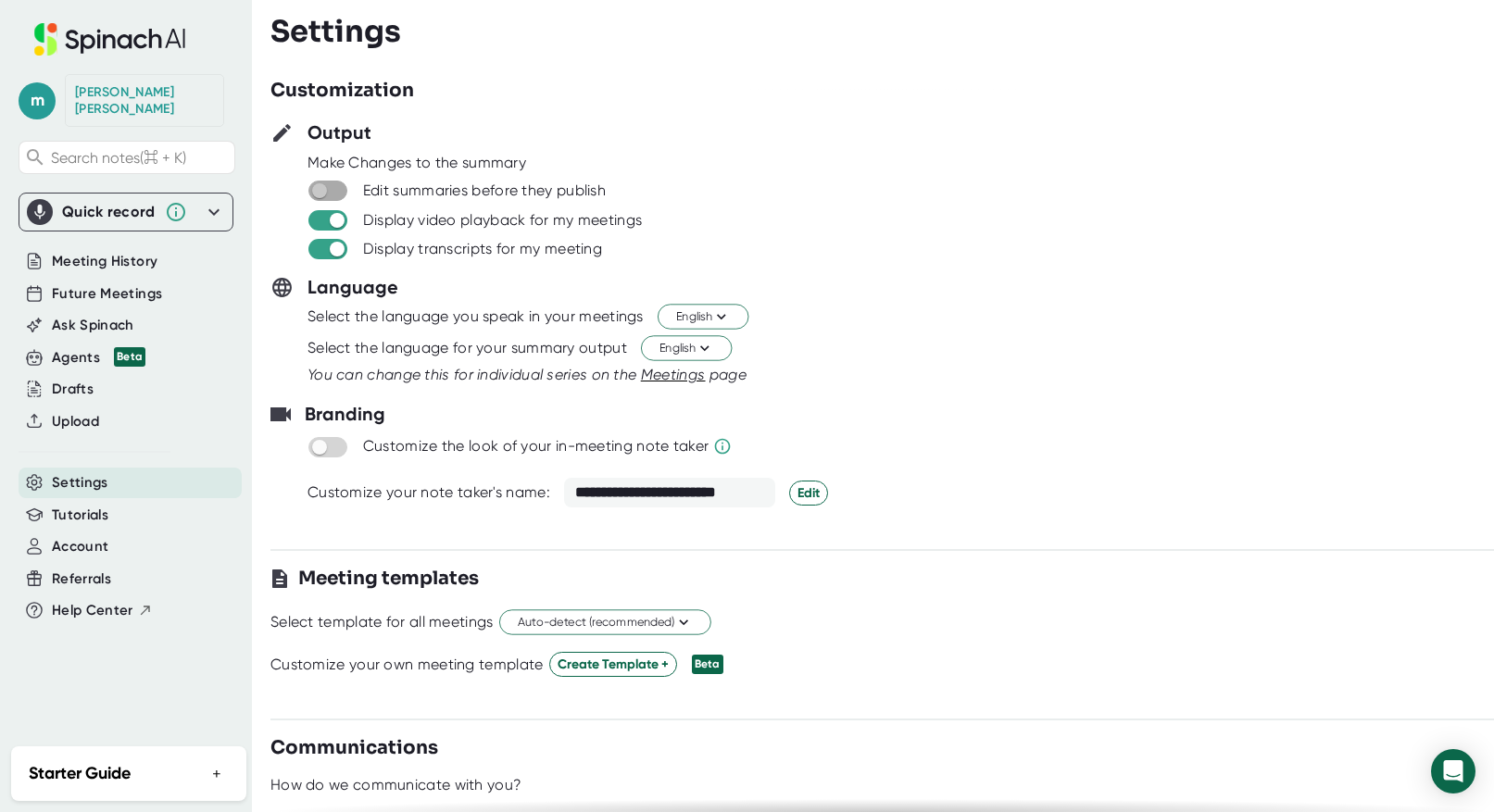click at bounding box center [319, 191] 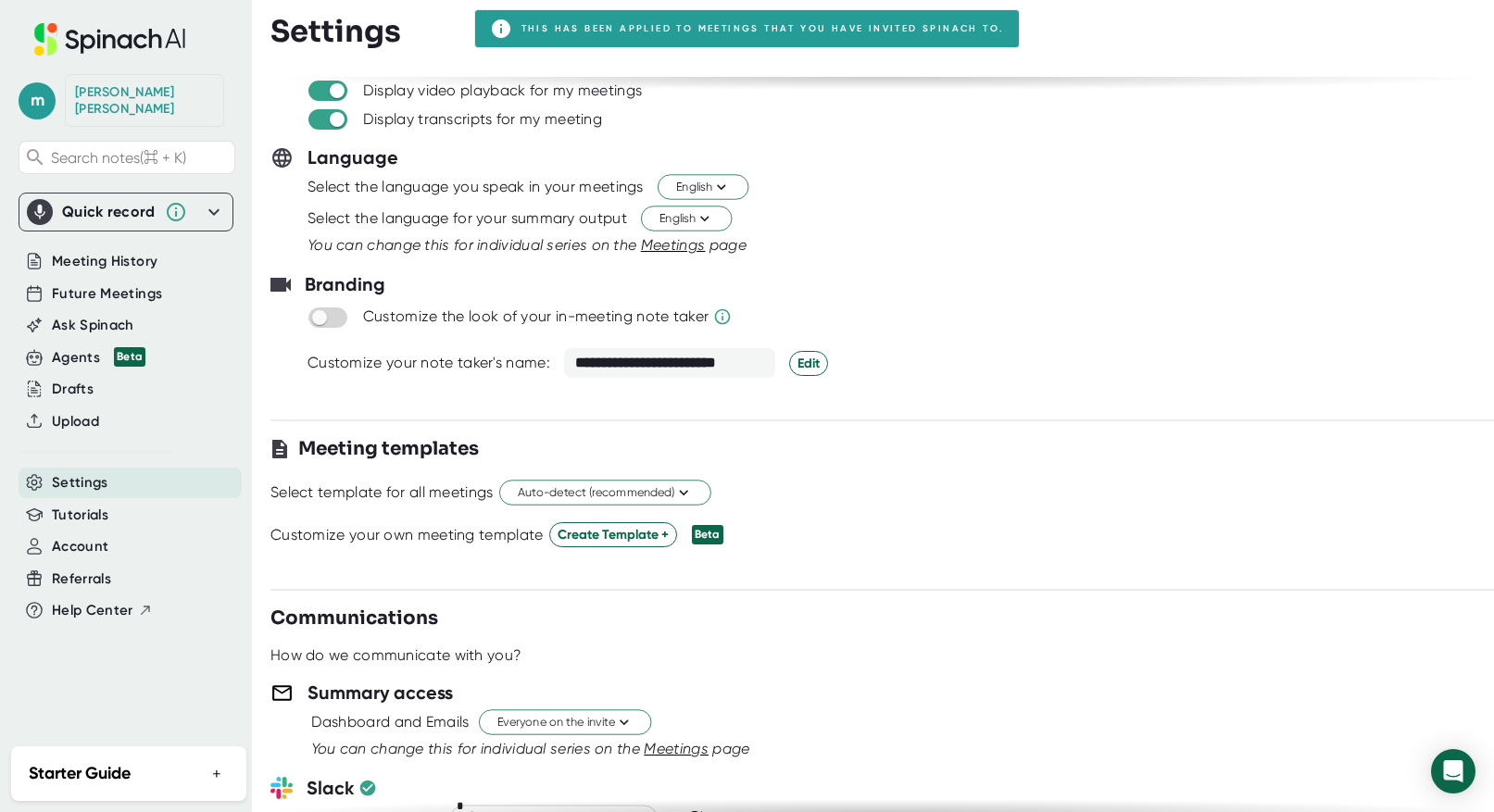 scroll, scrollTop: 134, scrollLeft: 0, axis: vertical 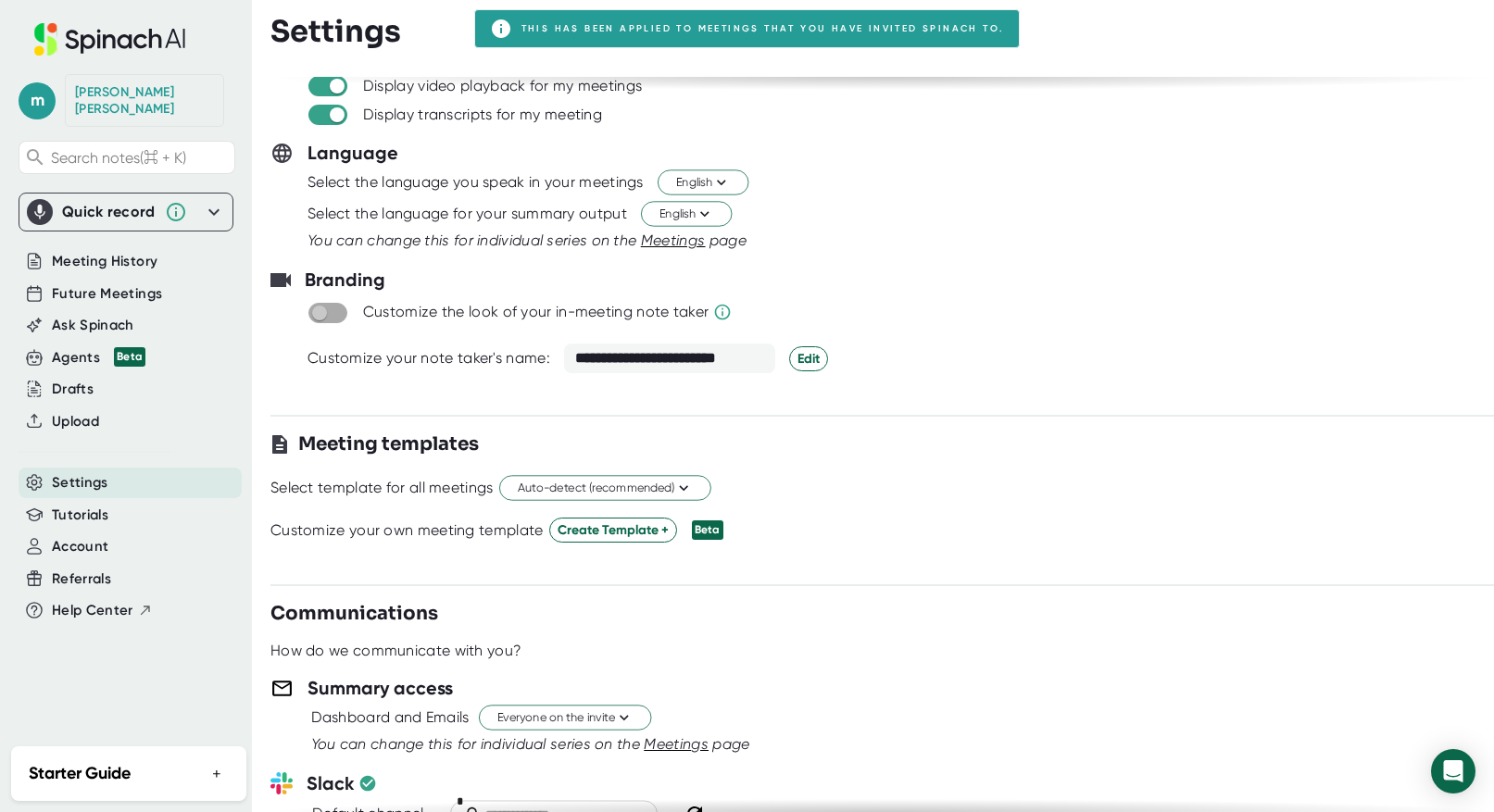click at bounding box center (319, 313) 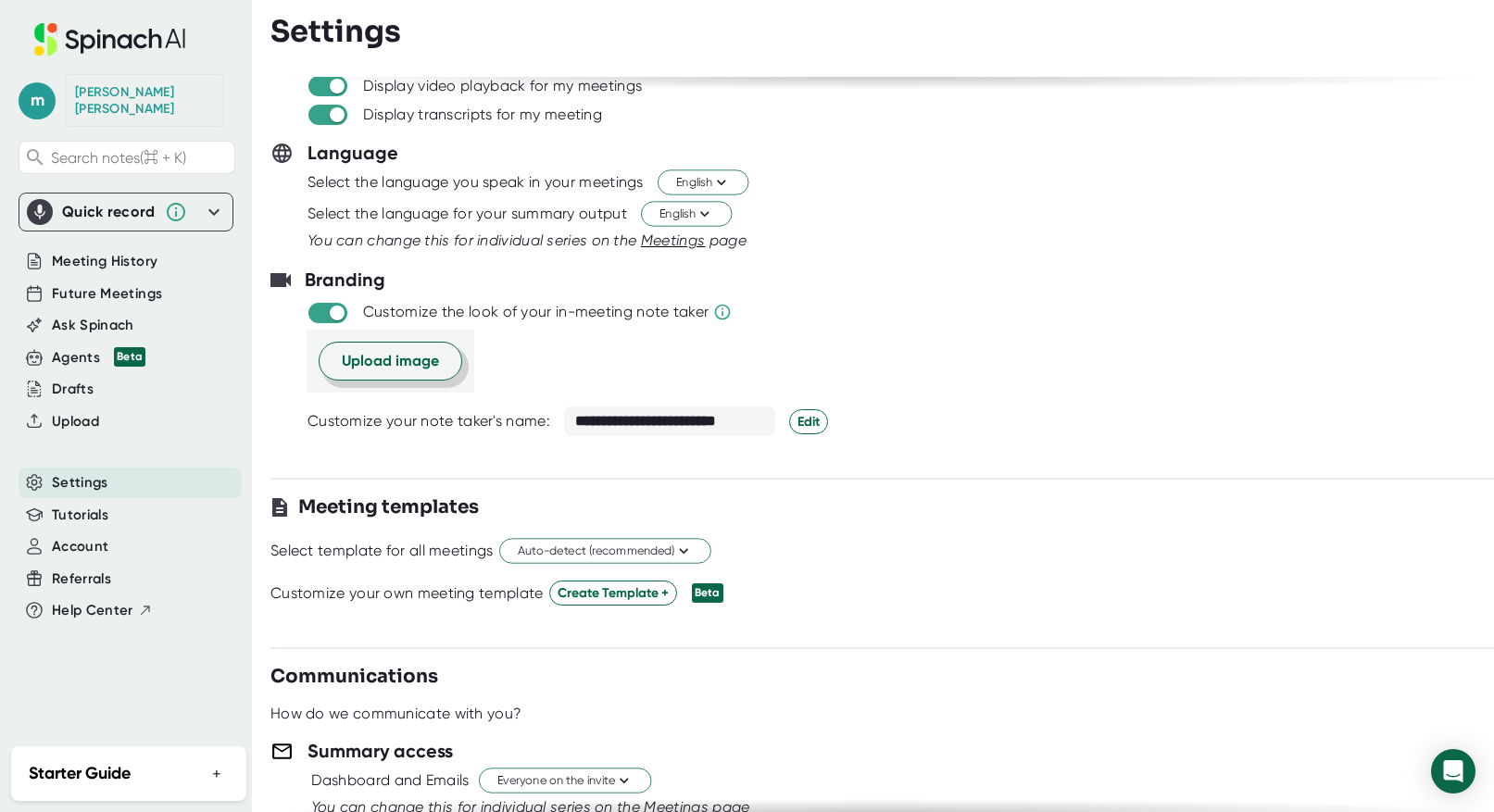 click on "Upload image" at bounding box center (390, 361) 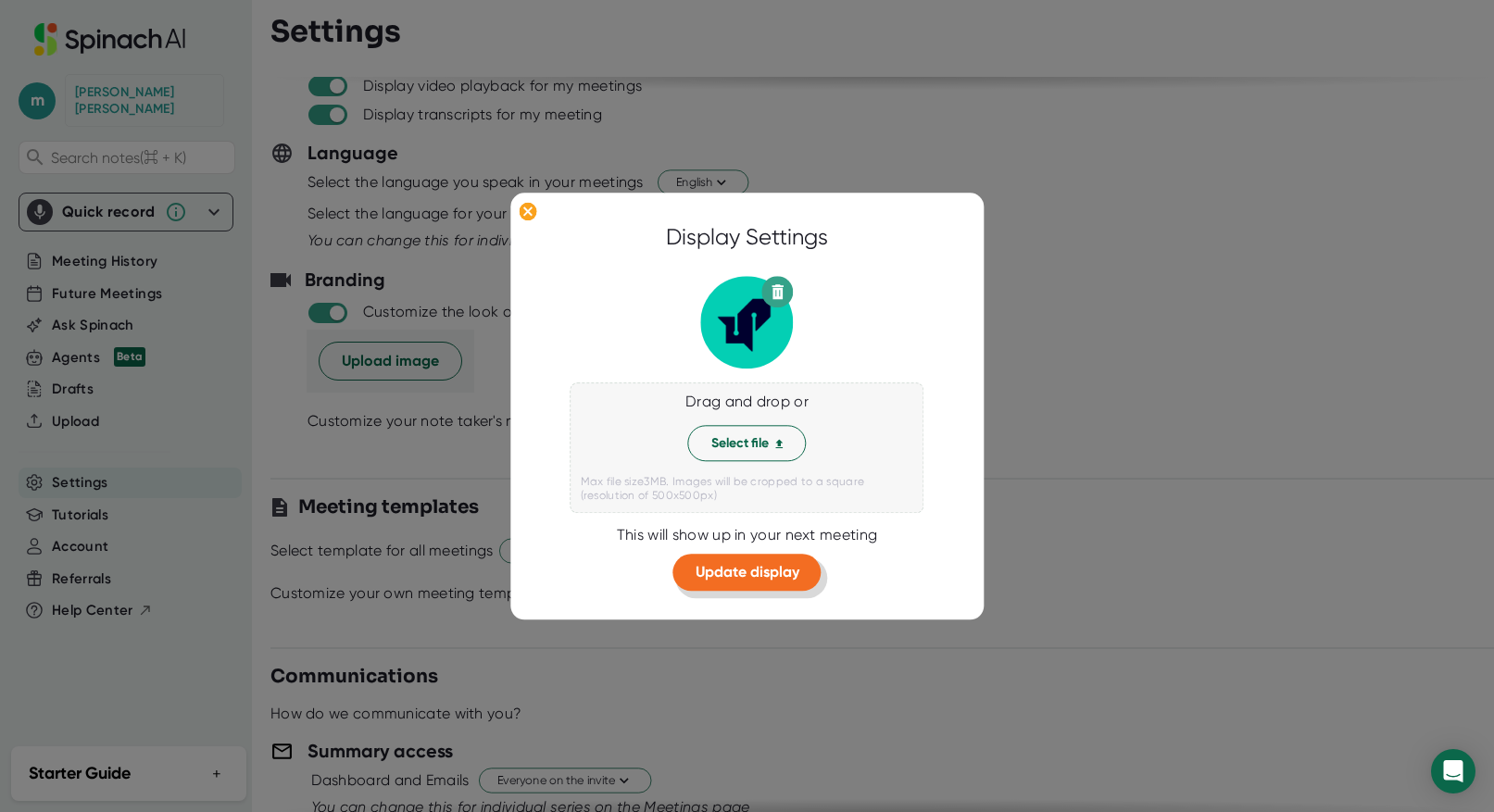 click on "Update display" at bounding box center (747, 572) 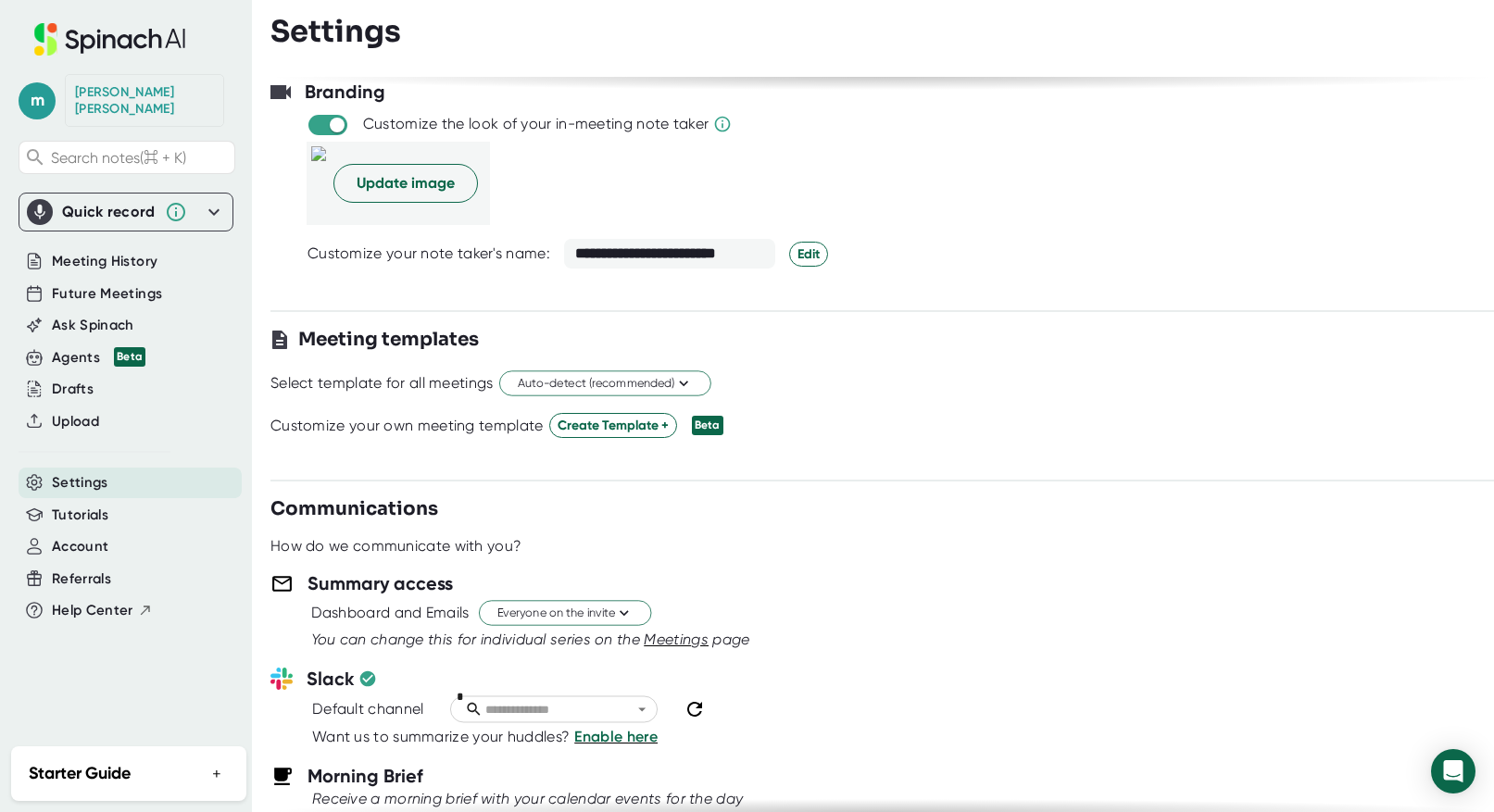 scroll, scrollTop: 327, scrollLeft: 0, axis: vertical 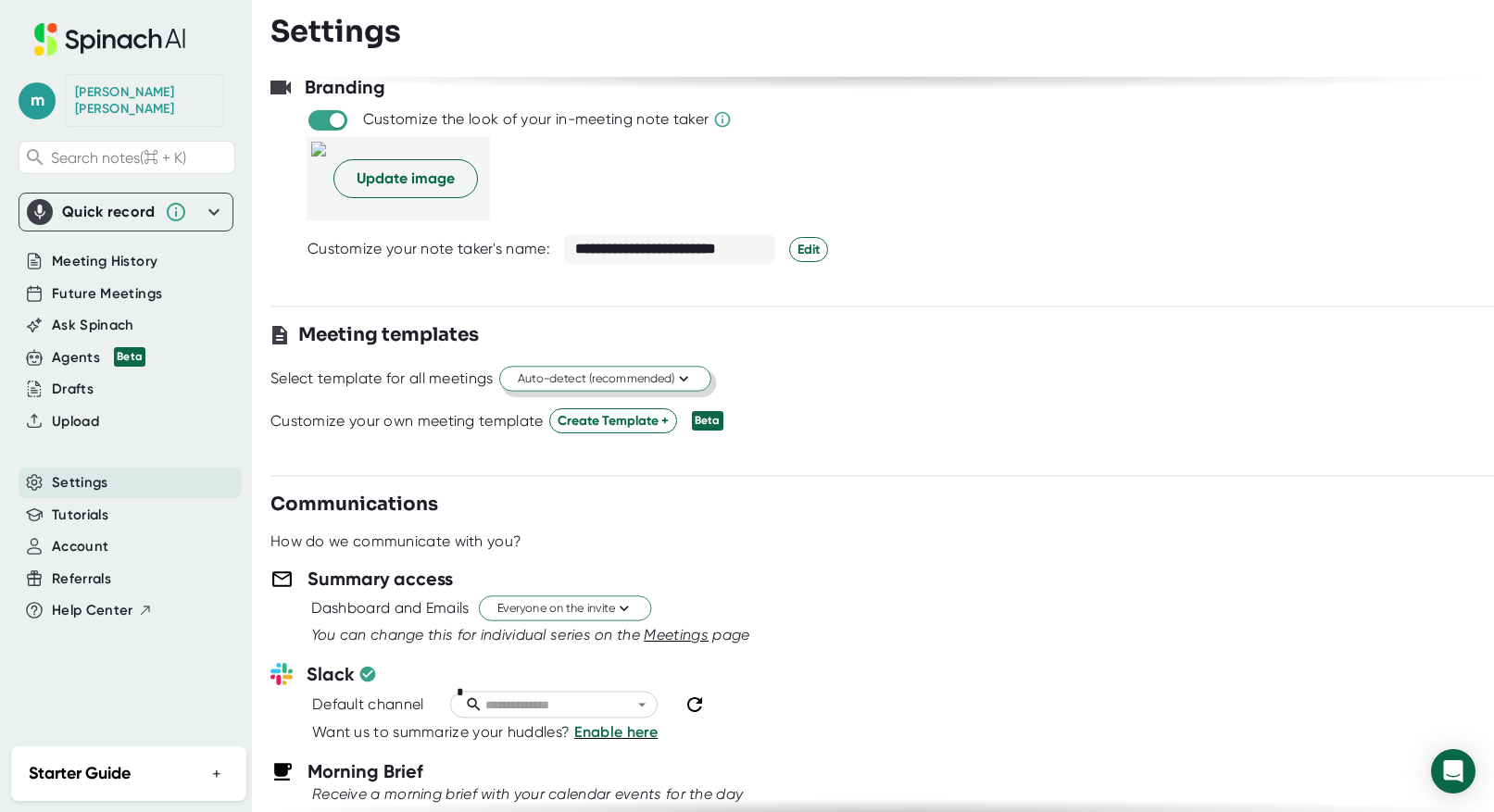 click on "Auto-detect (recommended)" at bounding box center (605, 379) 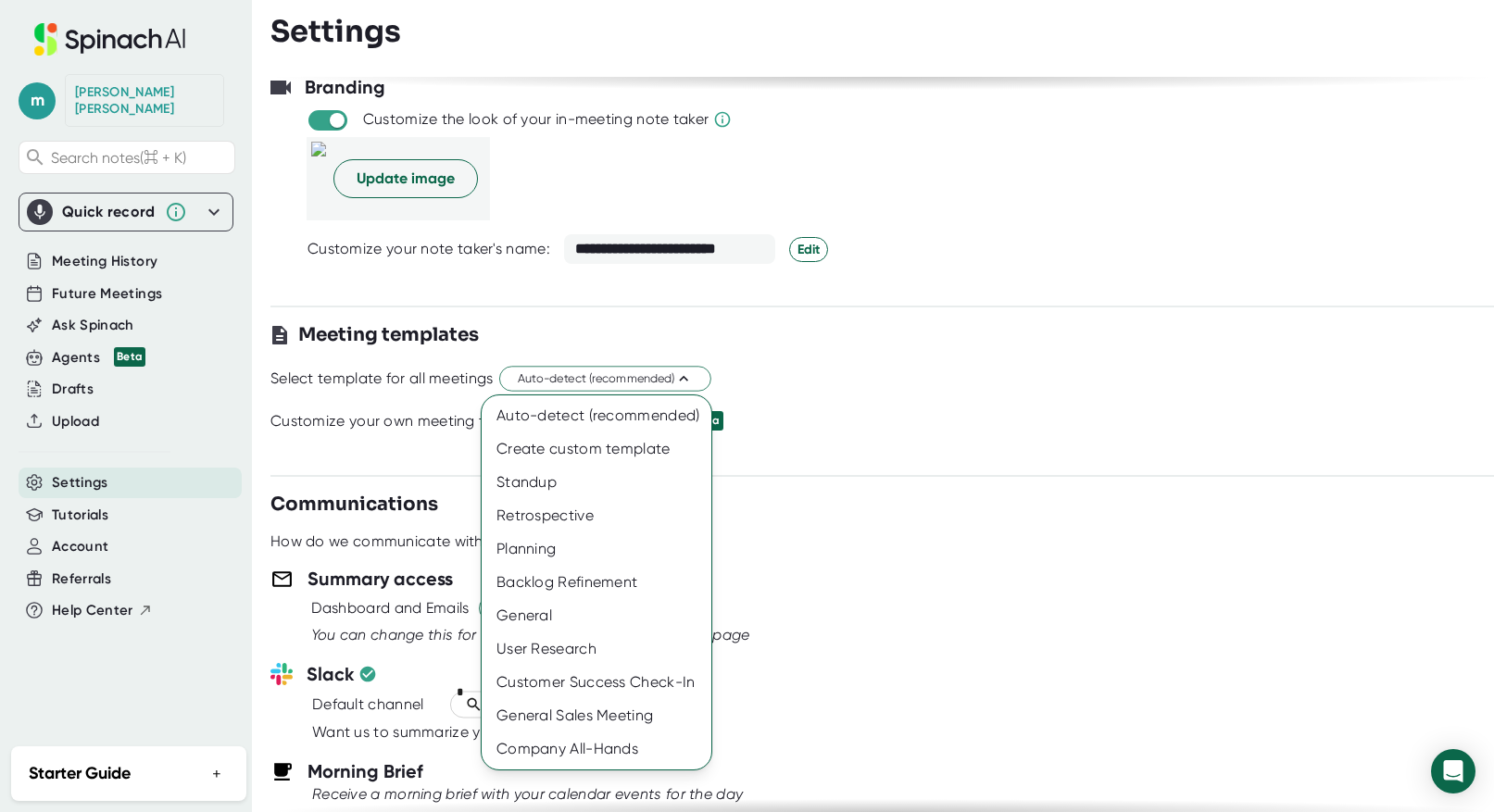 click at bounding box center [747, 406] 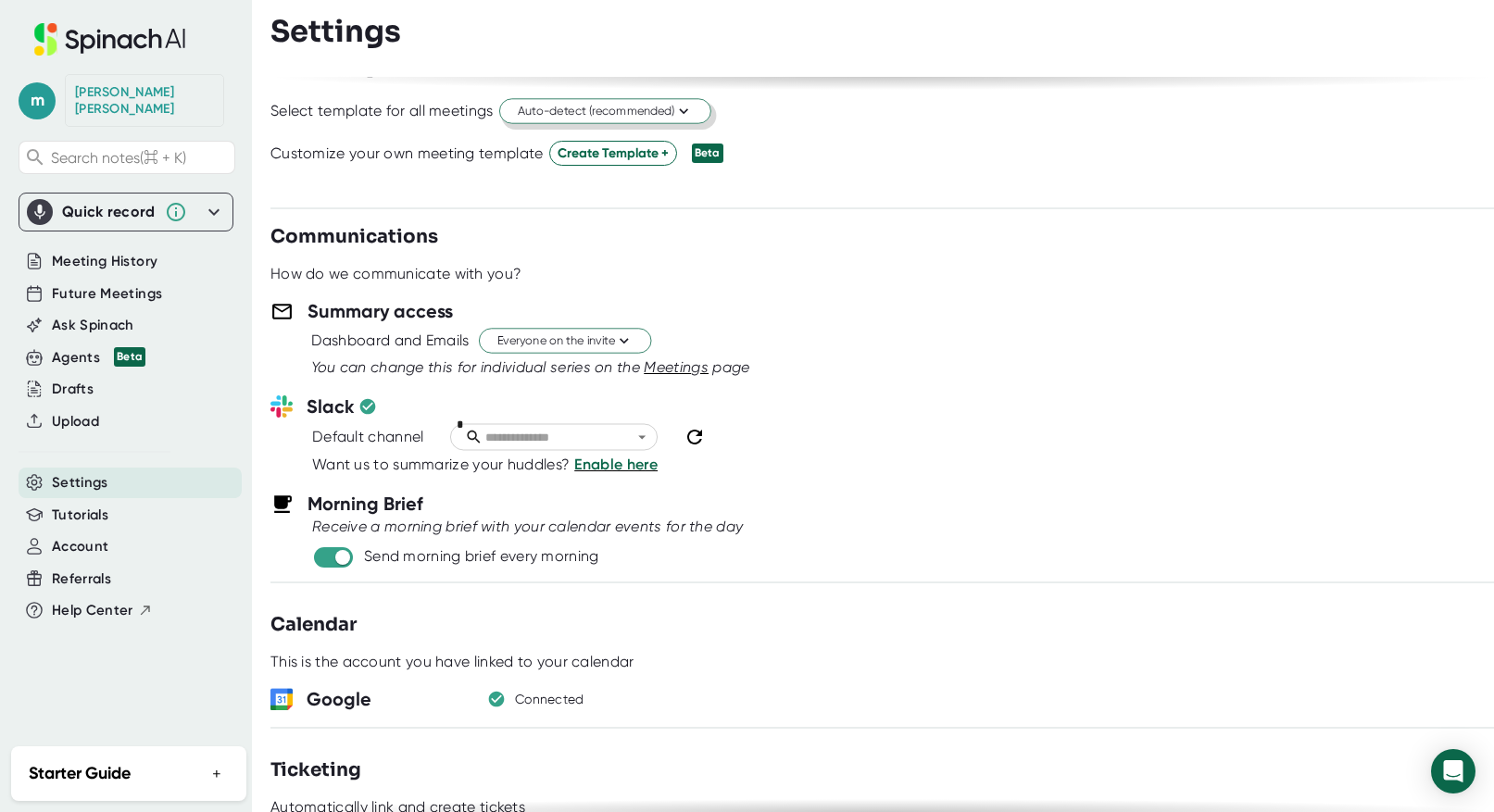 scroll, scrollTop: 597, scrollLeft: 0, axis: vertical 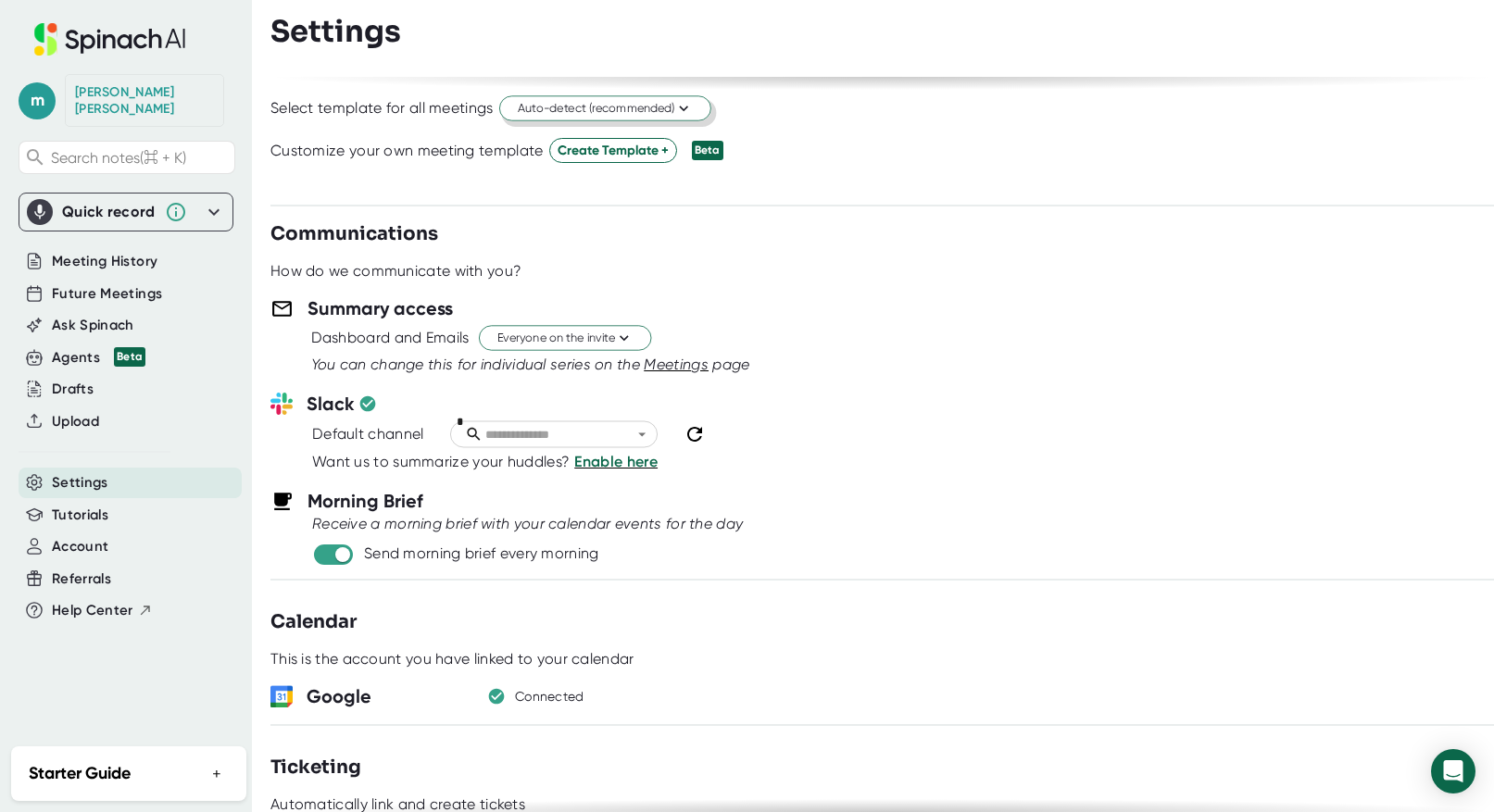 click 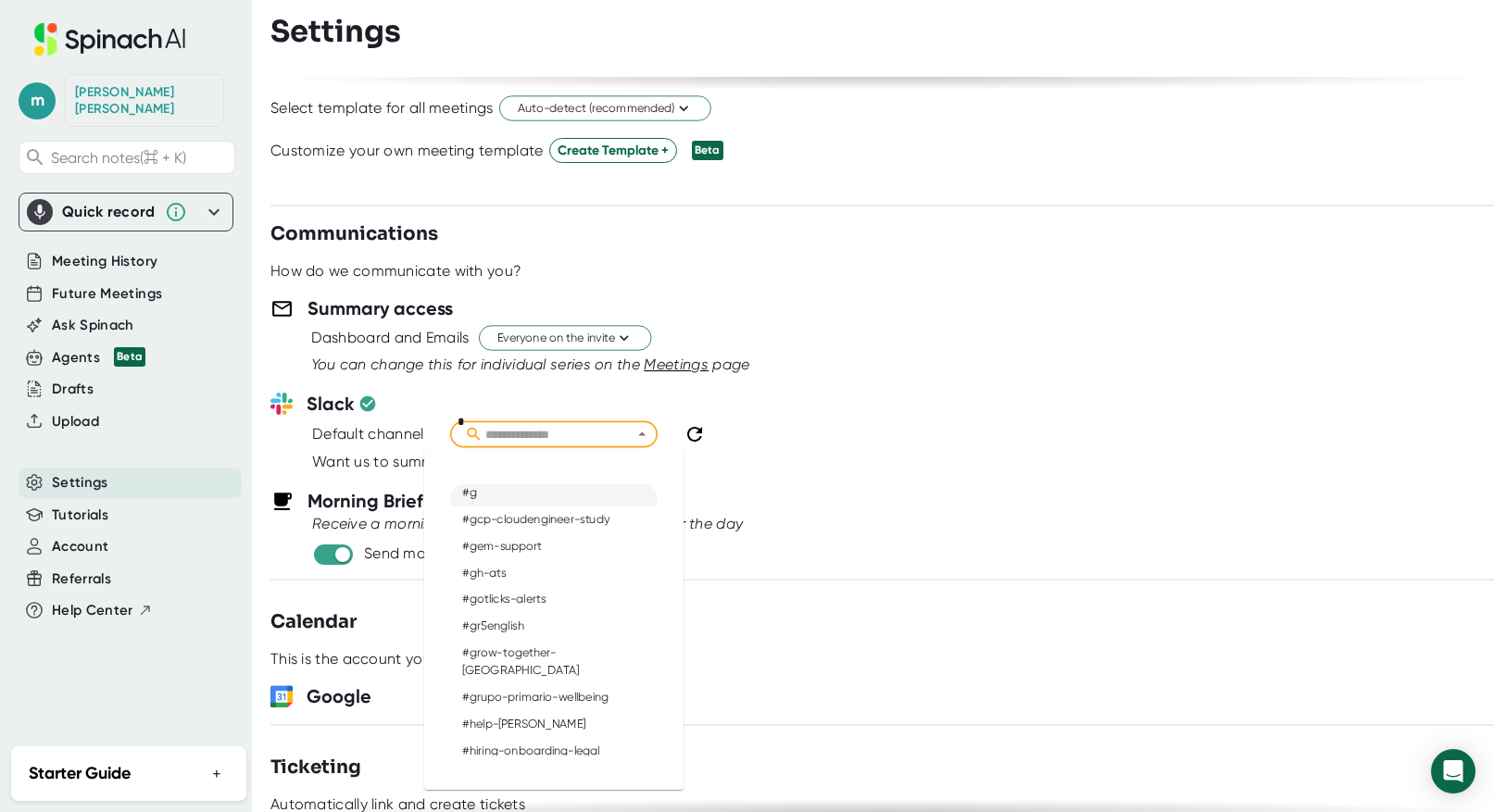 scroll, scrollTop: 980, scrollLeft: 0, axis: vertical 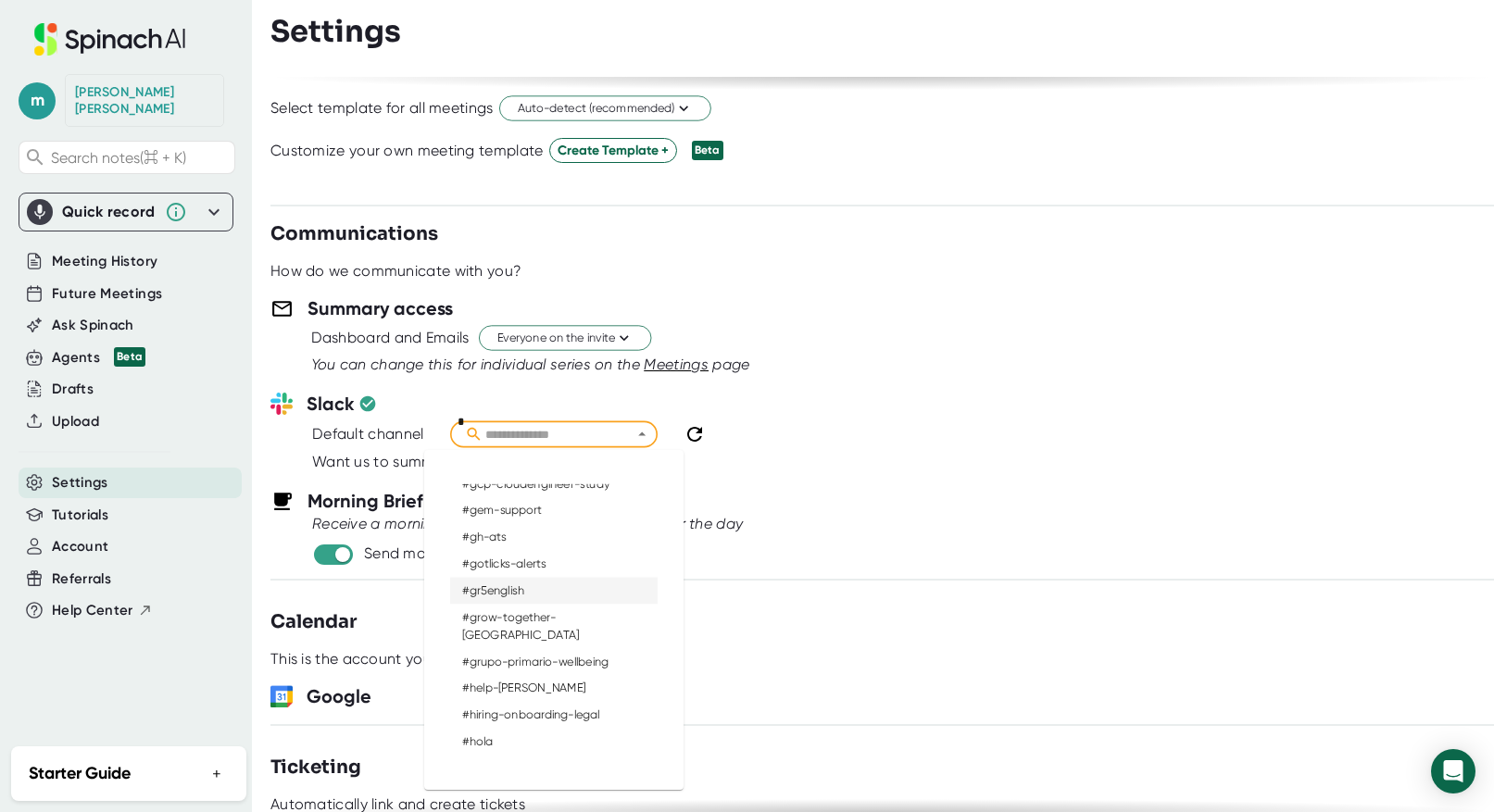 click on "Default channel  *" at bounding box center [903, 434] 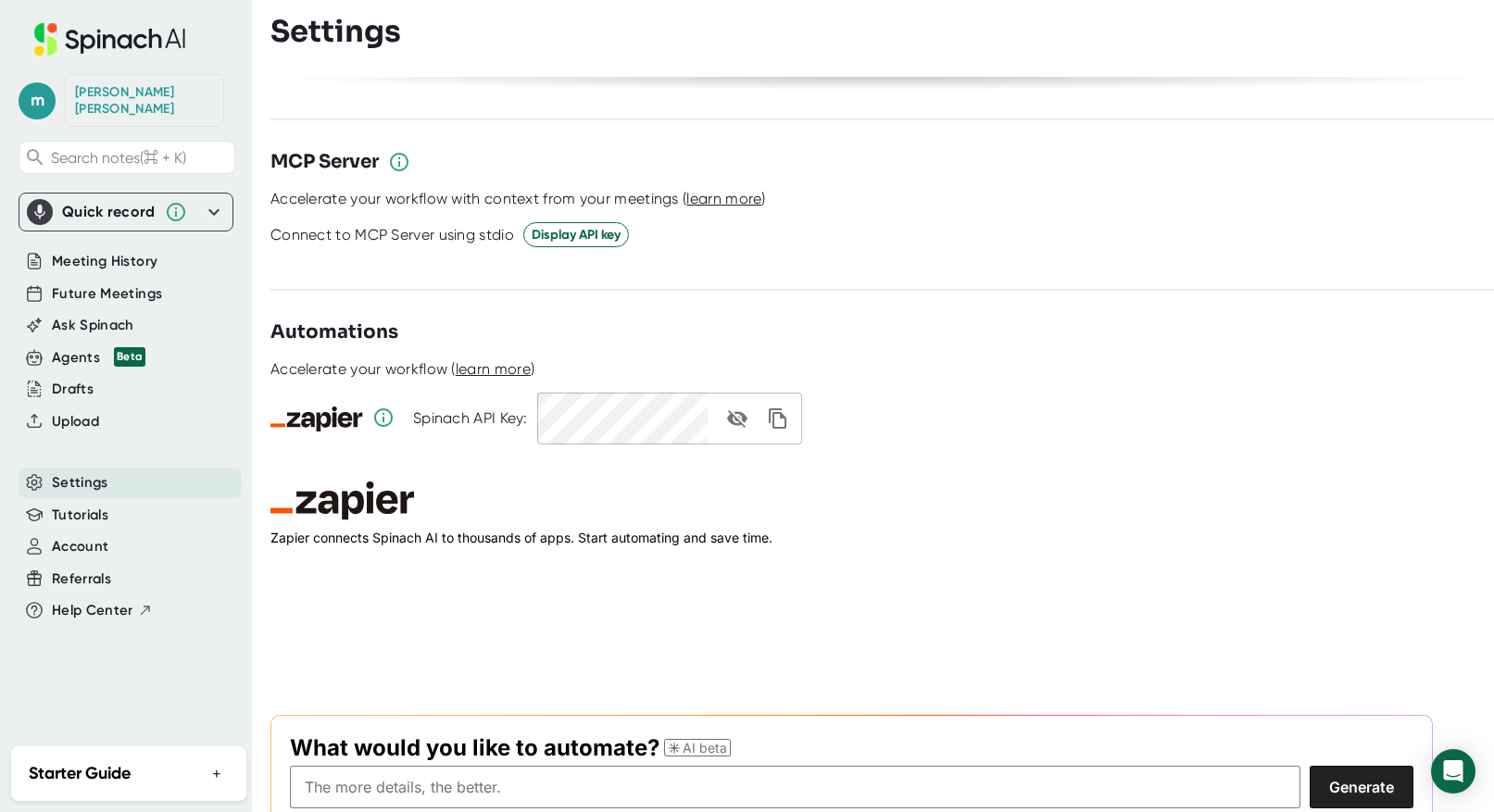 scroll, scrollTop: 2642, scrollLeft: 0, axis: vertical 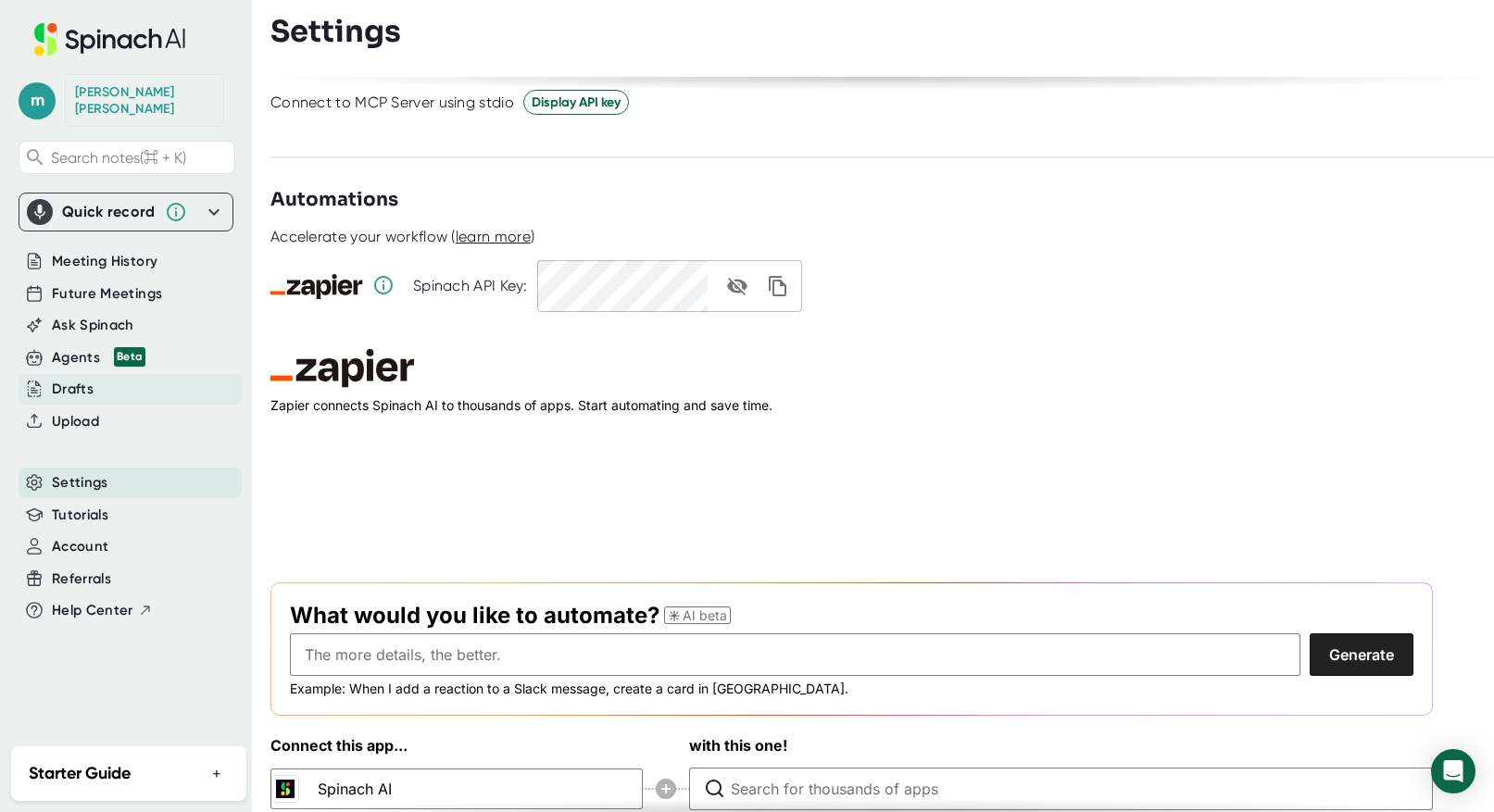 click on "Drafts" at bounding box center [72, 389] 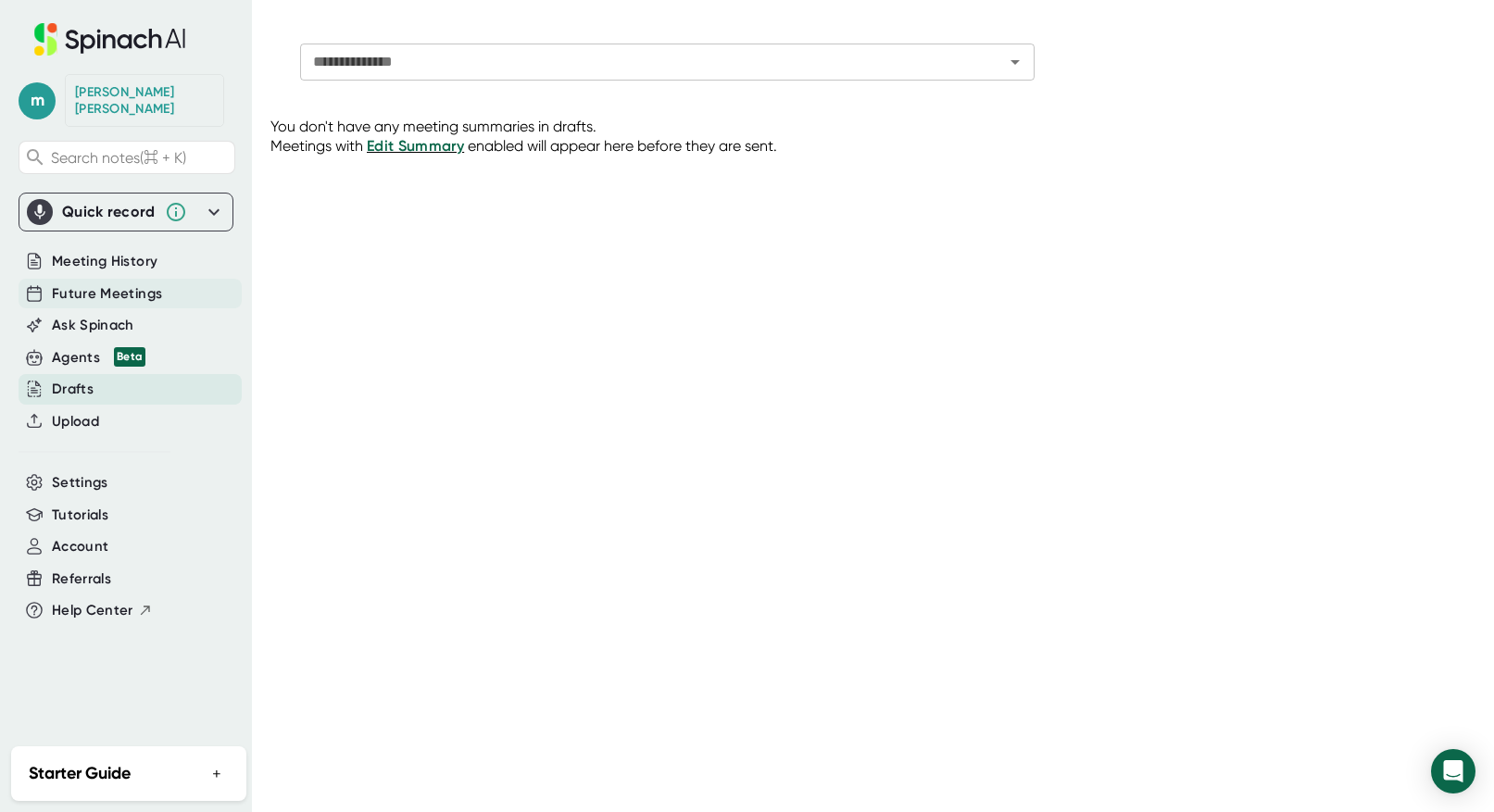 click on "Future Meetings" at bounding box center (107, 294) 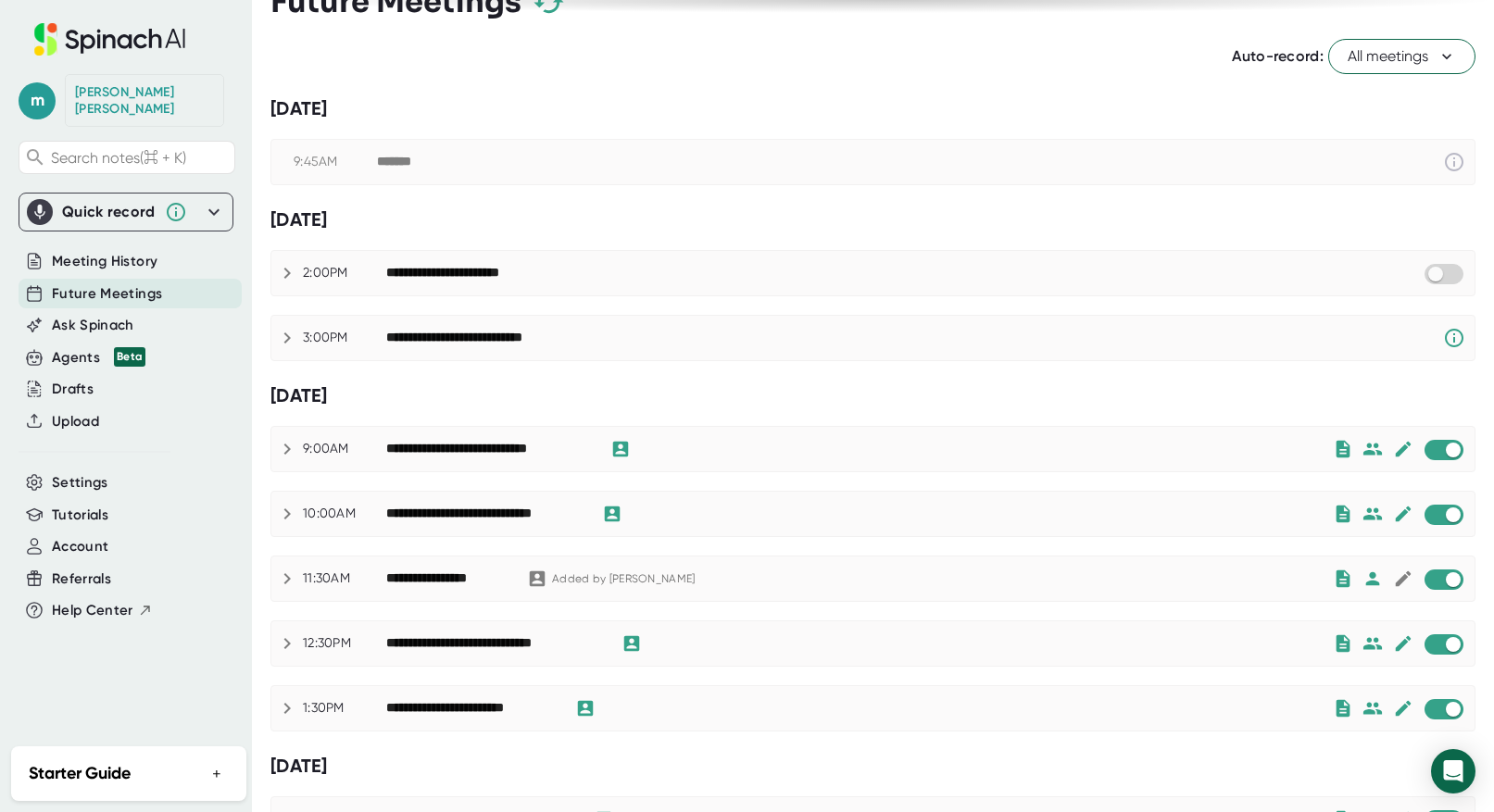 scroll, scrollTop: 0, scrollLeft: 0, axis: both 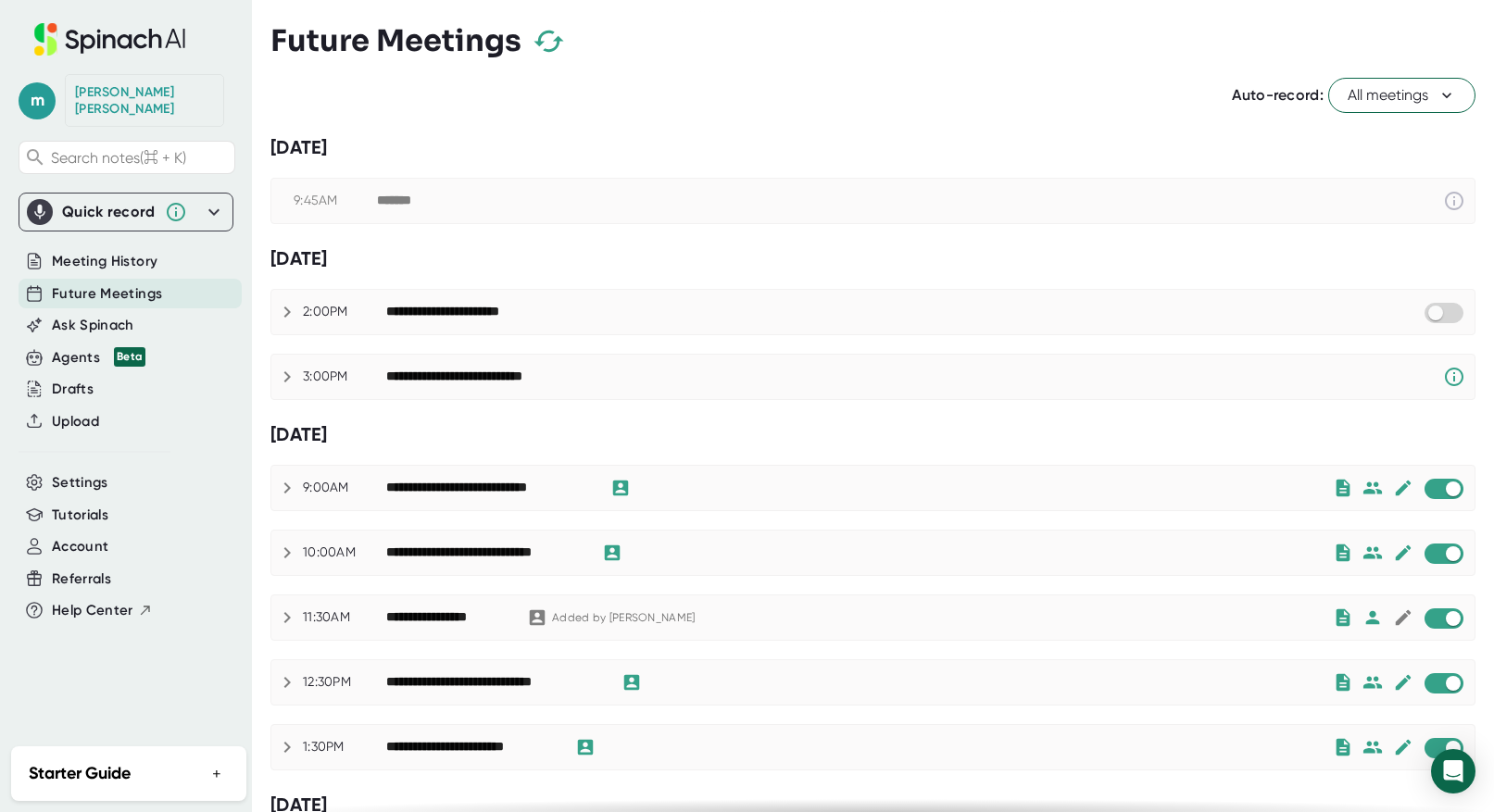 click on "**********" at bounding box center (473, 377) 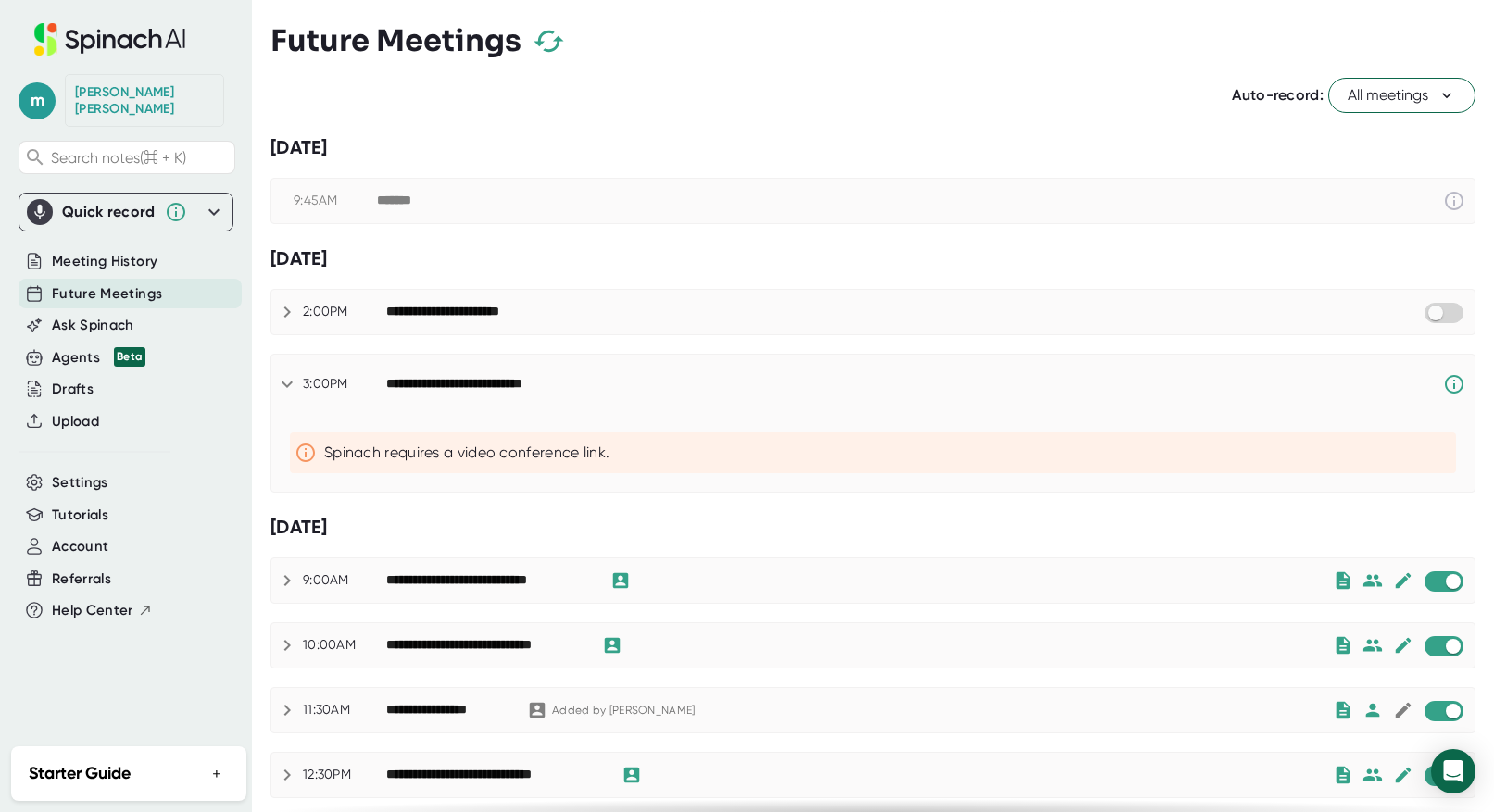 click on "**********" at bounding box center (473, 384) 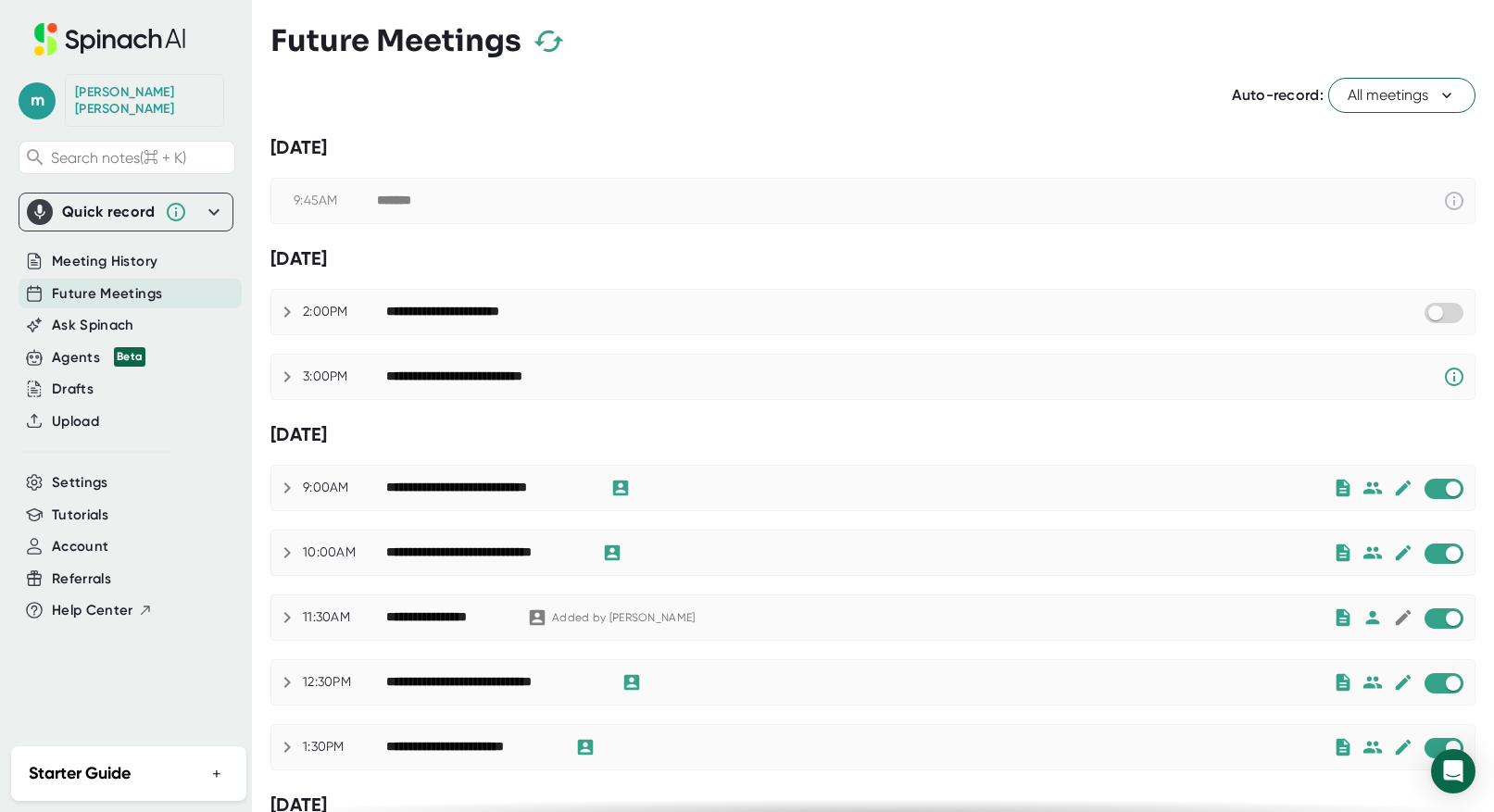 click on "**********" at bounding box center [873, 488] 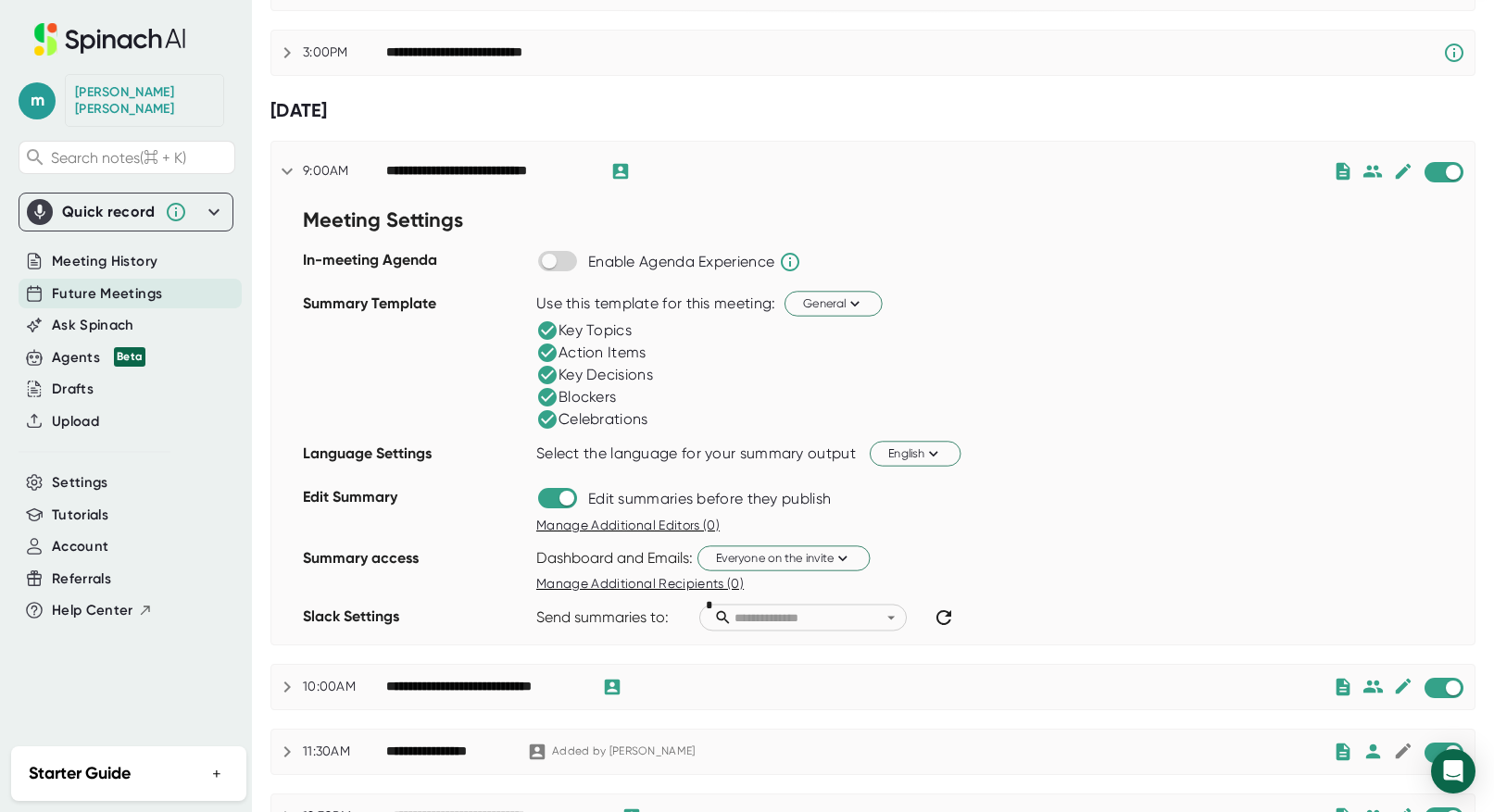 scroll, scrollTop: 281, scrollLeft: 0, axis: vertical 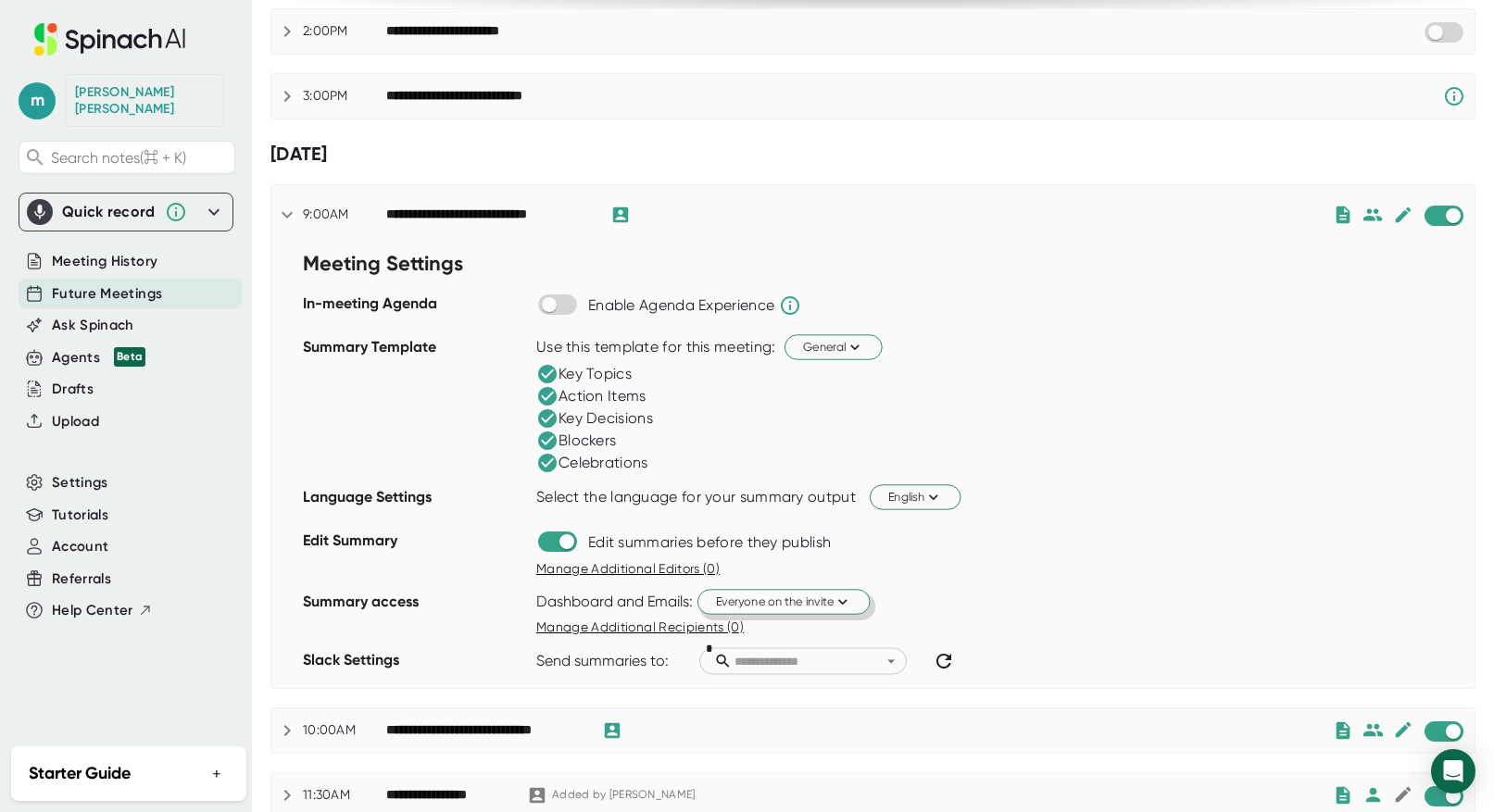click on "Everyone on the invite" at bounding box center [784, 601] 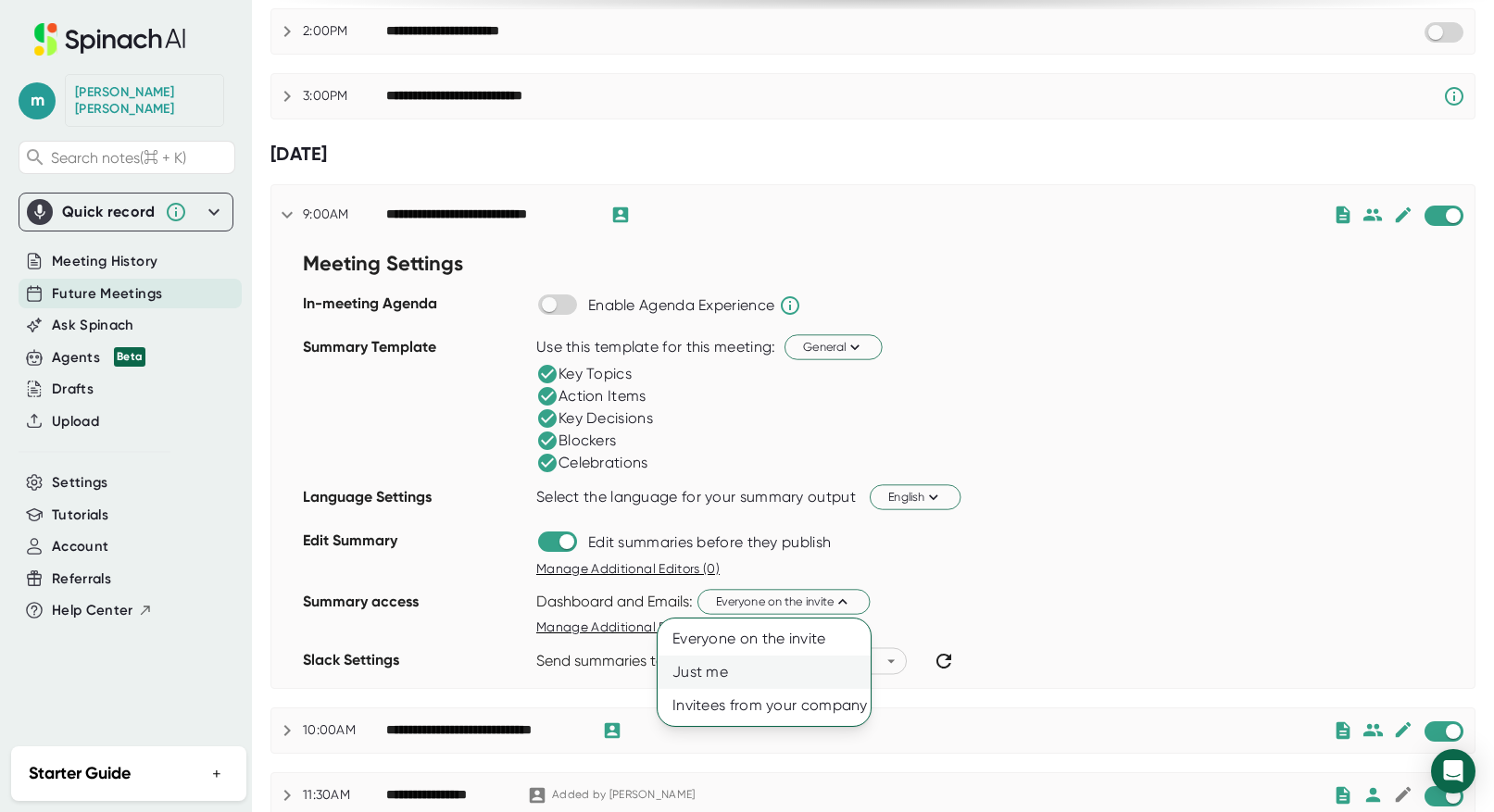 click on "Just me" at bounding box center [764, 672] 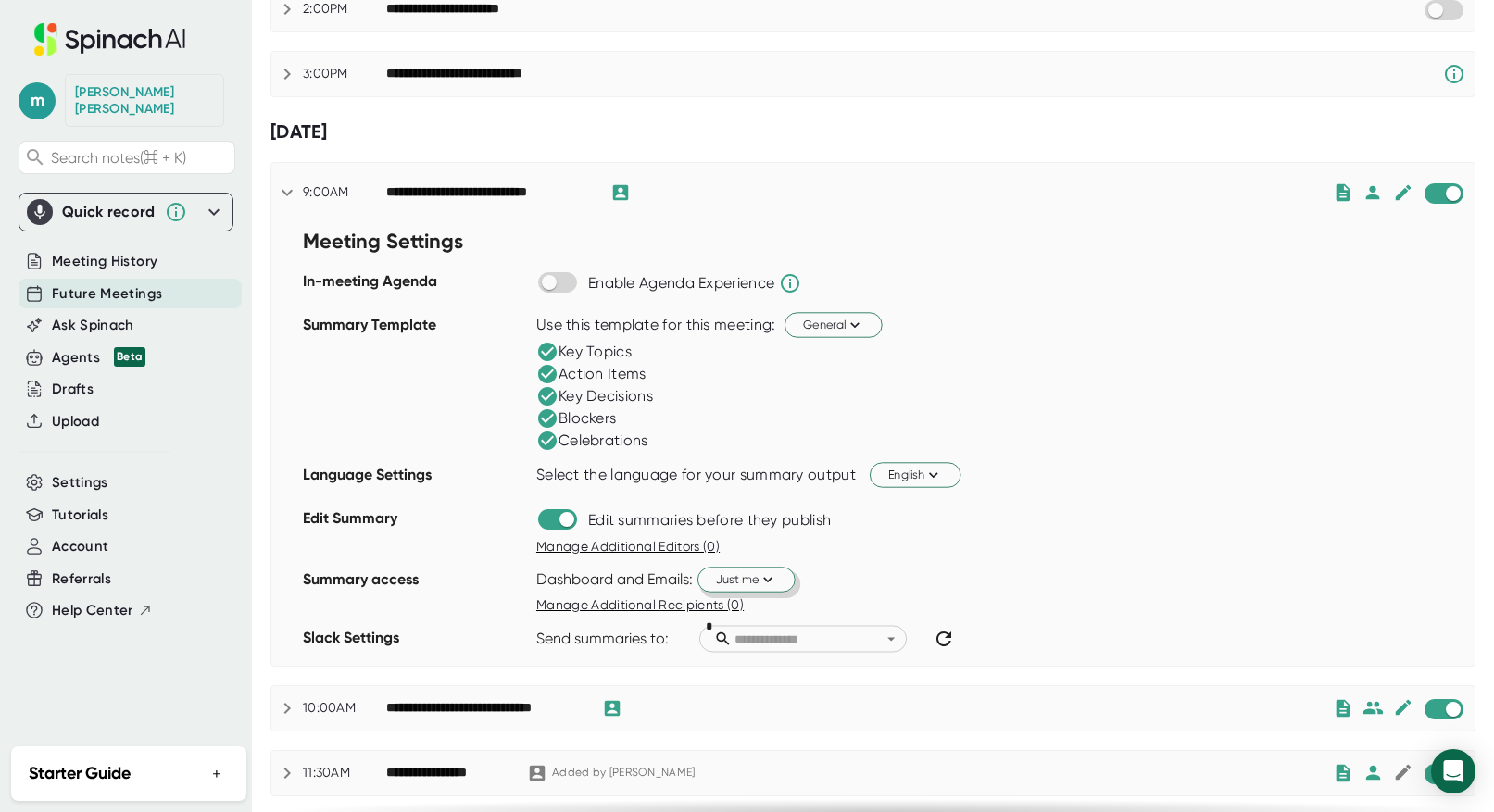 scroll, scrollTop: 306, scrollLeft: 0, axis: vertical 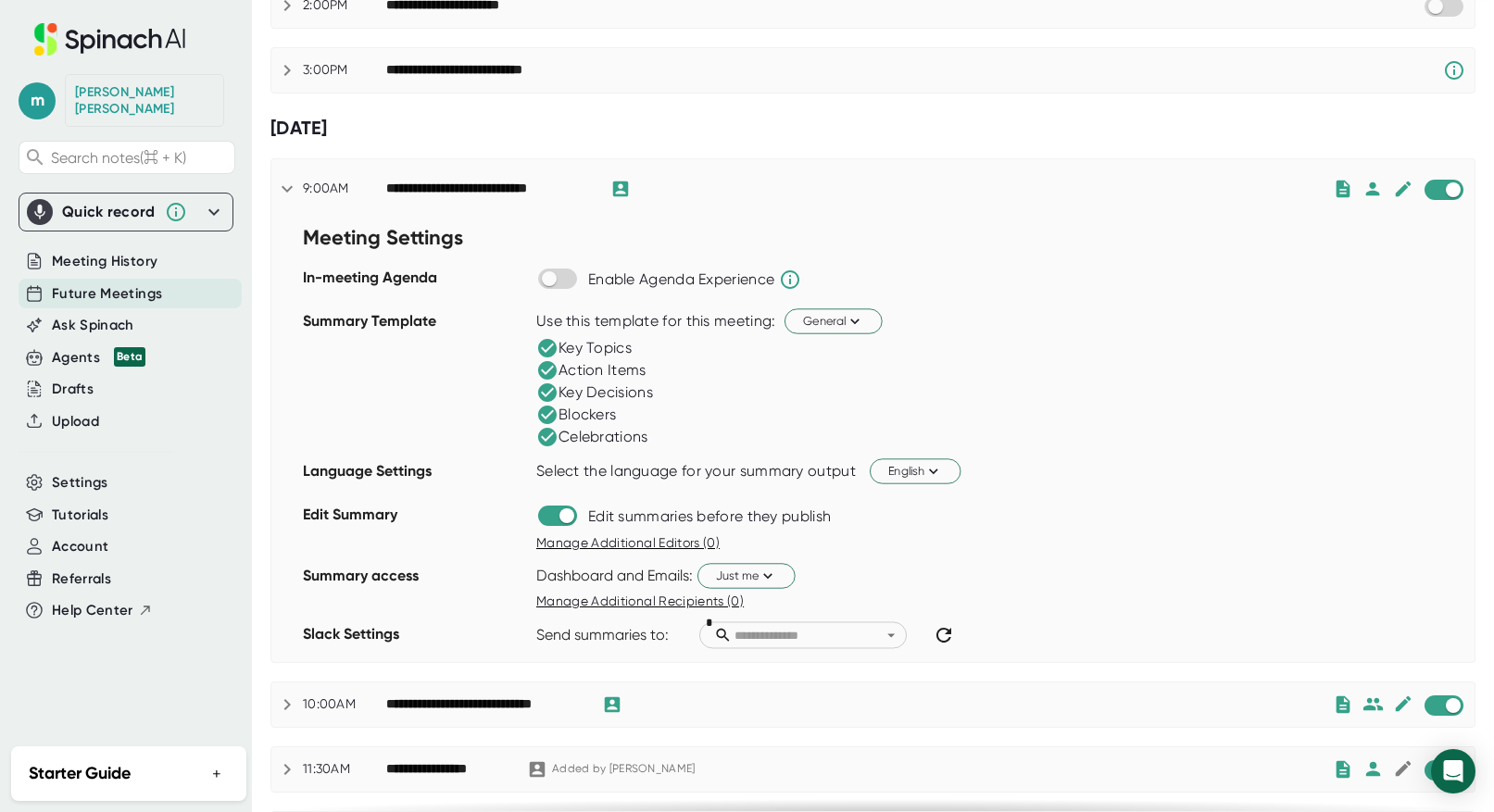 click at bounding box center [811, 634] 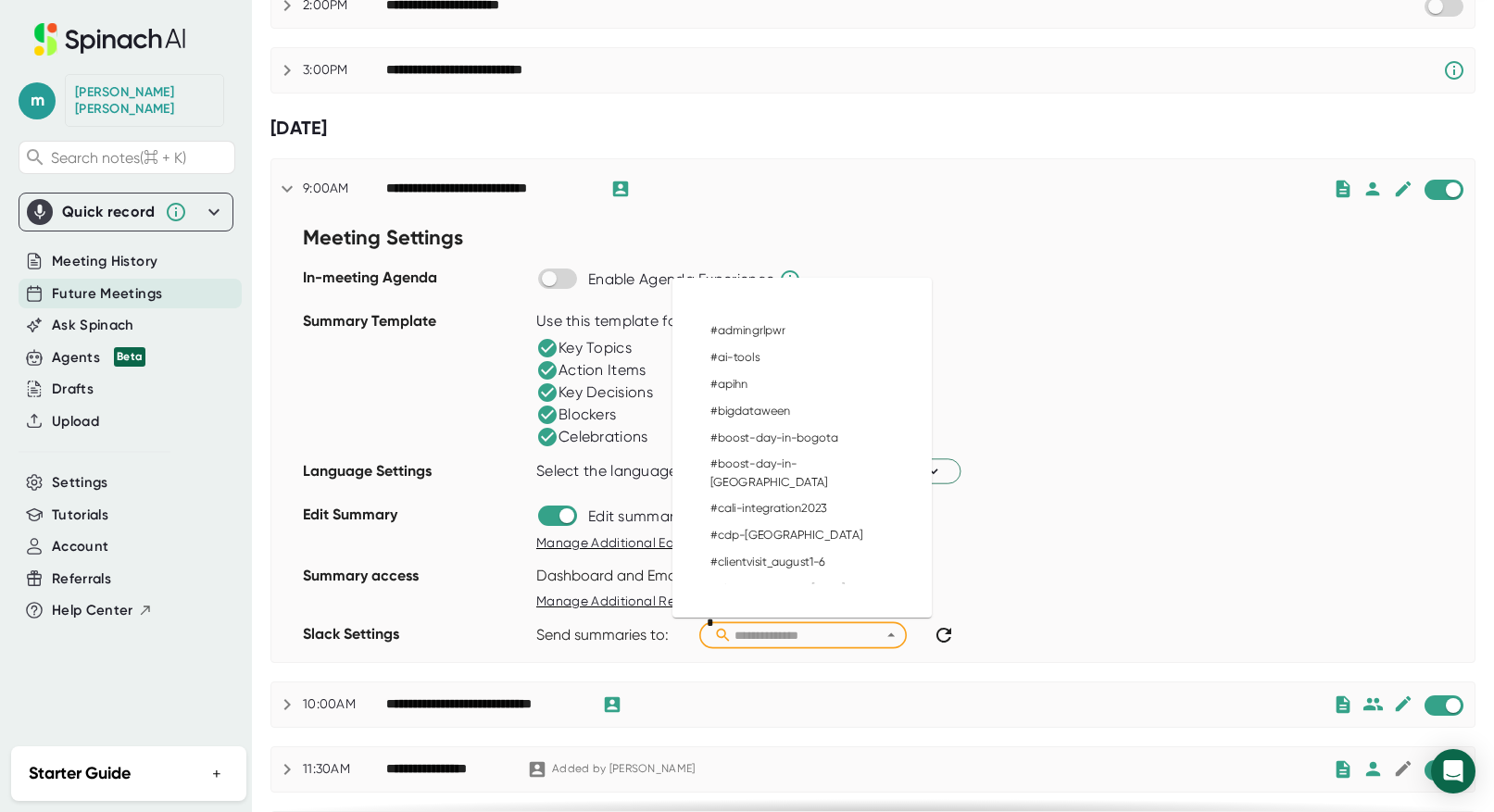 click on "Key Decisions" at bounding box center (1005, 393) 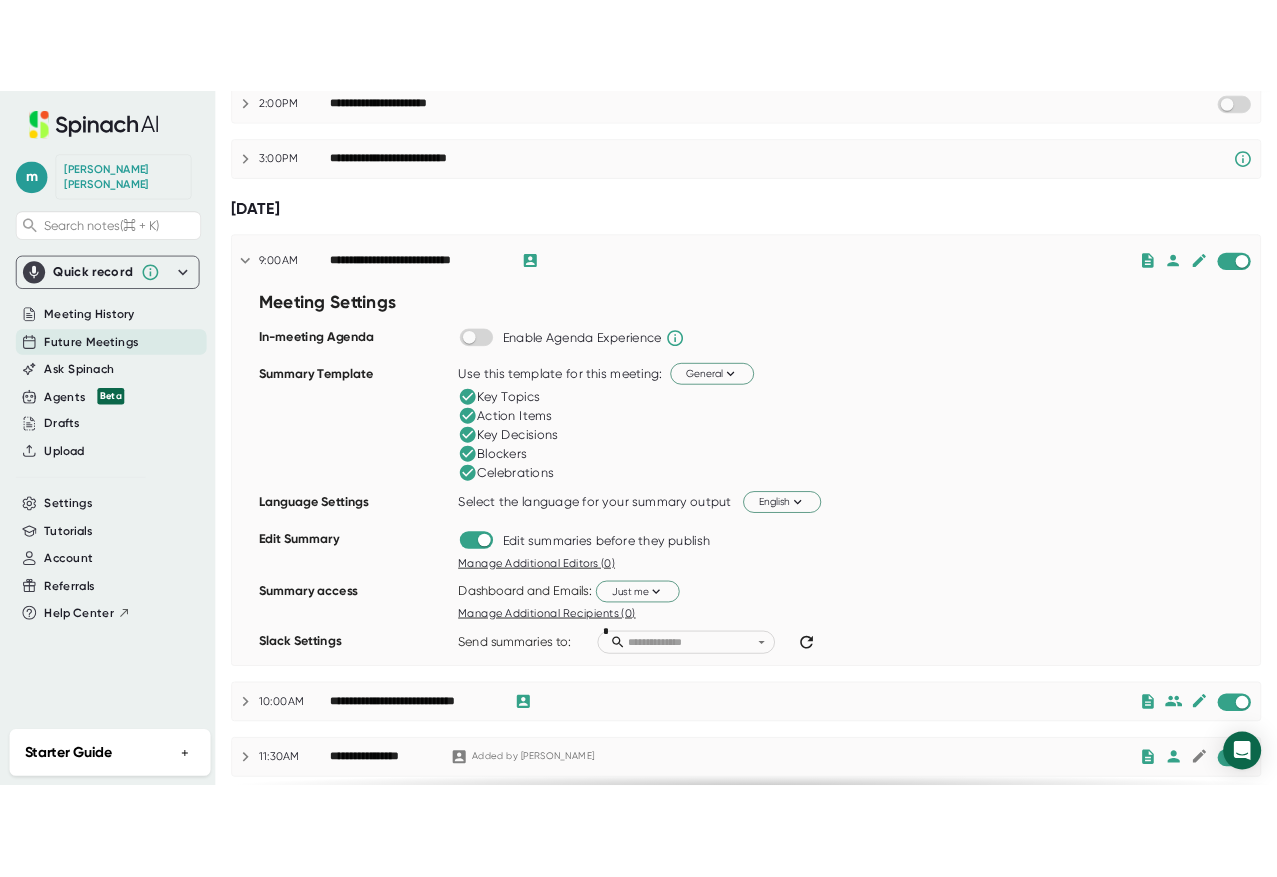 scroll, scrollTop: 313, scrollLeft: 0, axis: vertical 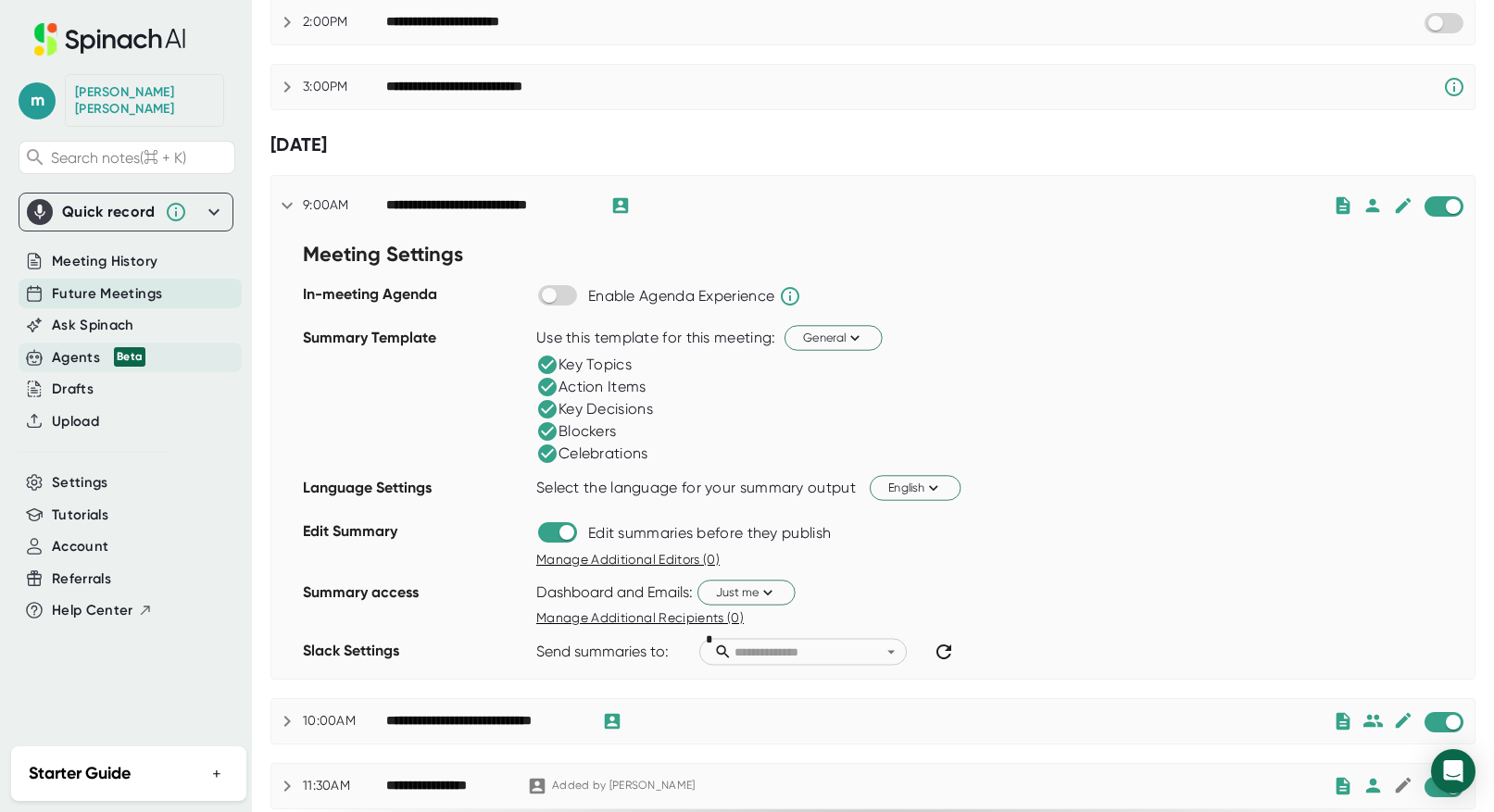 click on "Agents   Beta" at bounding box center (98, 357) 